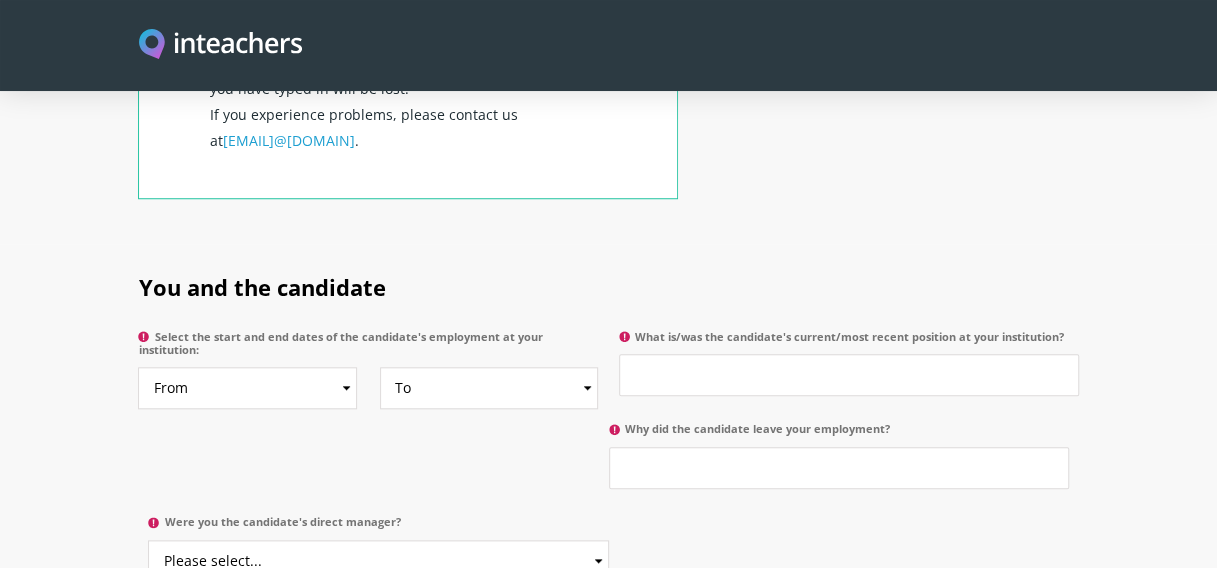 scroll, scrollTop: 900, scrollLeft: 0, axis: vertical 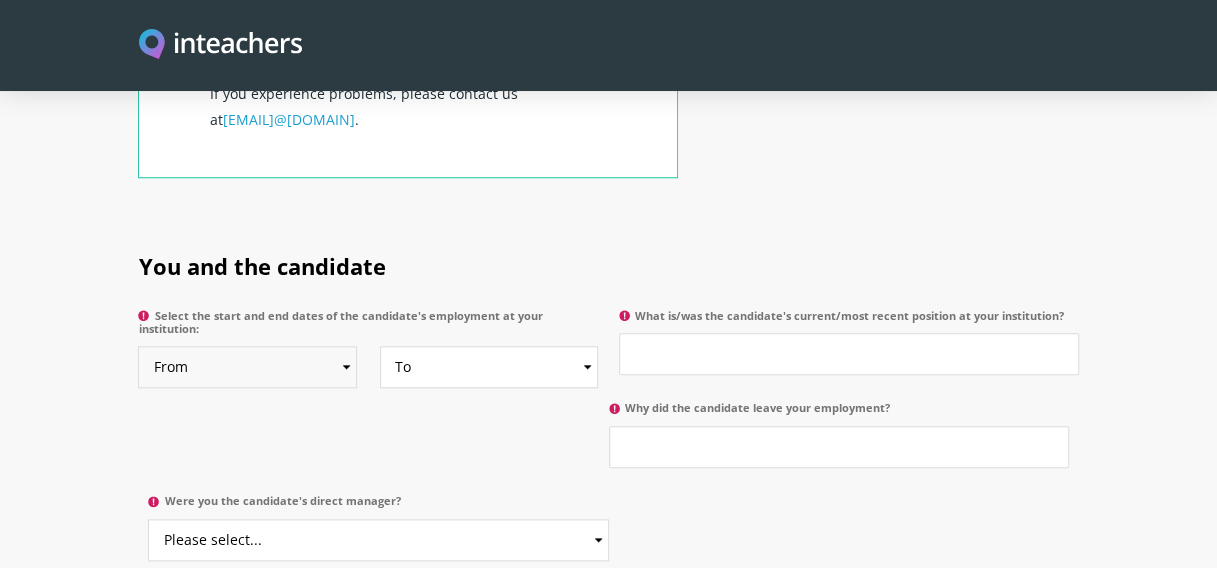 click on "From
2025
2024
2023
2022
2021
2020
2019
2018
2017
2016
2015
2014
2013
2012
2011
2010
2009
2008
2007
2006
2005
2004
2003
2002
2001
2000
1999
1998
1997
1996
1995
1994
1993
1992
1991
1990
1989
1988
1987
1986
1985
1984
1983
1982
1981
1980
1979
1978
1977
1976
1975
1974
1973
1972
1971
1970" at bounding box center (247, 367) 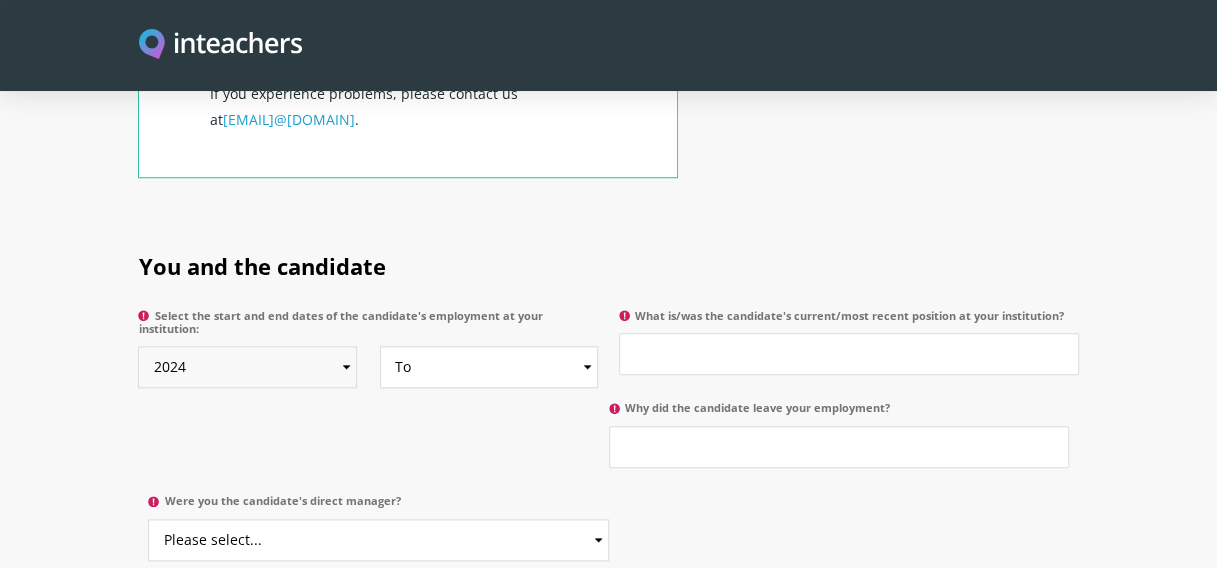 click on "From
2025
2024
2023
2022
2021
2020
2019
2018
2017
2016
2015
2014
2013
2012
2011
2010
2009
2008
2007
2006
2005
2004
2003
2002
2001
2000
1999
1998
1997
1996
1995
1994
1993
1992
1991
1990
1989
1988
1987
1986
1985
1984
1983
1982
1981
1980
1979
1978
1977
1976
1975
1974
1973
1972
1971
1970" at bounding box center [247, 367] 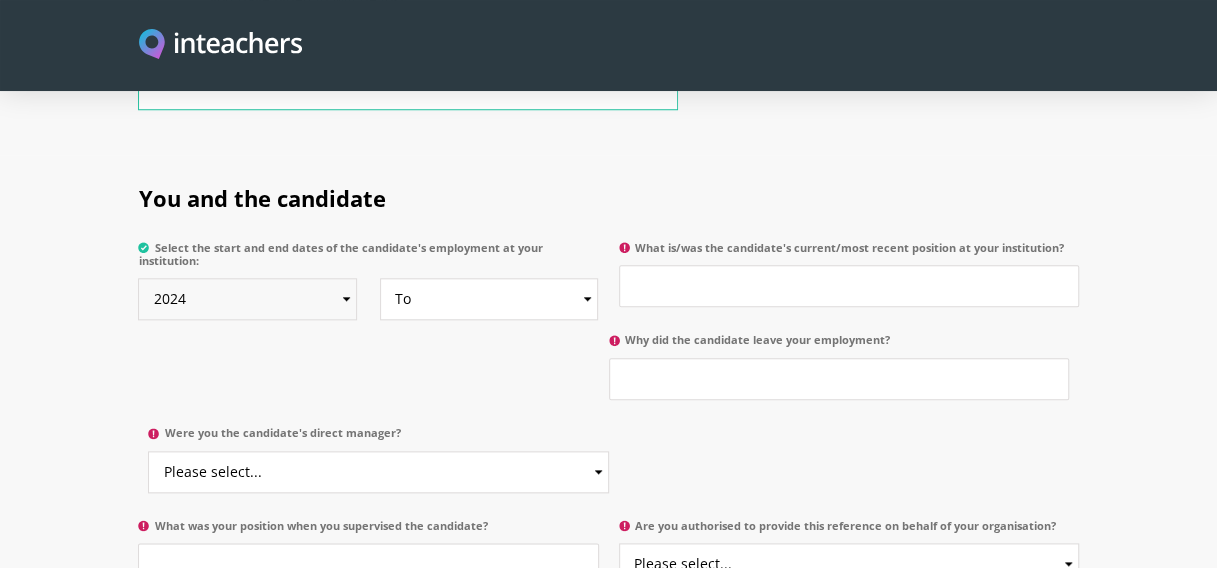scroll, scrollTop: 1000, scrollLeft: 0, axis: vertical 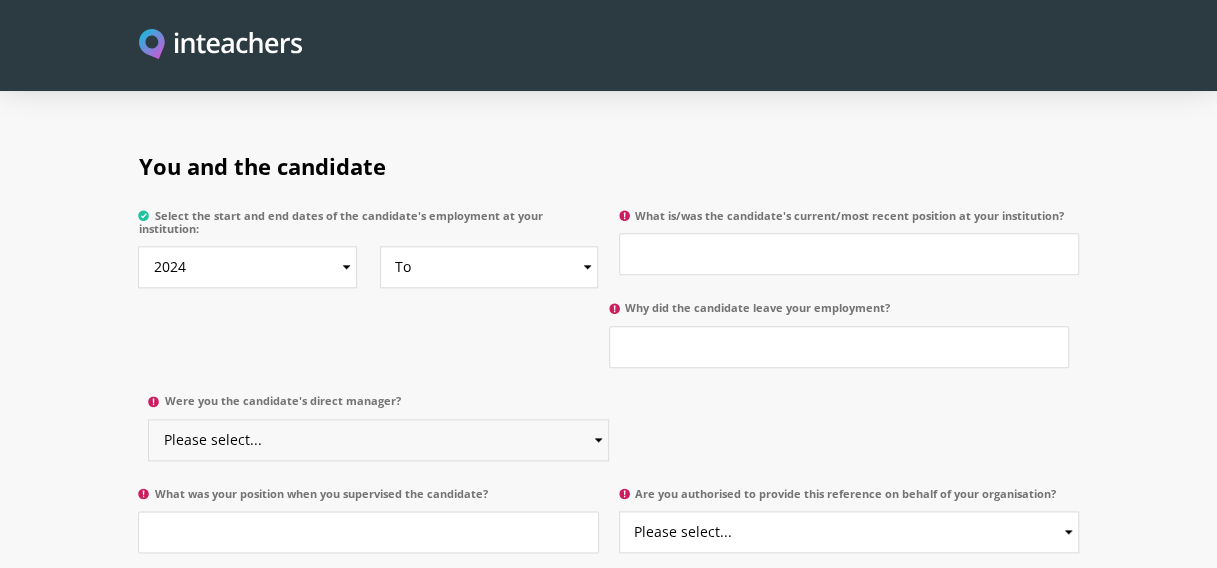 click on "Please select... Yes
No" at bounding box center [378, 440] 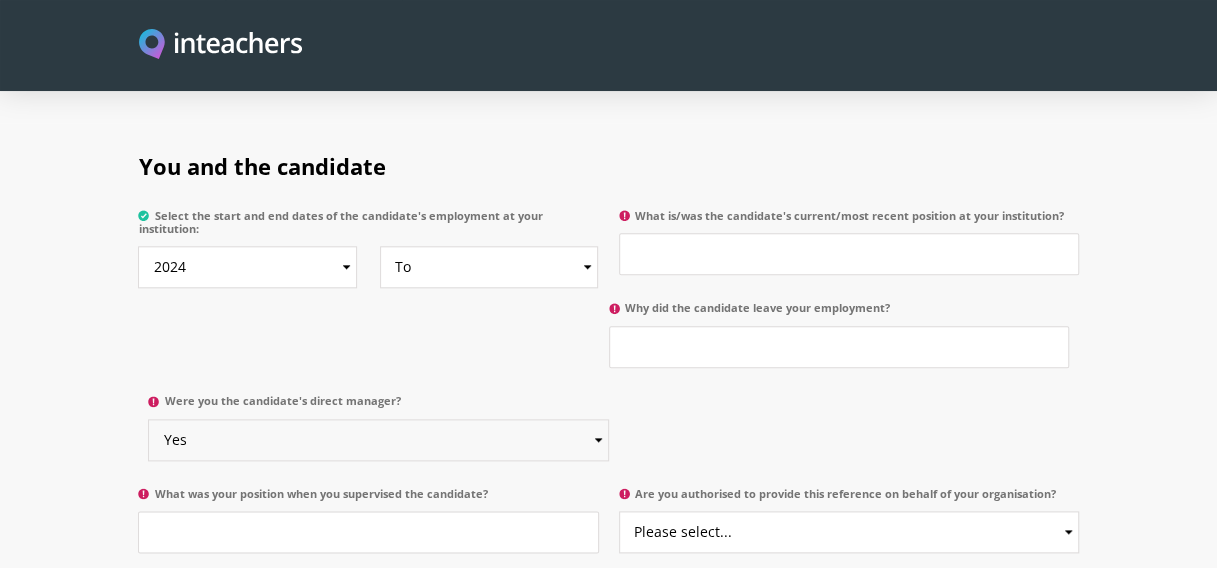 click on "Please select... Yes
No" at bounding box center [378, 440] 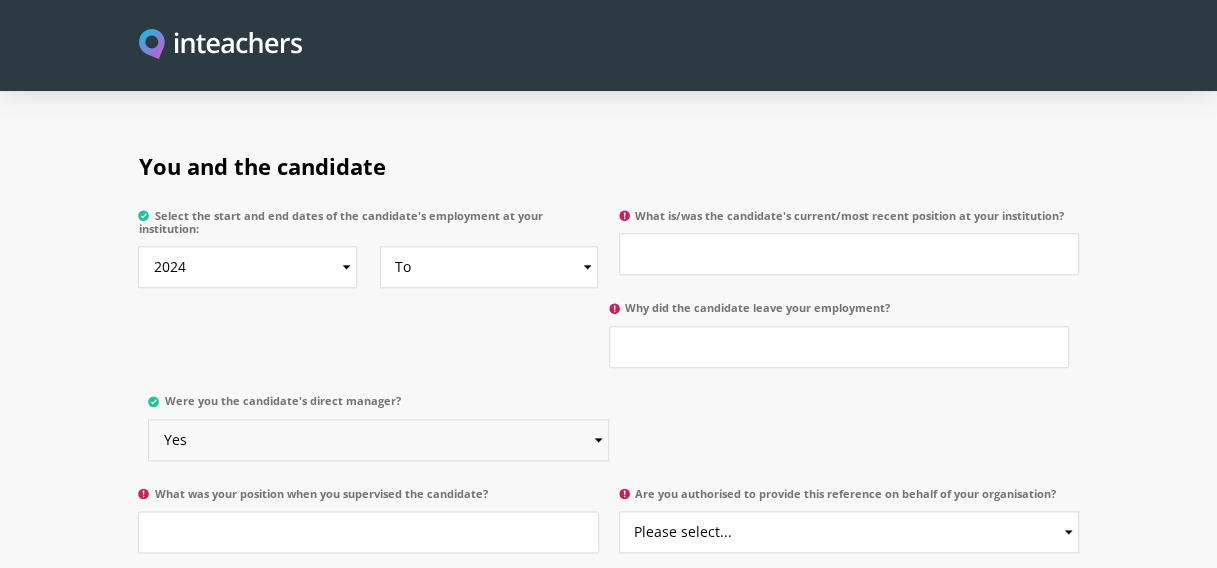 scroll, scrollTop: 1100, scrollLeft: 0, axis: vertical 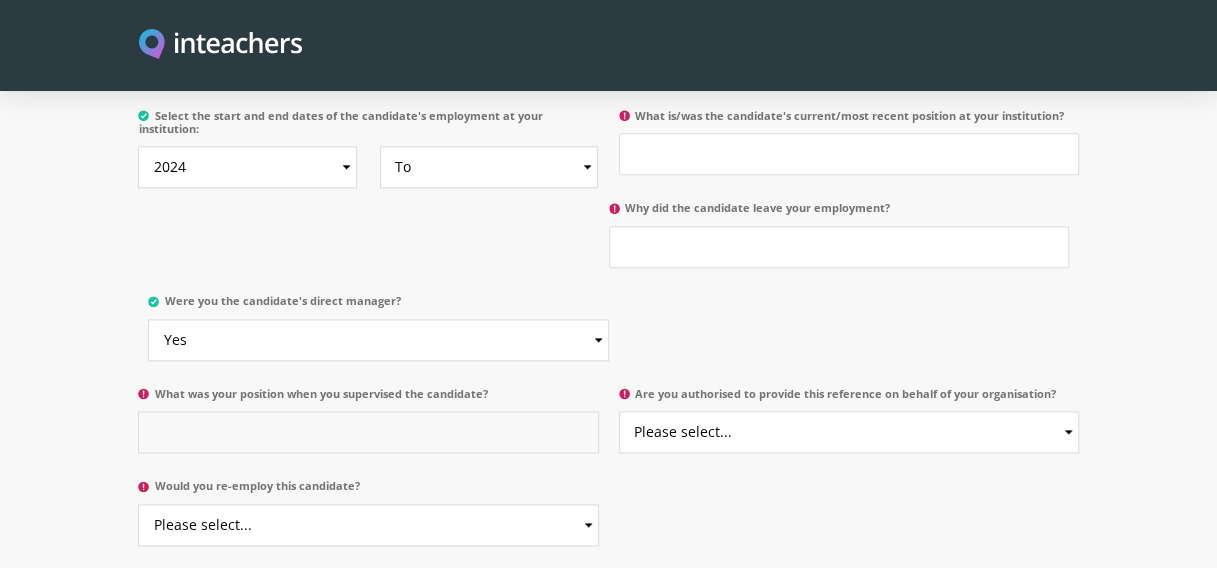 click on "What was your position when you supervised the candidate?" at bounding box center (368, 432) 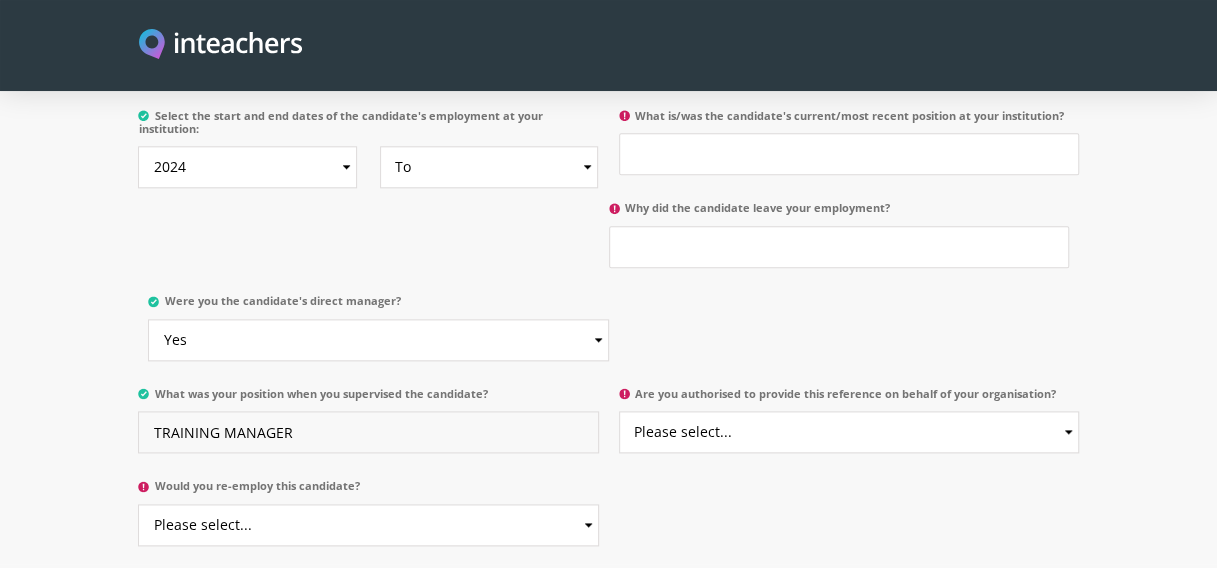type on "TRAINING MANAGER" 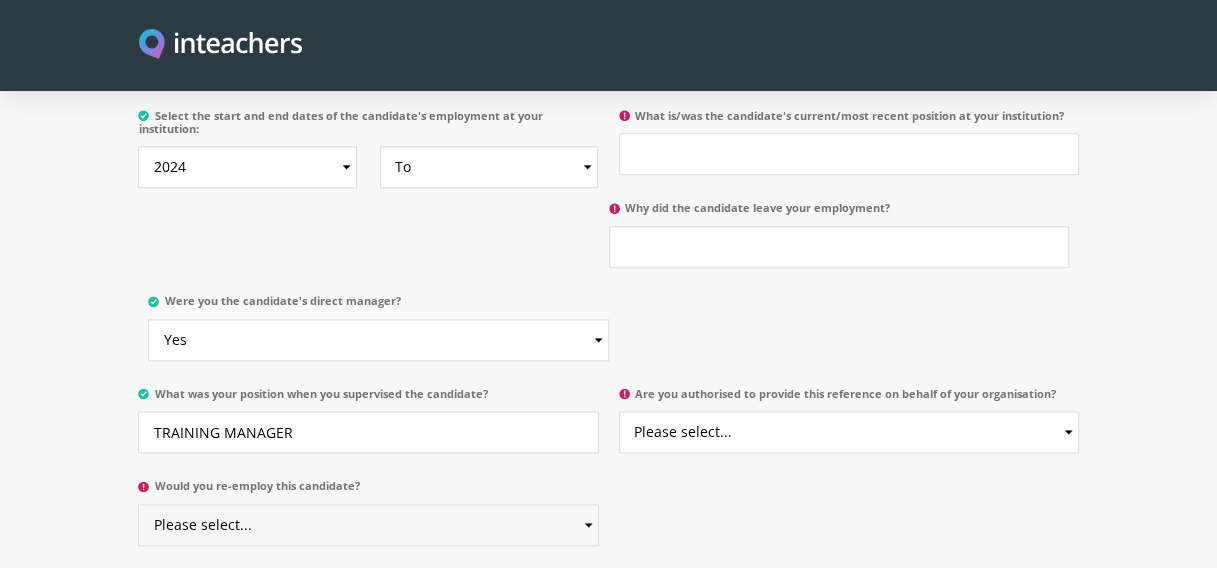 click on "Please select... Yes
No" at bounding box center [368, 525] 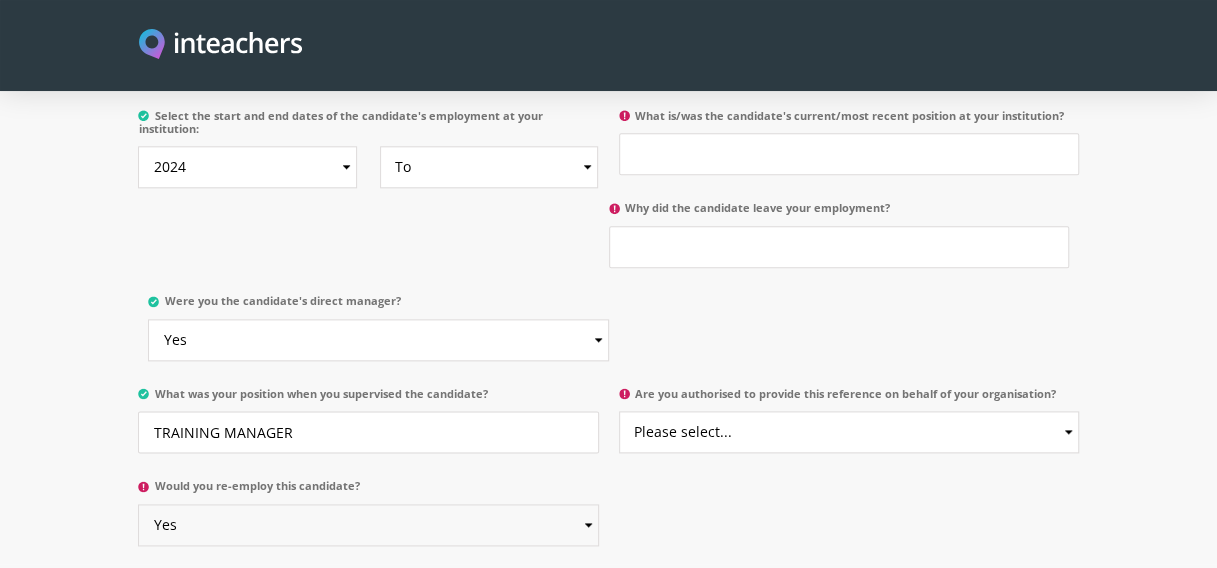 click on "Please select... Yes
No" at bounding box center (368, 525) 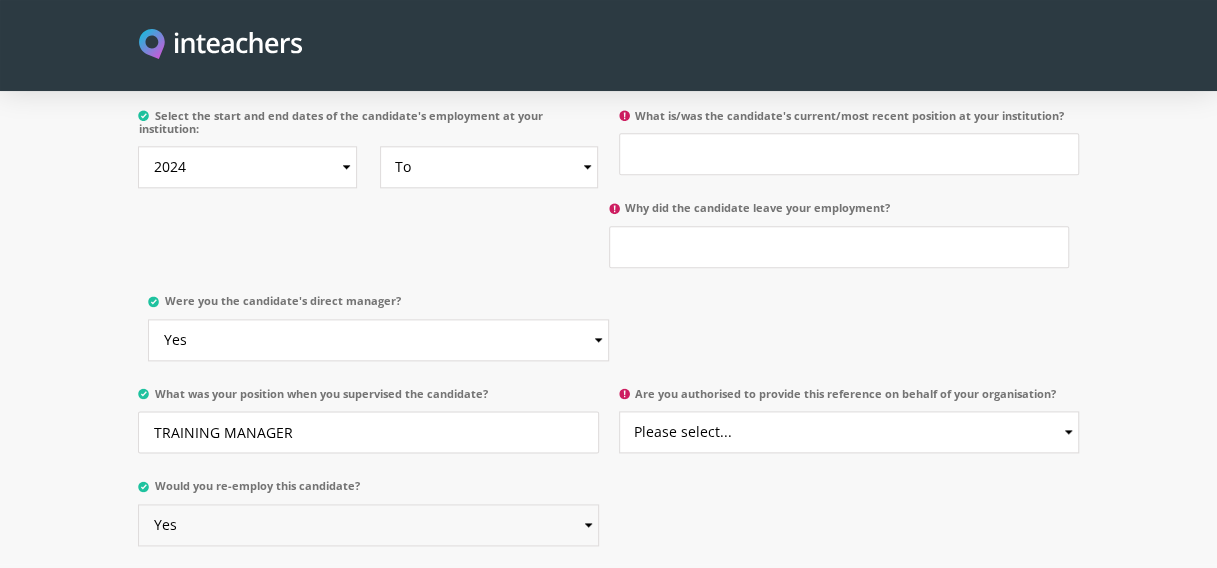 scroll, scrollTop: 1000, scrollLeft: 0, axis: vertical 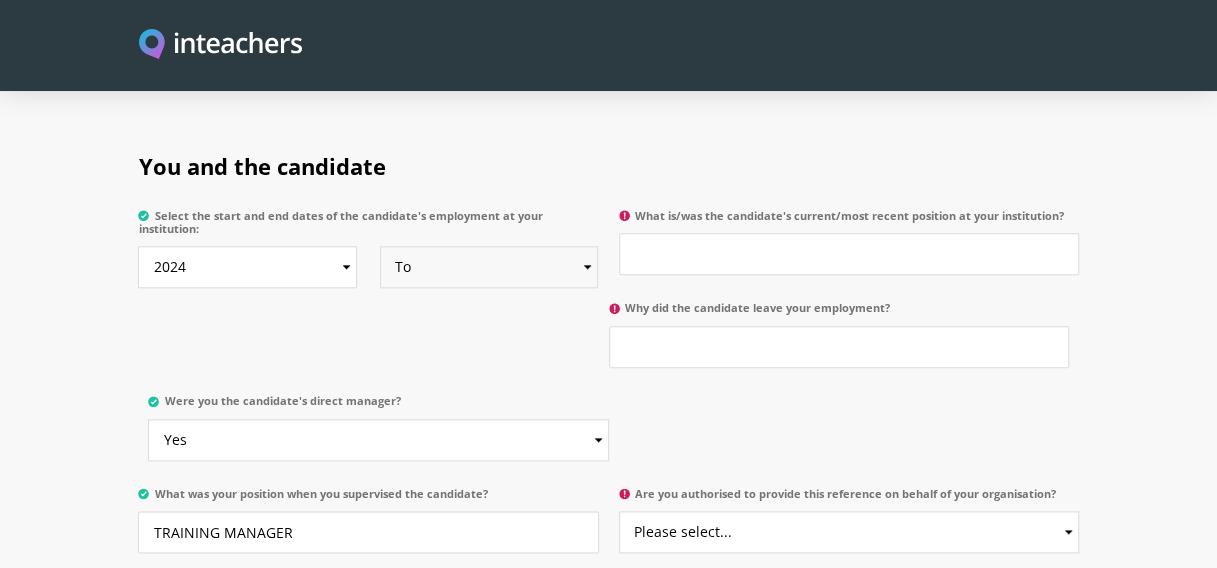 click on "To
Currently
2025
2024
2023
2022
2021
2020
2019
2018
2017
2016
2015
2014
2013
2012
2011
2010
2009
2008
2007
2006
2005
2004
2003
2002
2001
2000
1999
1998
1997
1996
1995
1994
1993
1992
1991
1990
1989
1988
1987
1986
1985
1984
1983
1982
1981
1980
1979
1978
1977
1976
1975
1974
1973
1972
1971
1970" at bounding box center [489, 267] 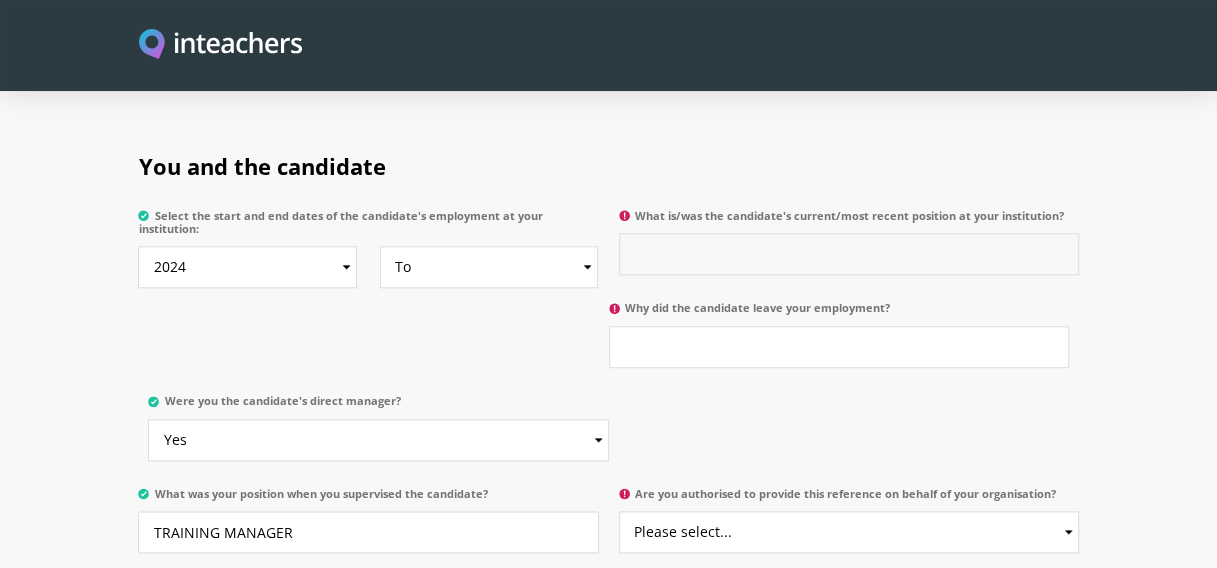 click on "What is/was the candidate's current/most recent position at your institution?" at bounding box center (849, 254) 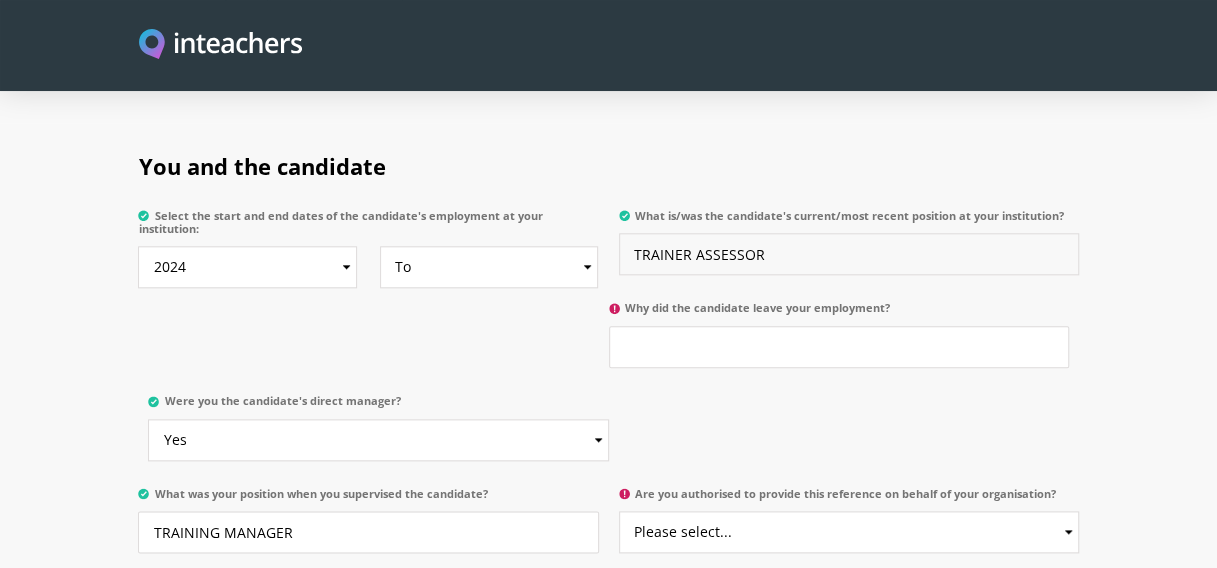 type on "TRAINER ASSESSOR" 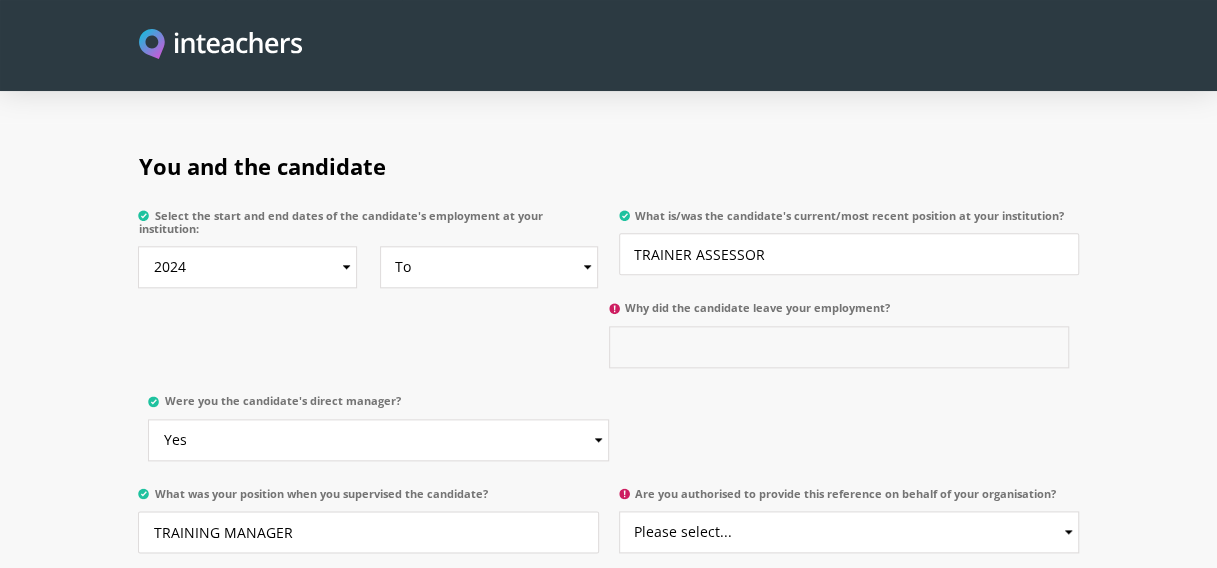 click on "Why did the candidate leave your employment?" at bounding box center (839, 347) 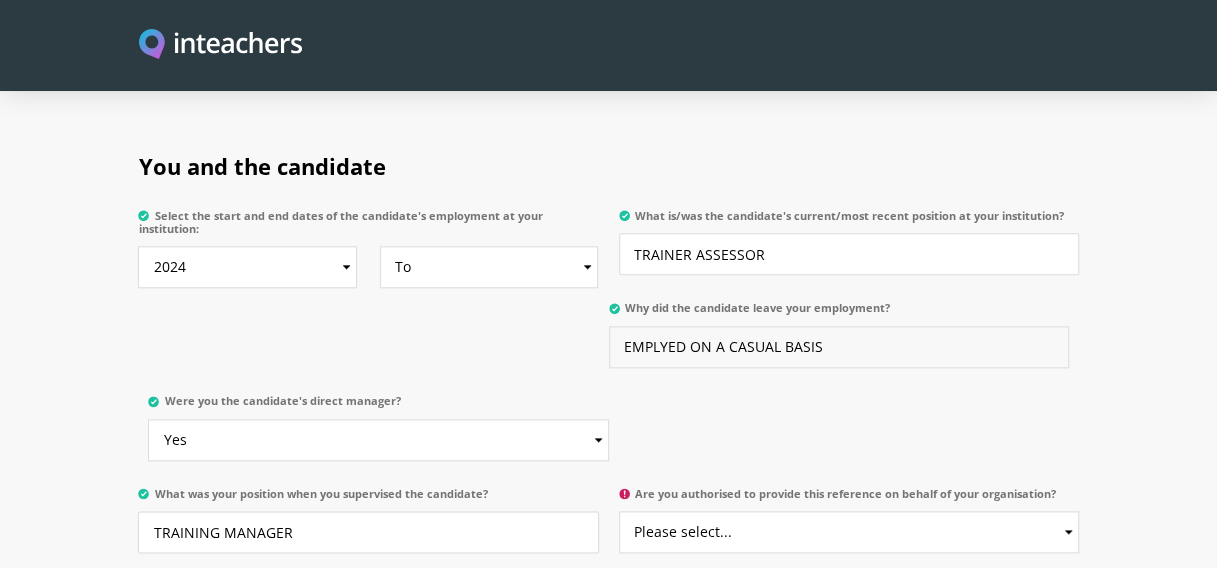 click on "EMPLYED ON A CASUAL BASIS" at bounding box center [839, 347] 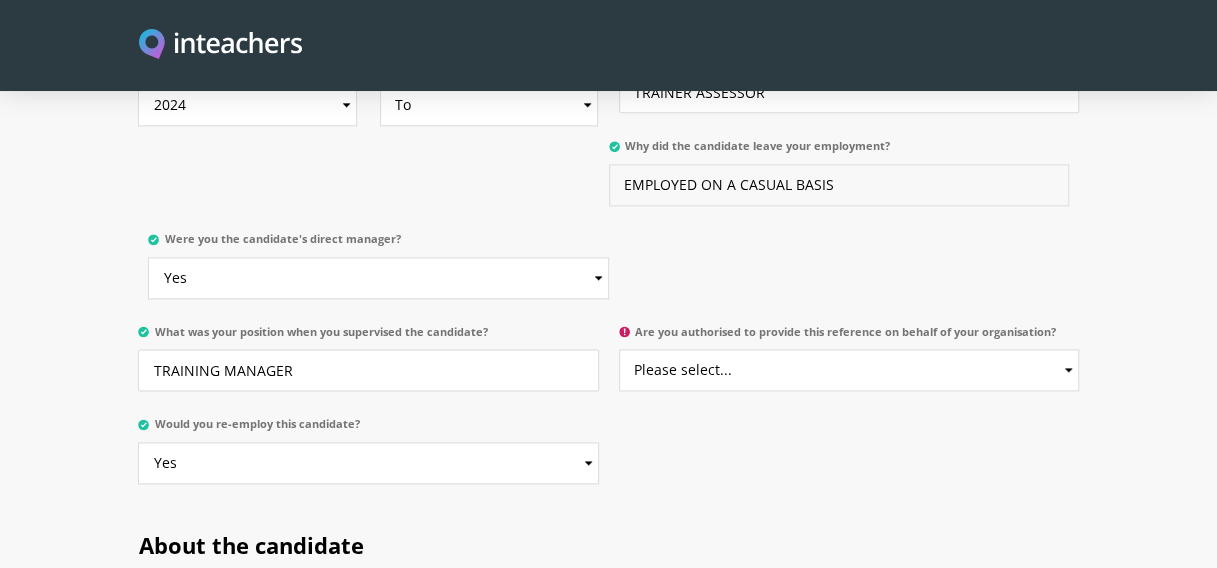 scroll, scrollTop: 1200, scrollLeft: 0, axis: vertical 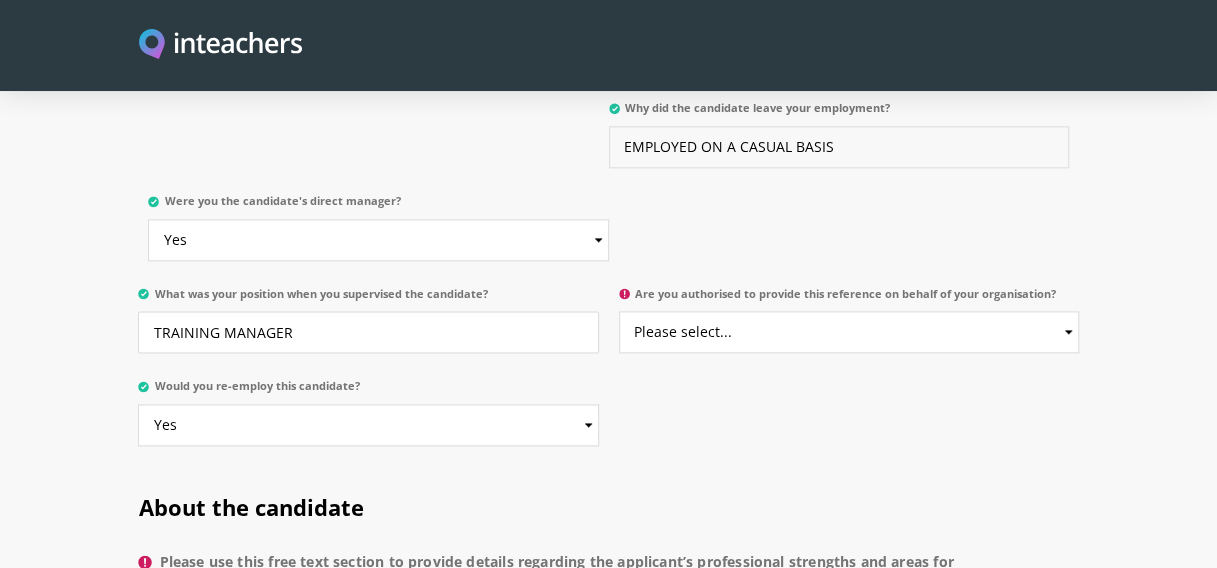 type on "EMPLOYED ON A CASUAL BASIS" 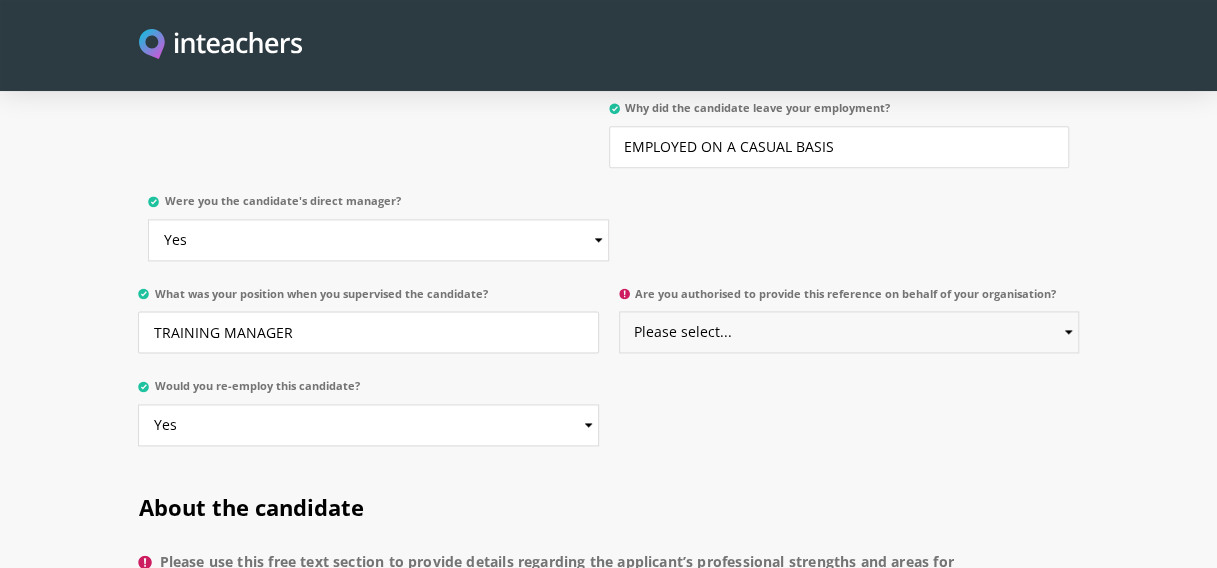 click on "Please select... Yes
No" at bounding box center [849, 332] 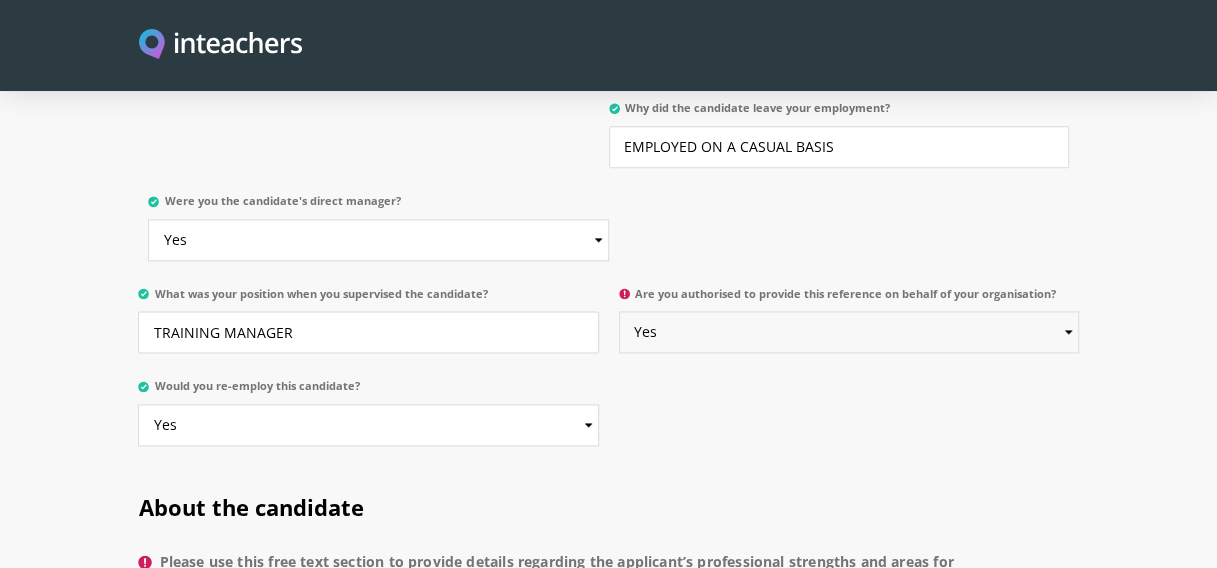 click on "Please select... Yes
No" at bounding box center [849, 332] 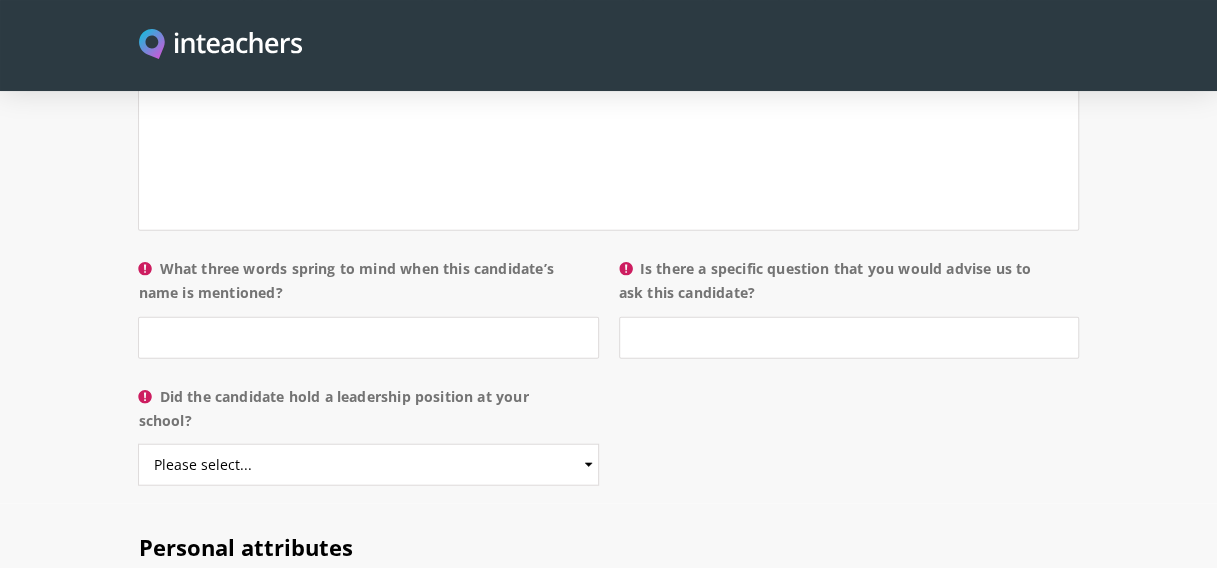 scroll, scrollTop: 2100, scrollLeft: 0, axis: vertical 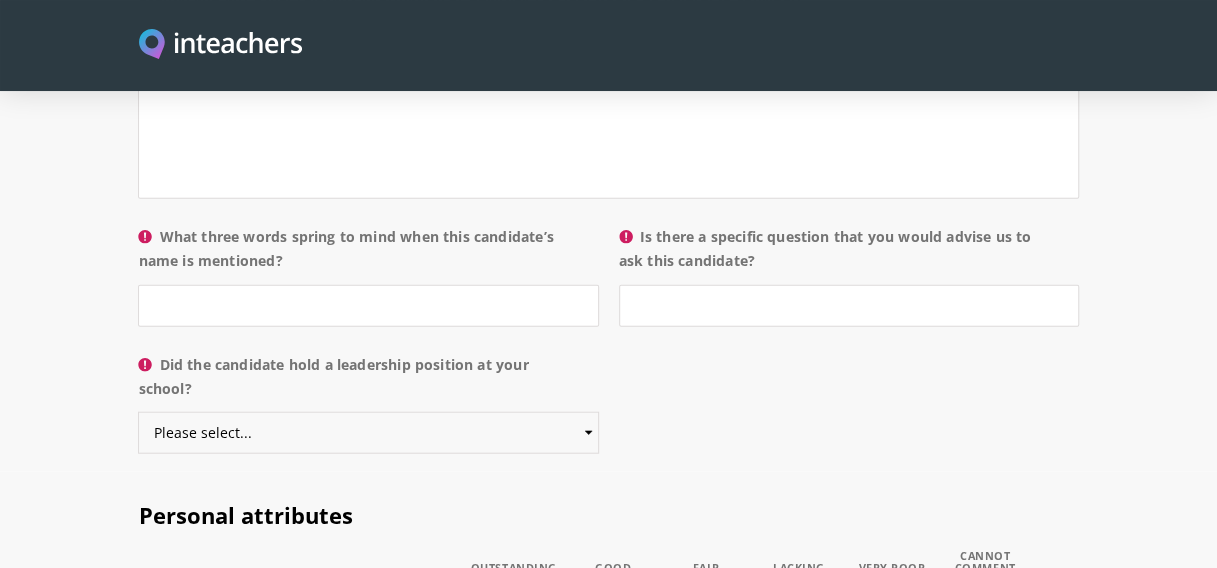 click on "Please select... Yes
No" at bounding box center (368, 433) 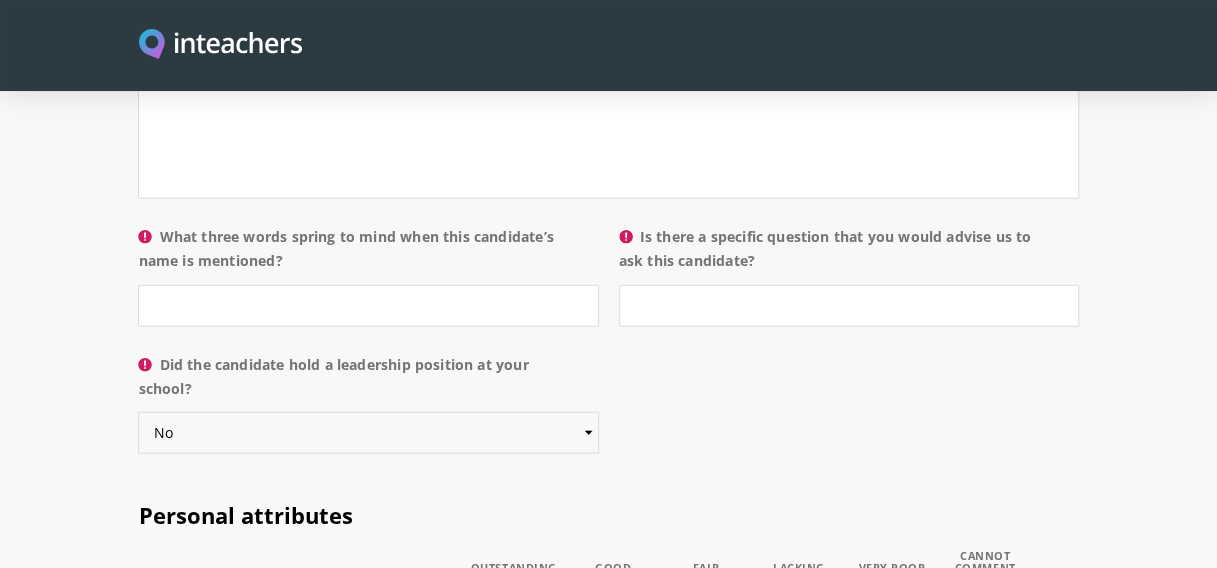 click on "Please select... Yes
No" at bounding box center (368, 433) 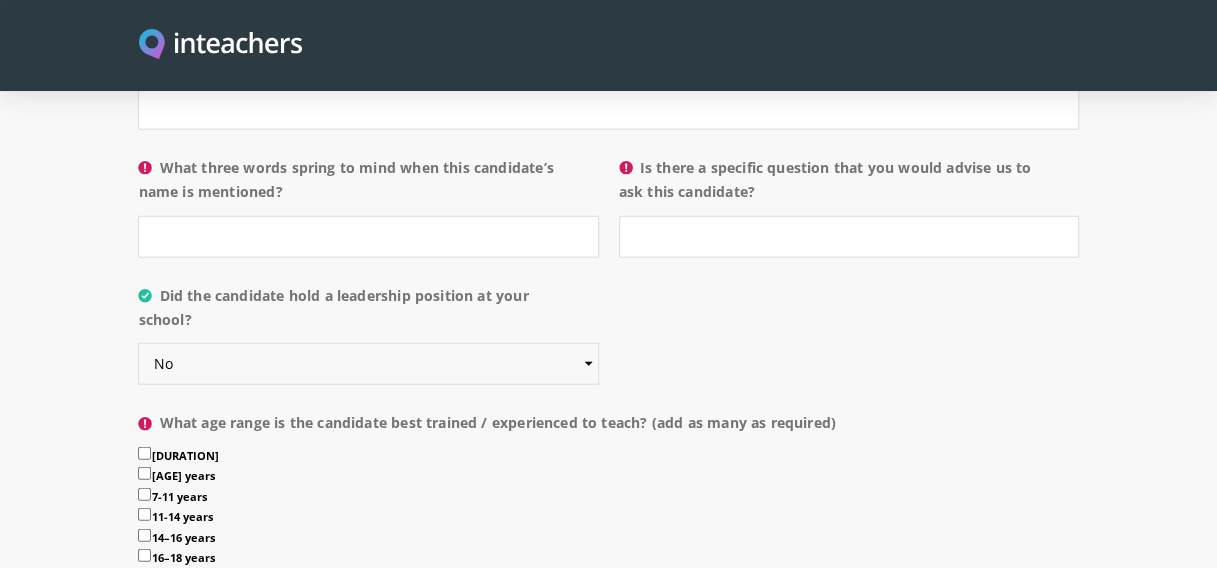 scroll, scrollTop: 2200, scrollLeft: 0, axis: vertical 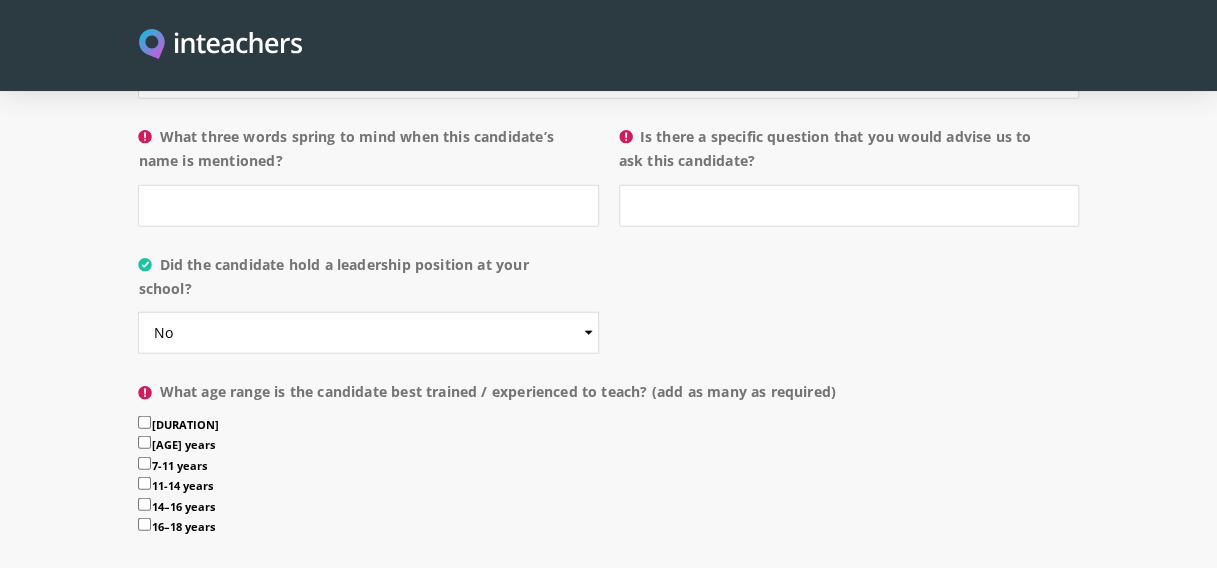 click on "7-11 years" at bounding box center (144, 463) 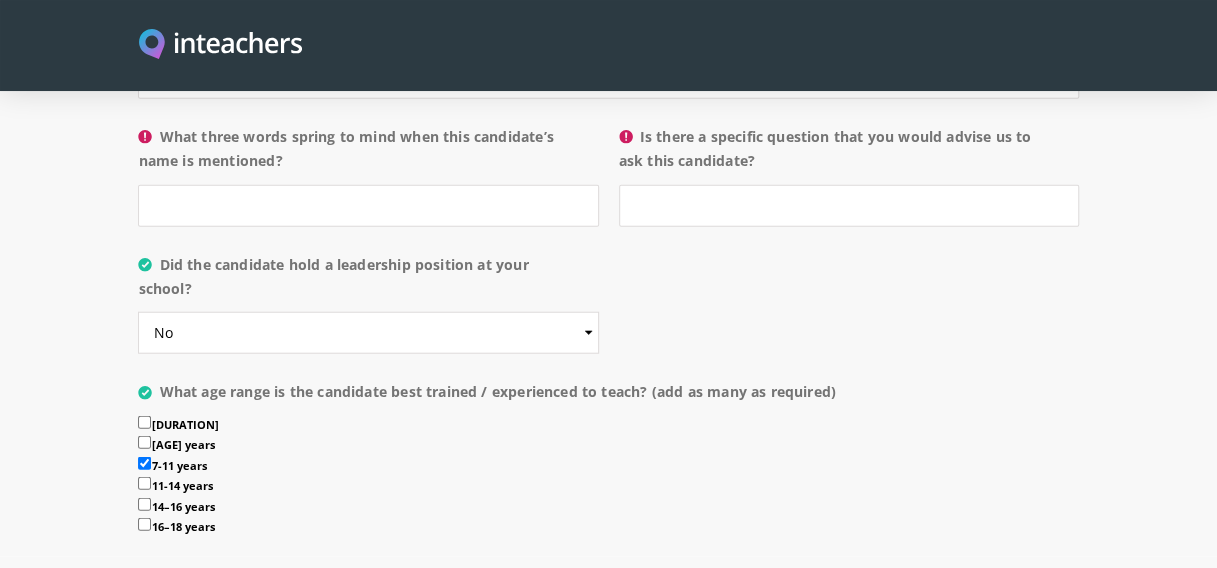 click on "11-14 years" at bounding box center (144, 483) 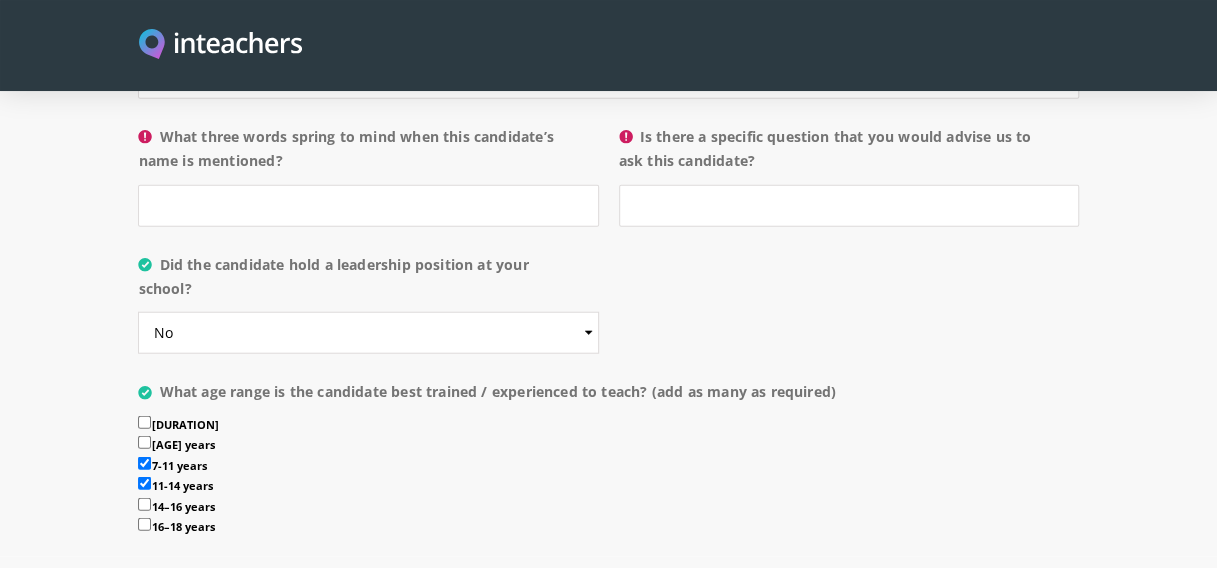 click on "14–16 years" at bounding box center (144, 504) 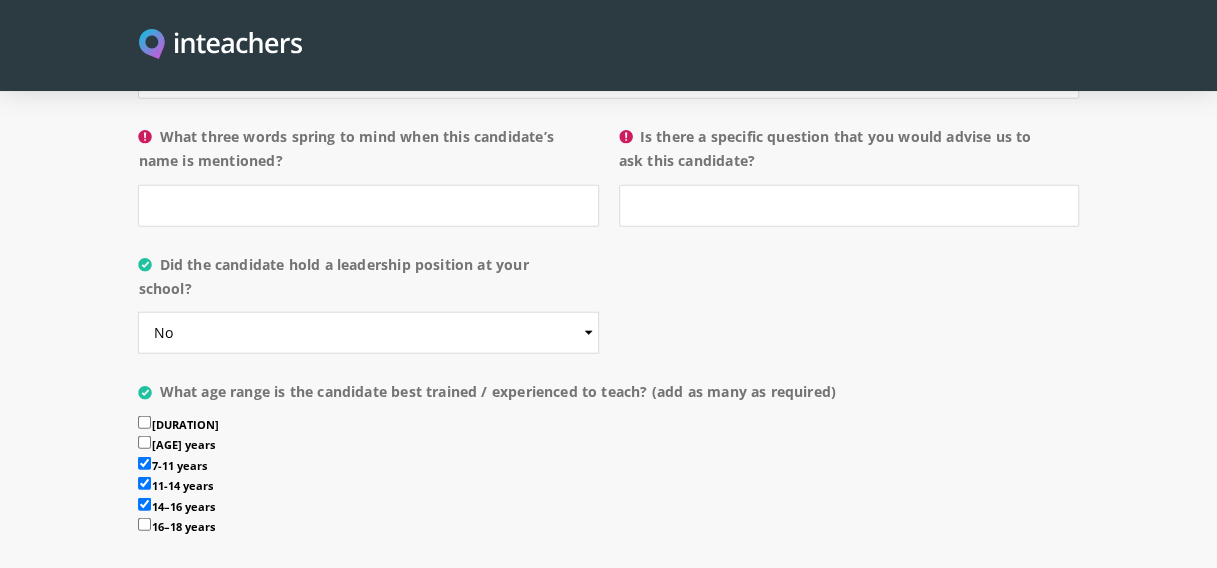 click on "16–18 years" at bounding box center [144, 524] 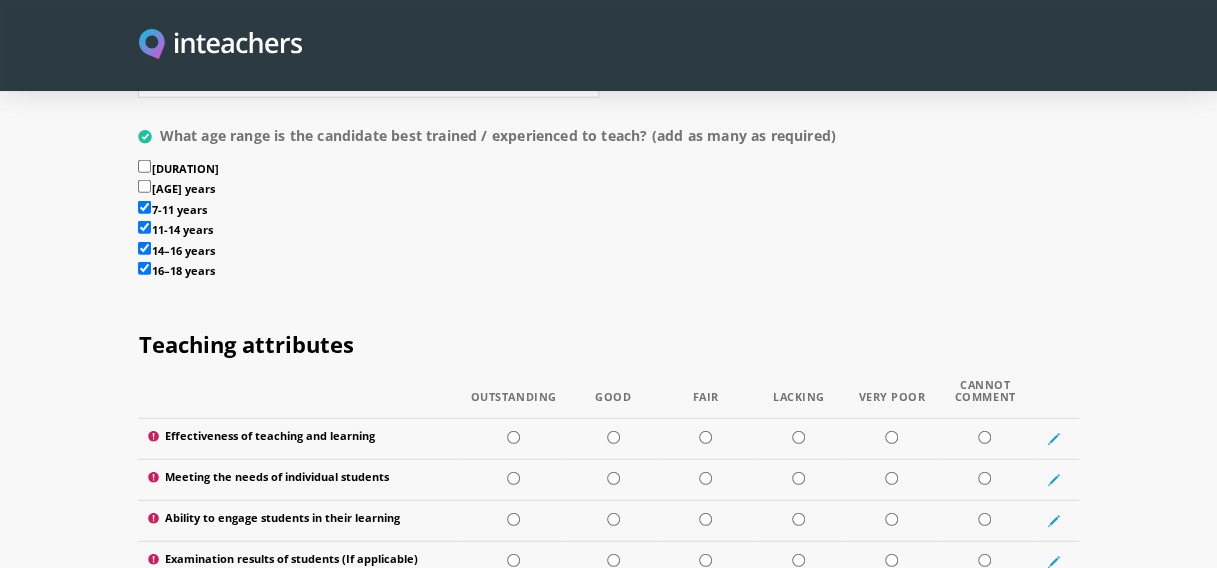 scroll, scrollTop: 2500, scrollLeft: 0, axis: vertical 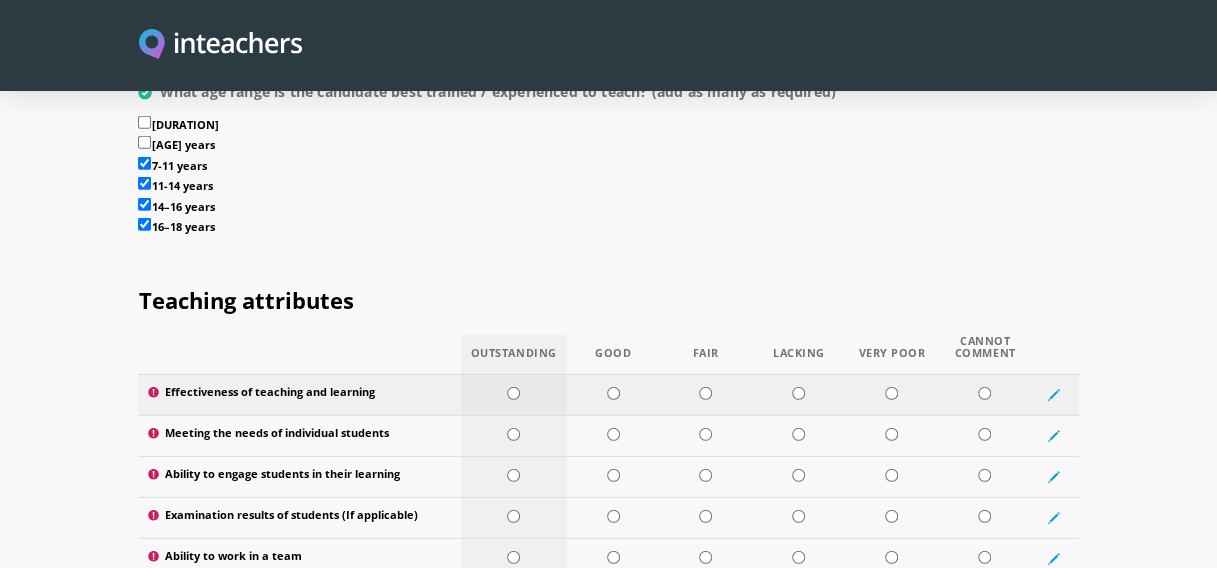 click at bounding box center [513, 393] 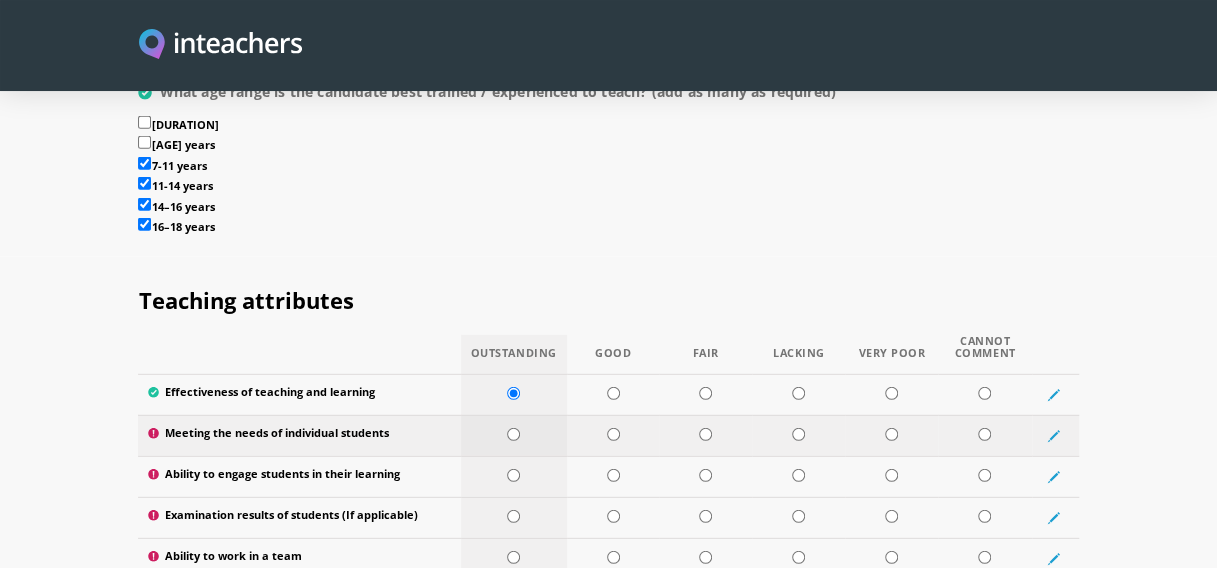 click at bounding box center (513, 434) 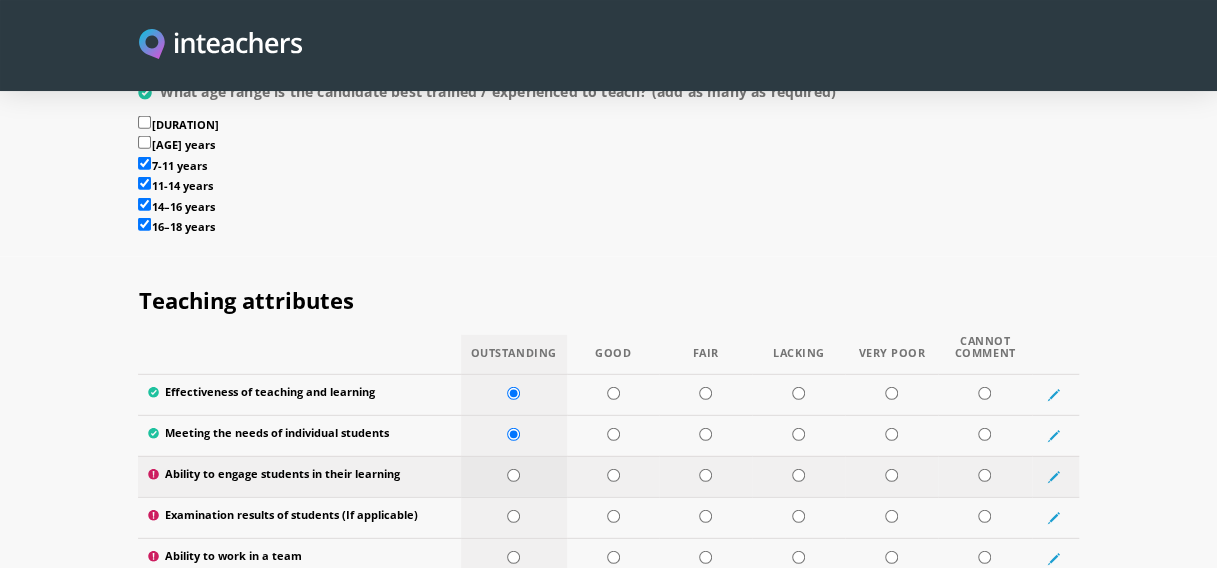 click at bounding box center (513, 475) 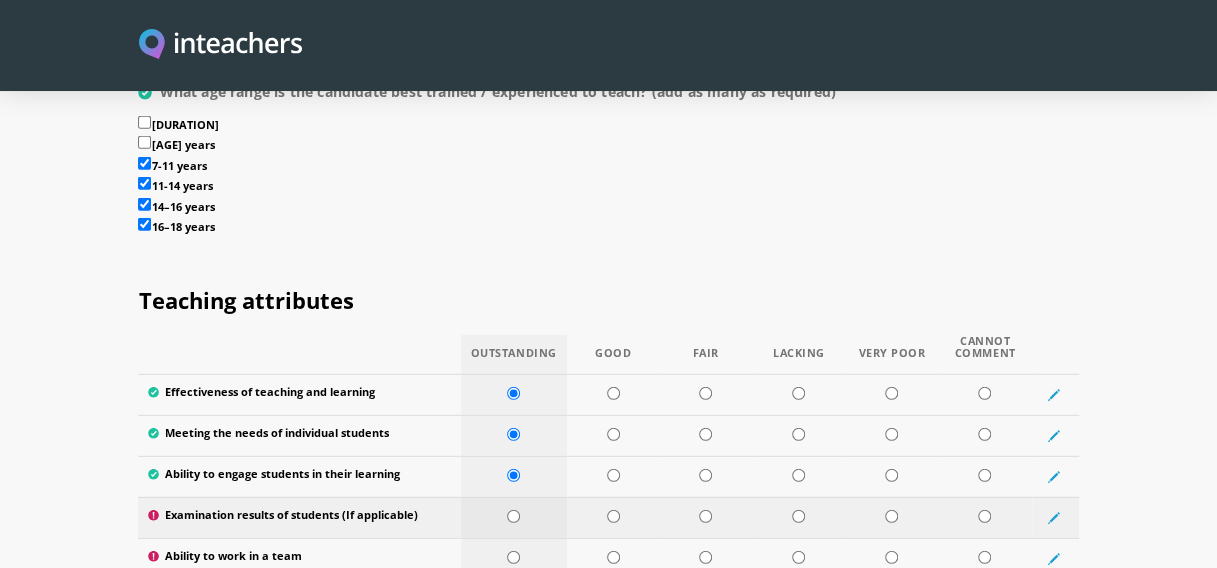 click at bounding box center (513, 516) 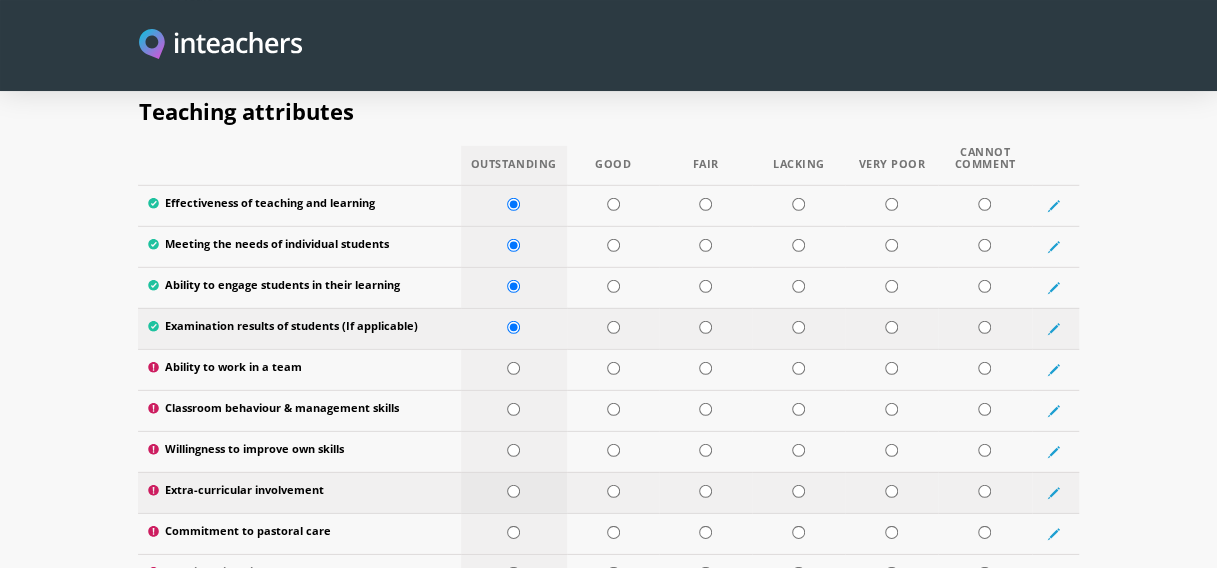 scroll, scrollTop: 2700, scrollLeft: 0, axis: vertical 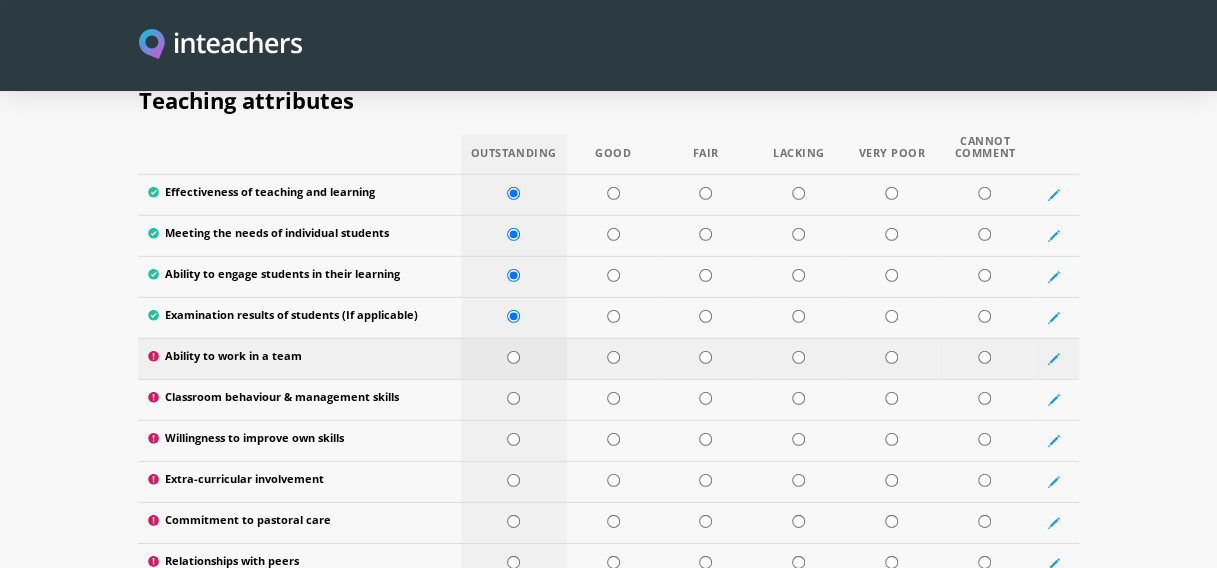click at bounding box center [513, 357] 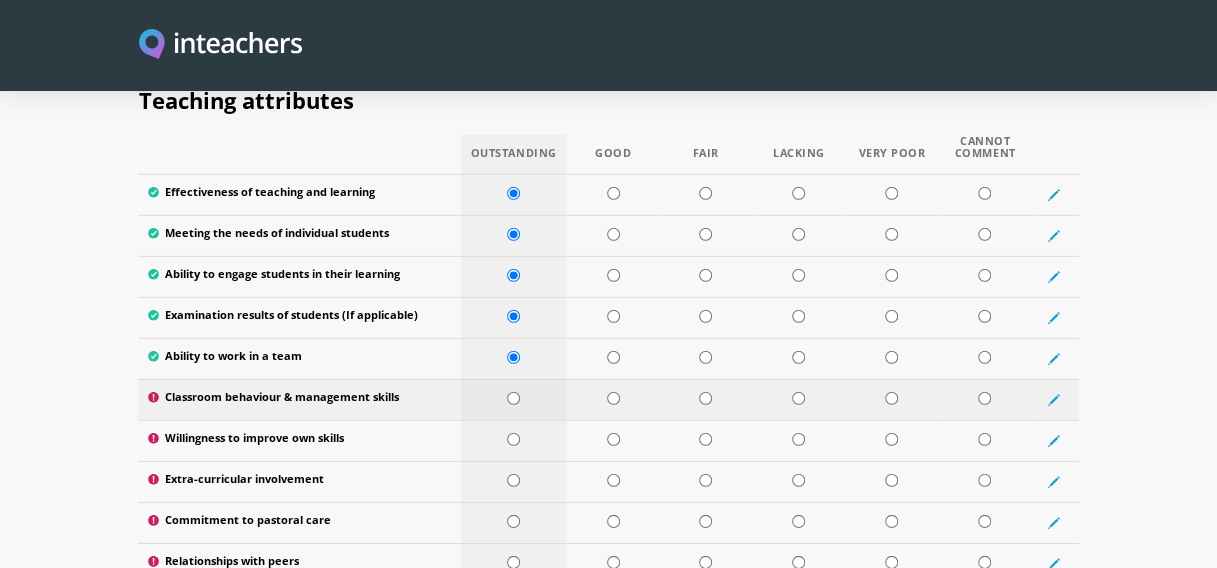 click at bounding box center (513, 398) 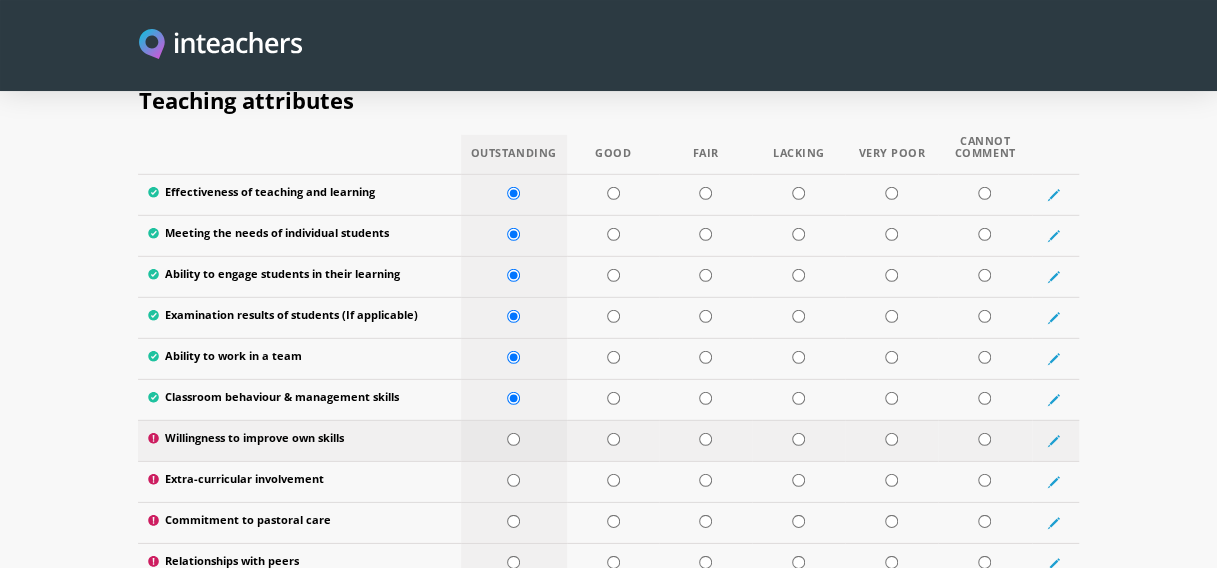 click at bounding box center (513, 439) 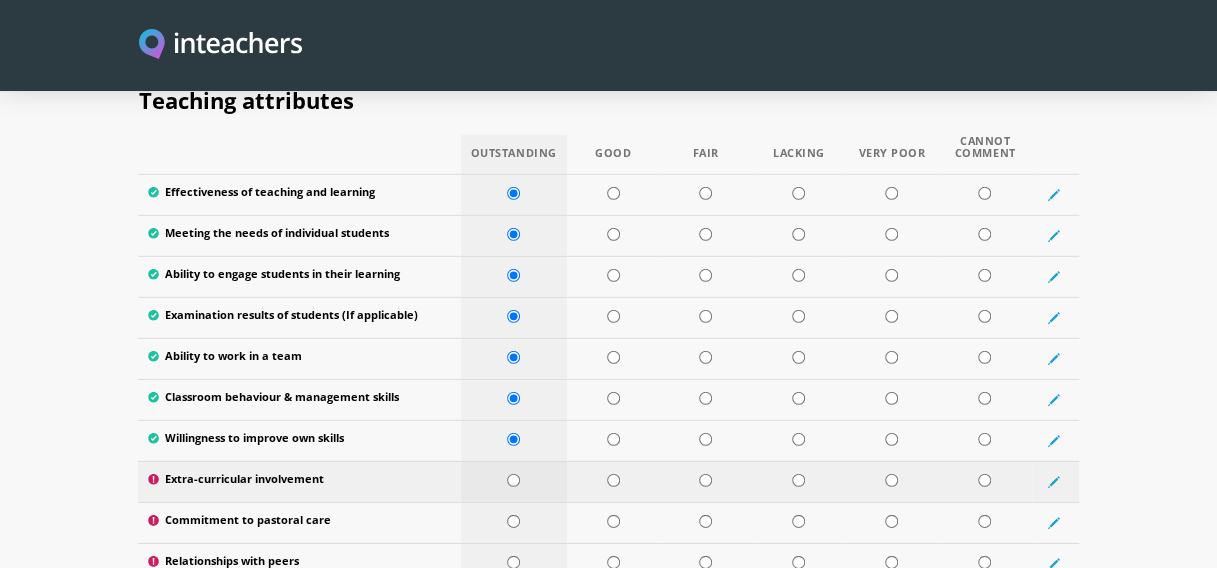 click at bounding box center [513, 480] 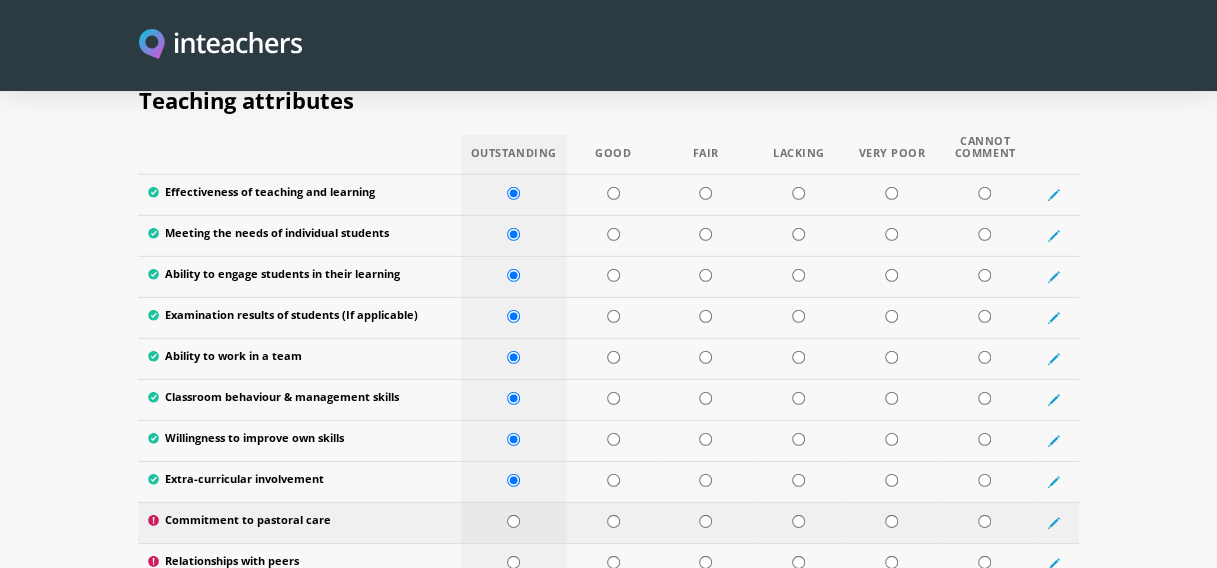 click at bounding box center [513, 521] 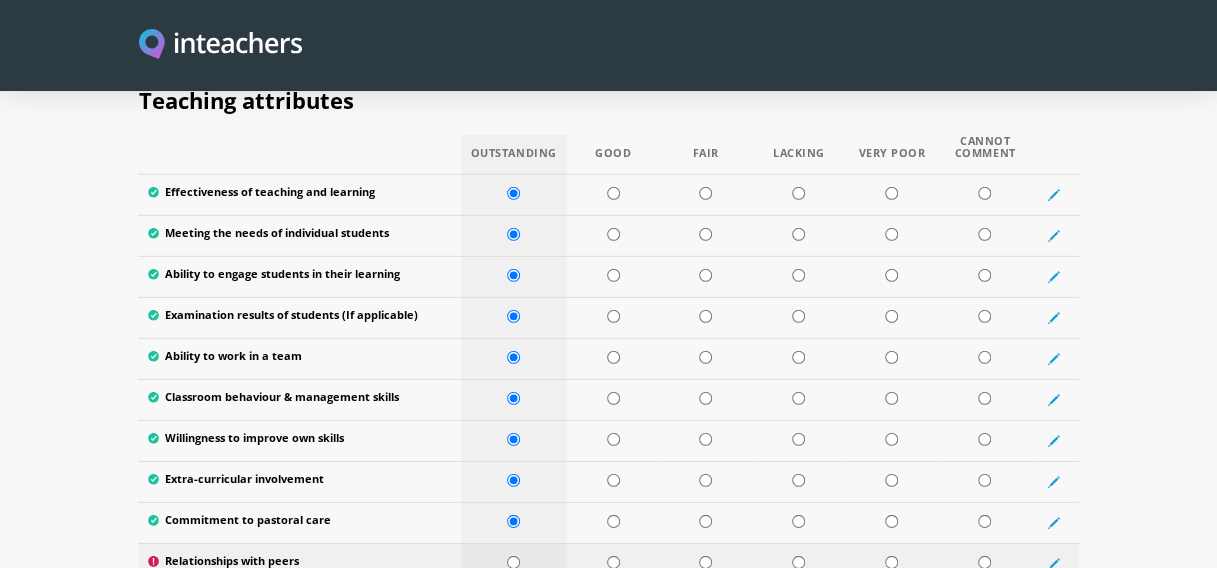 click at bounding box center (513, 562) 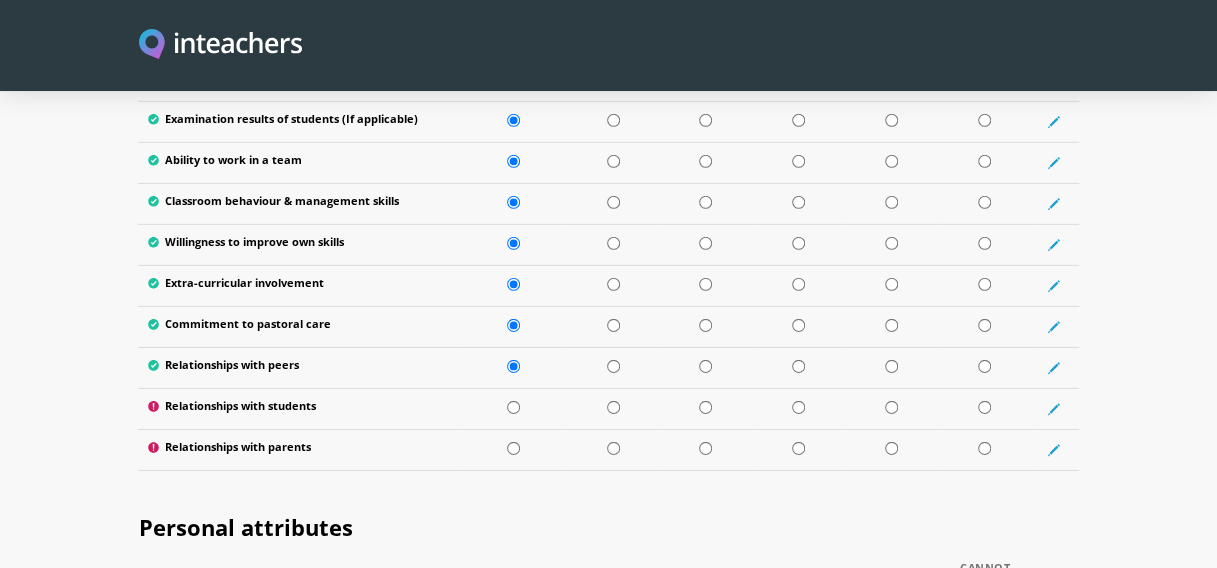 scroll, scrollTop: 2900, scrollLeft: 0, axis: vertical 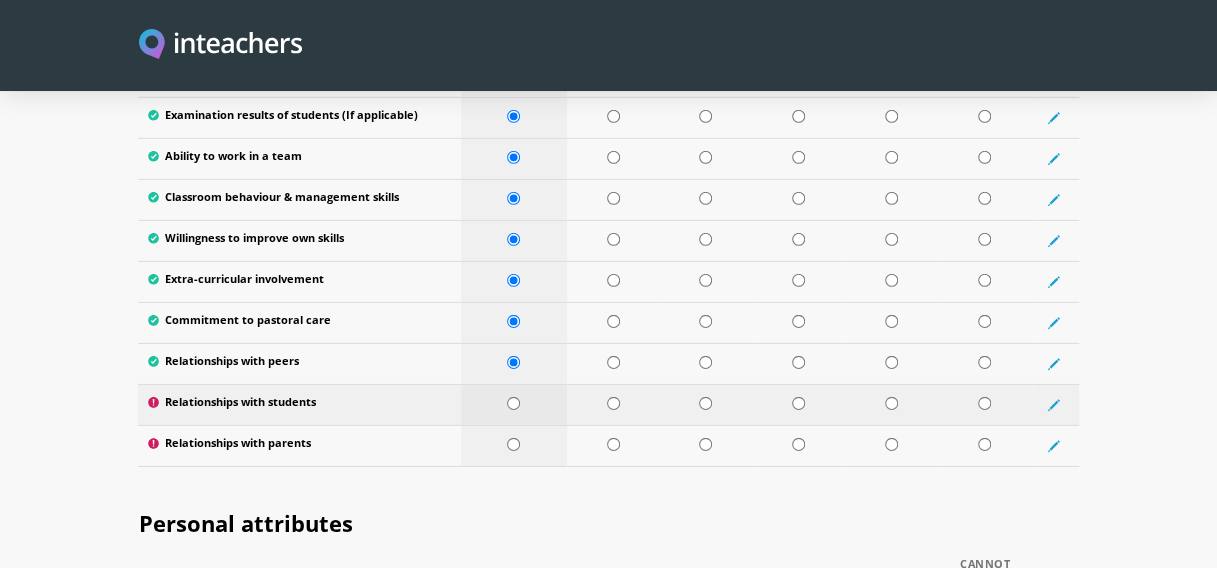 click at bounding box center (513, 403) 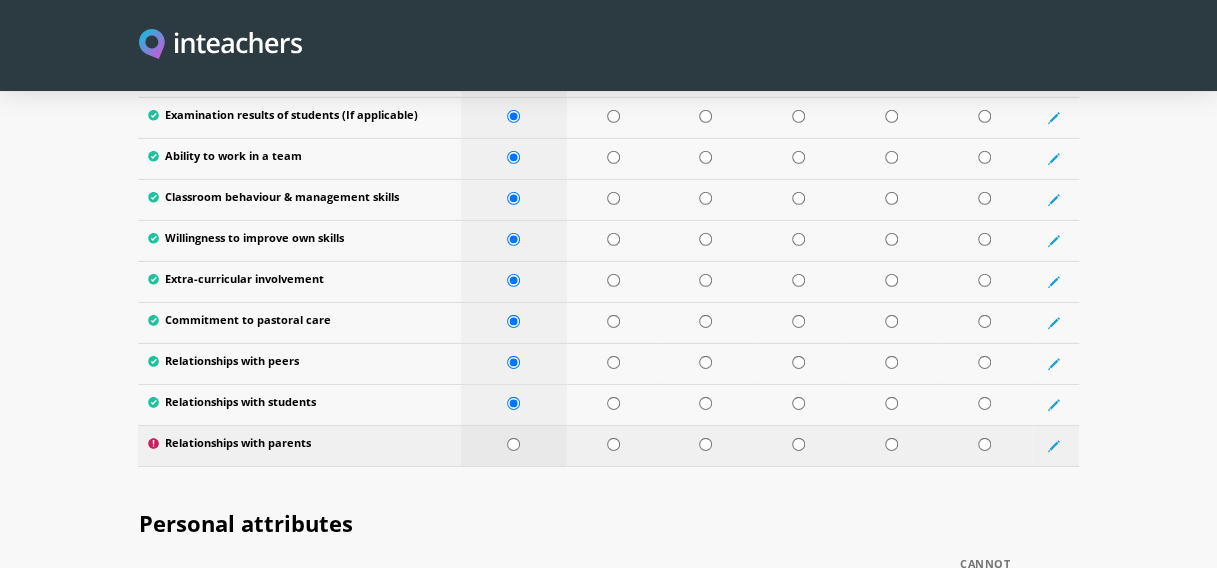 click at bounding box center (513, 444) 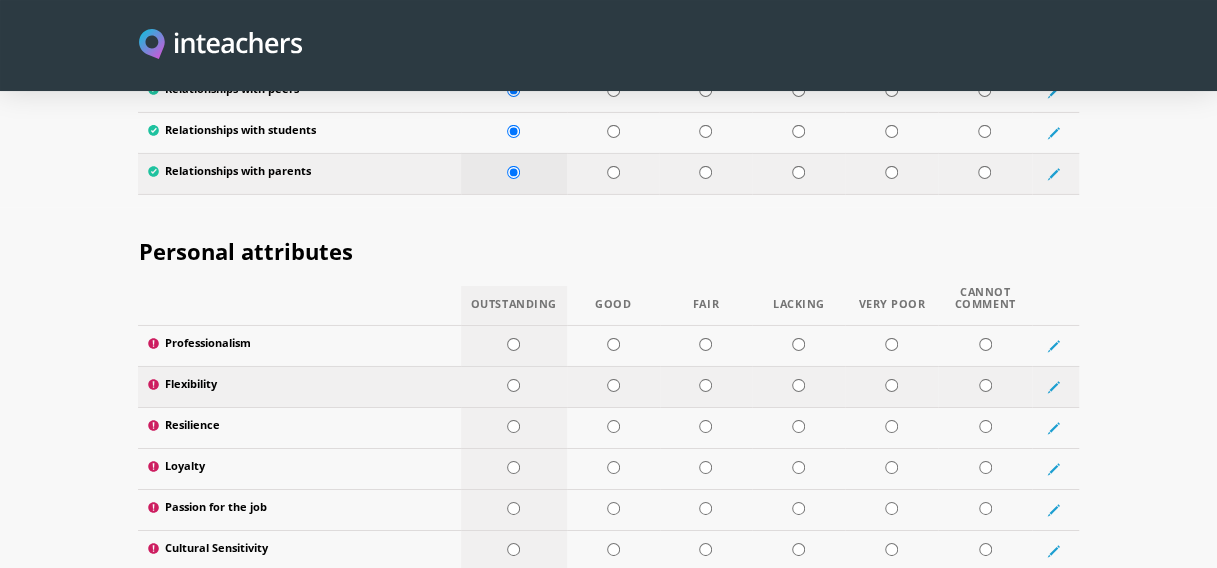 scroll, scrollTop: 3200, scrollLeft: 0, axis: vertical 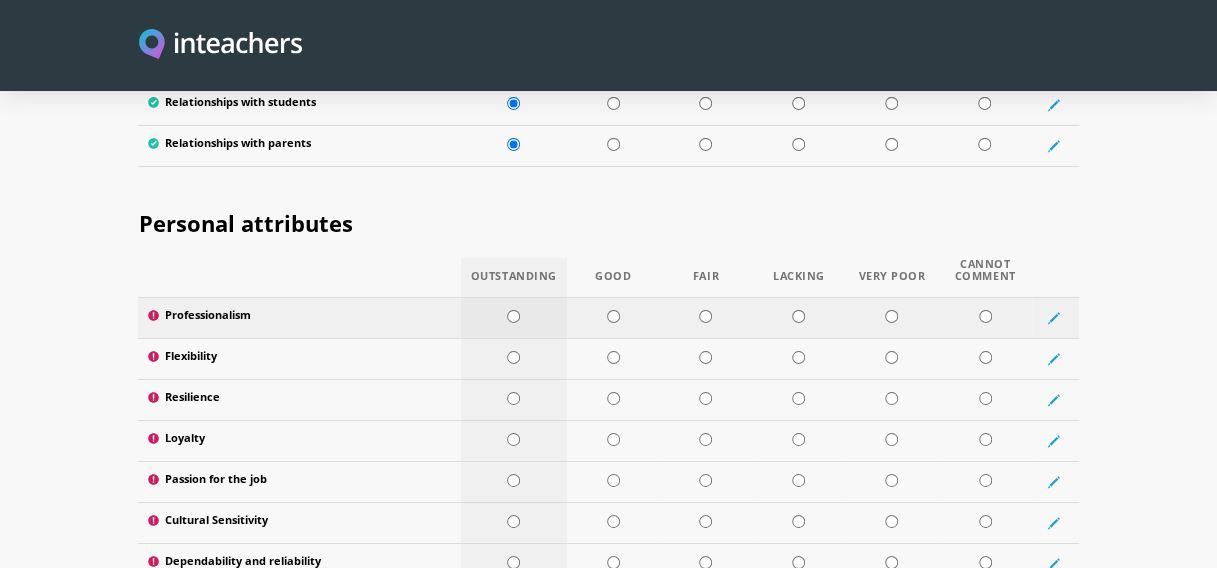 click at bounding box center (513, 316) 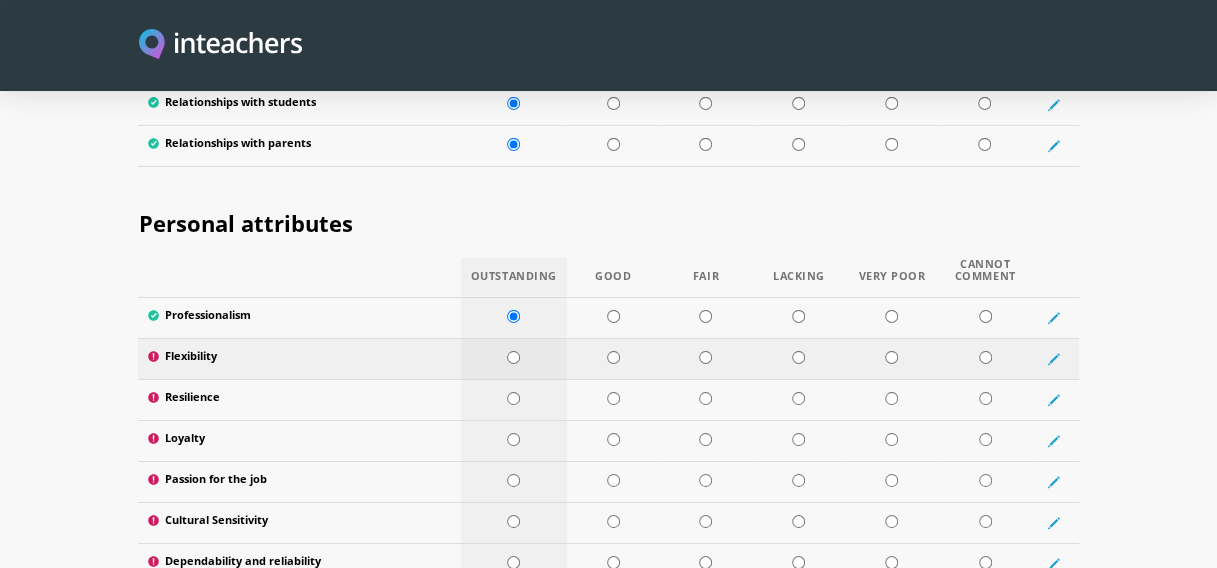click at bounding box center (513, 357) 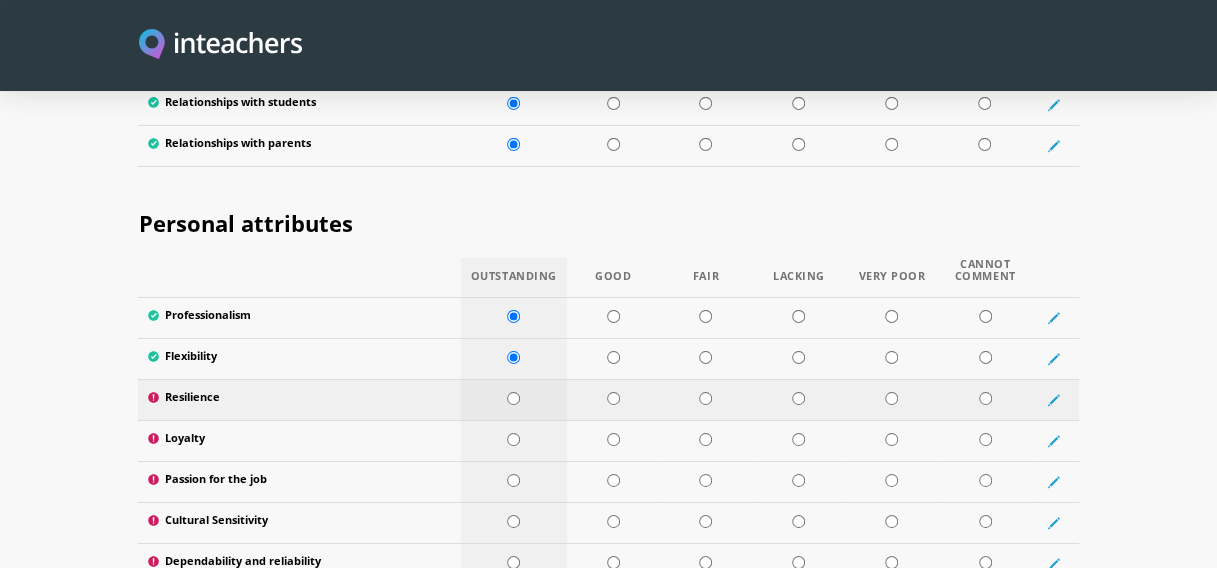 click at bounding box center (513, 398) 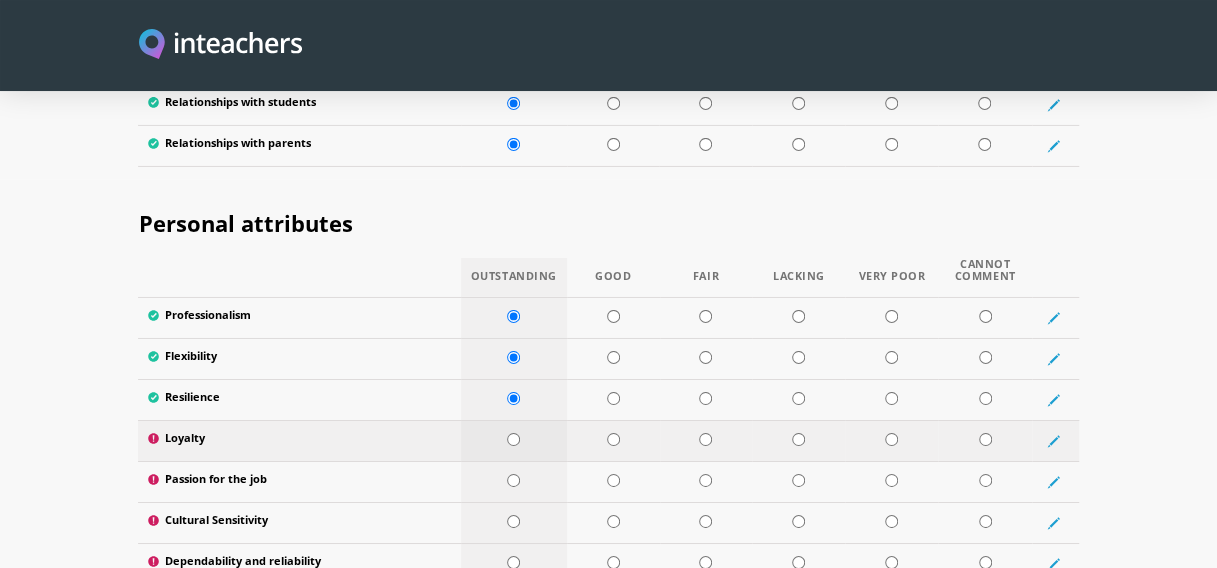 click at bounding box center [513, 439] 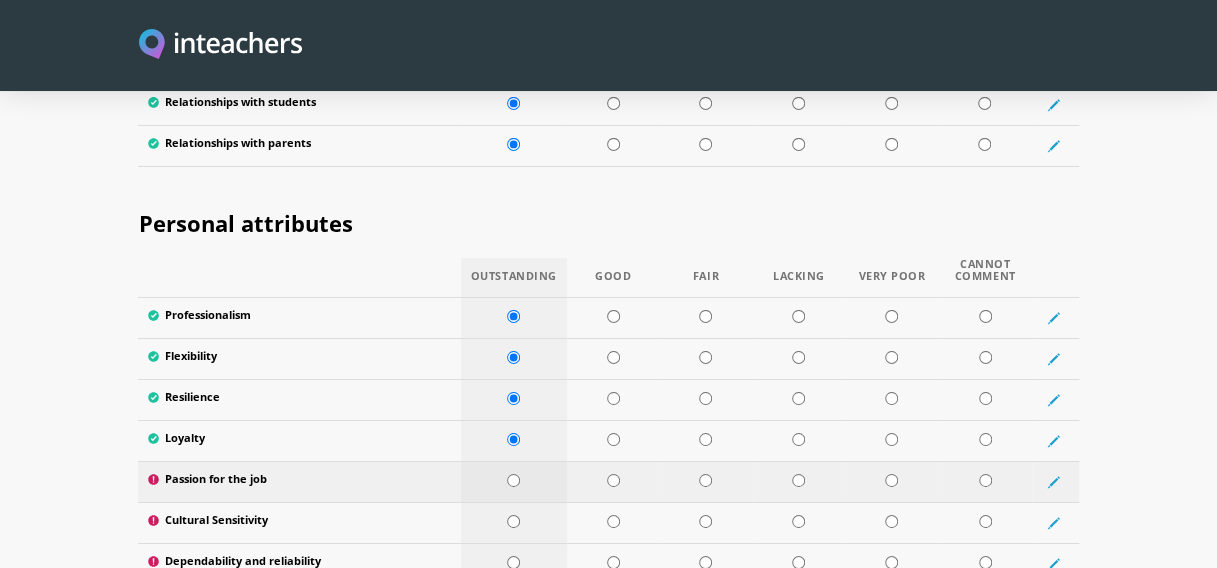 click at bounding box center [513, 480] 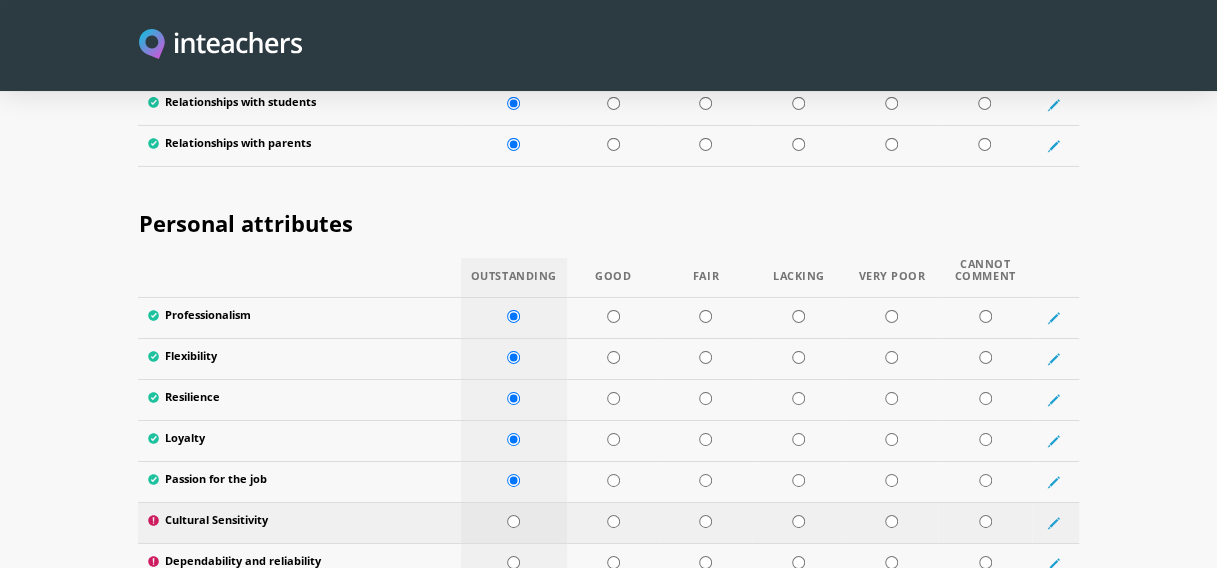 click at bounding box center (513, 521) 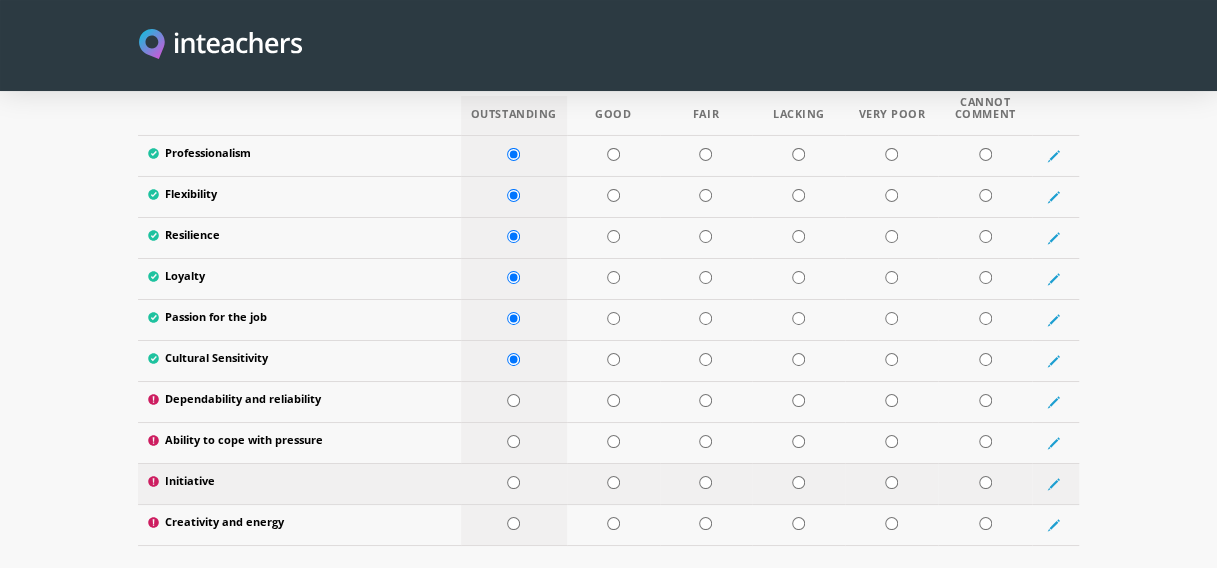 scroll, scrollTop: 3400, scrollLeft: 0, axis: vertical 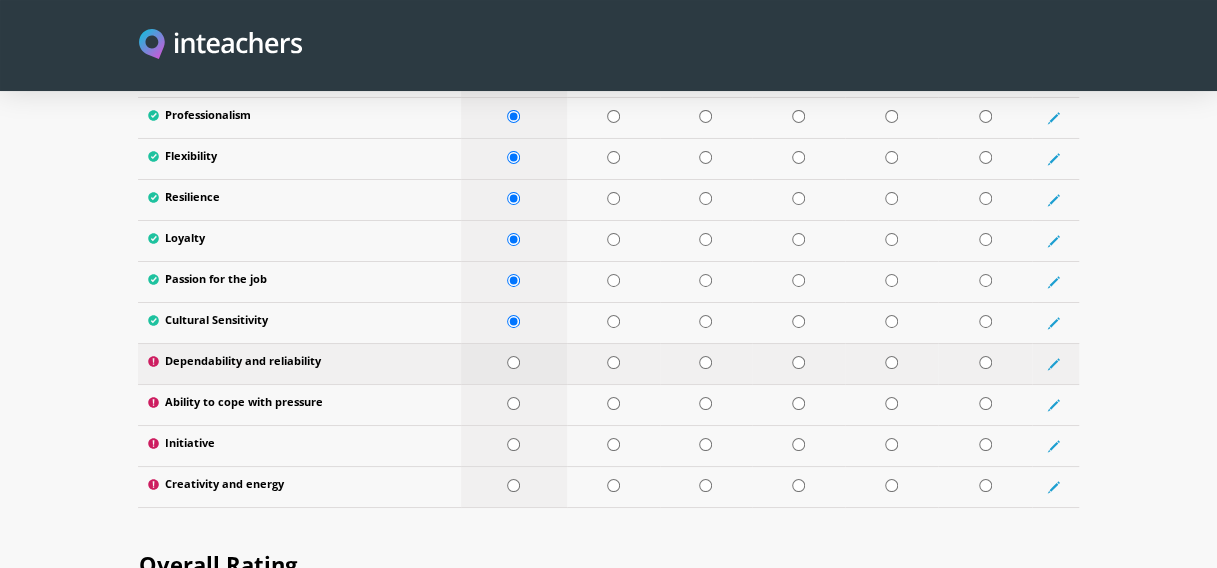 click at bounding box center [513, 362] 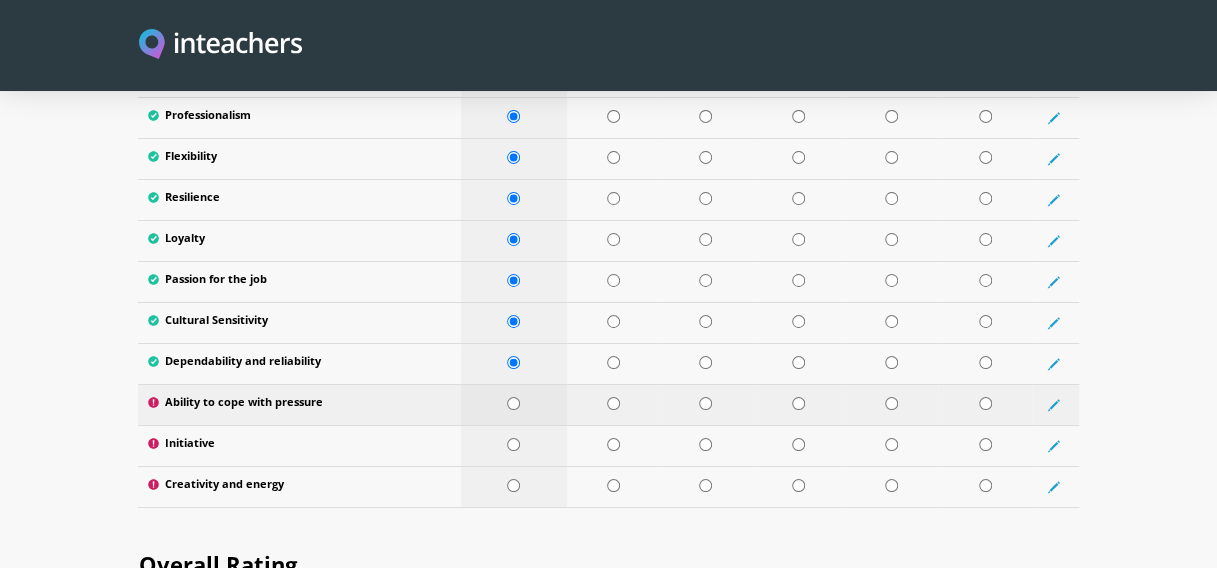 click at bounding box center [513, 403] 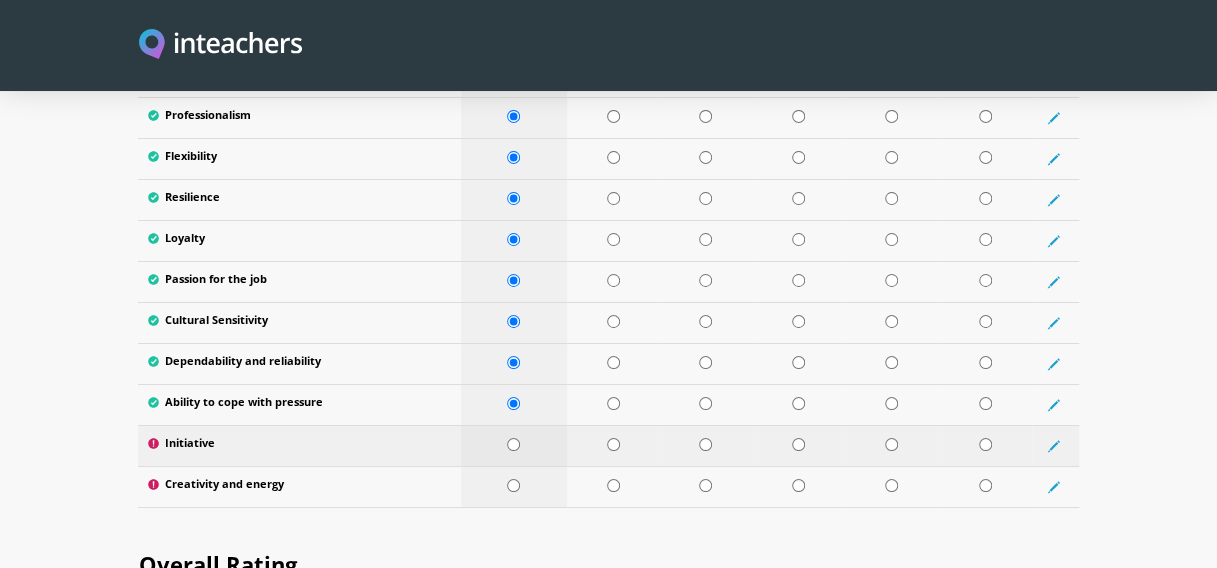 click at bounding box center [513, 444] 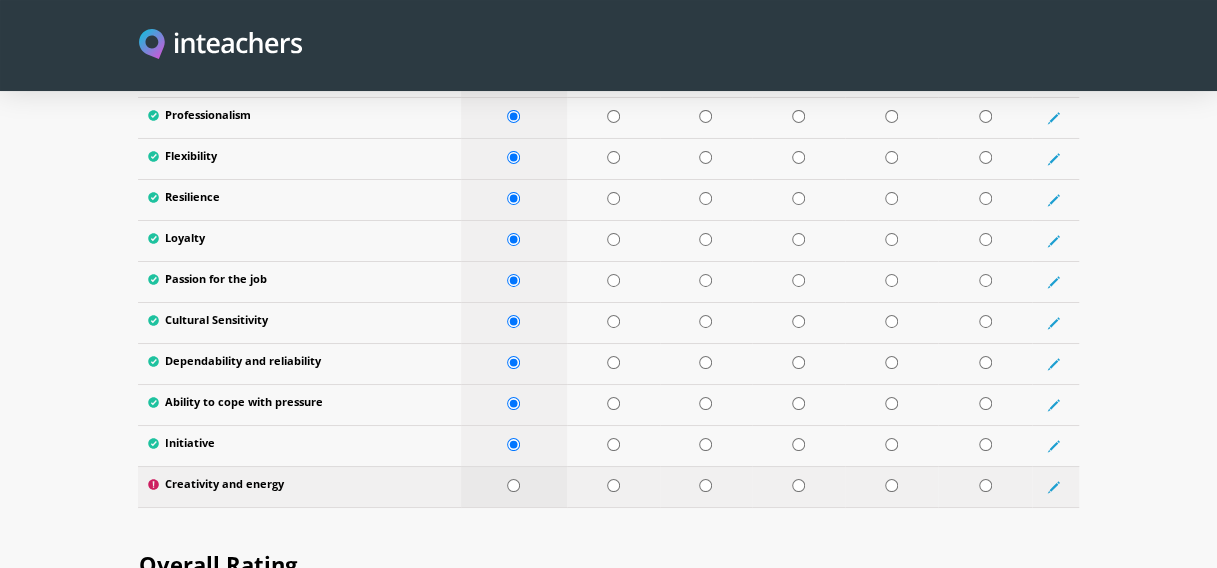 click at bounding box center [513, 485] 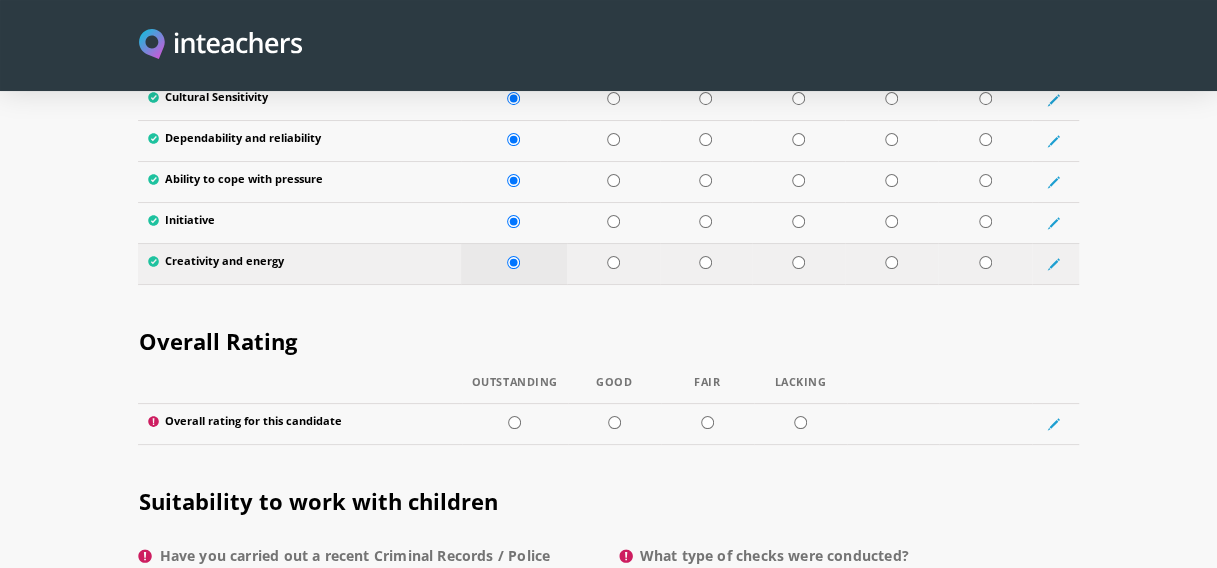scroll, scrollTop: 3700, scrollLeft: 0, axis: vertical 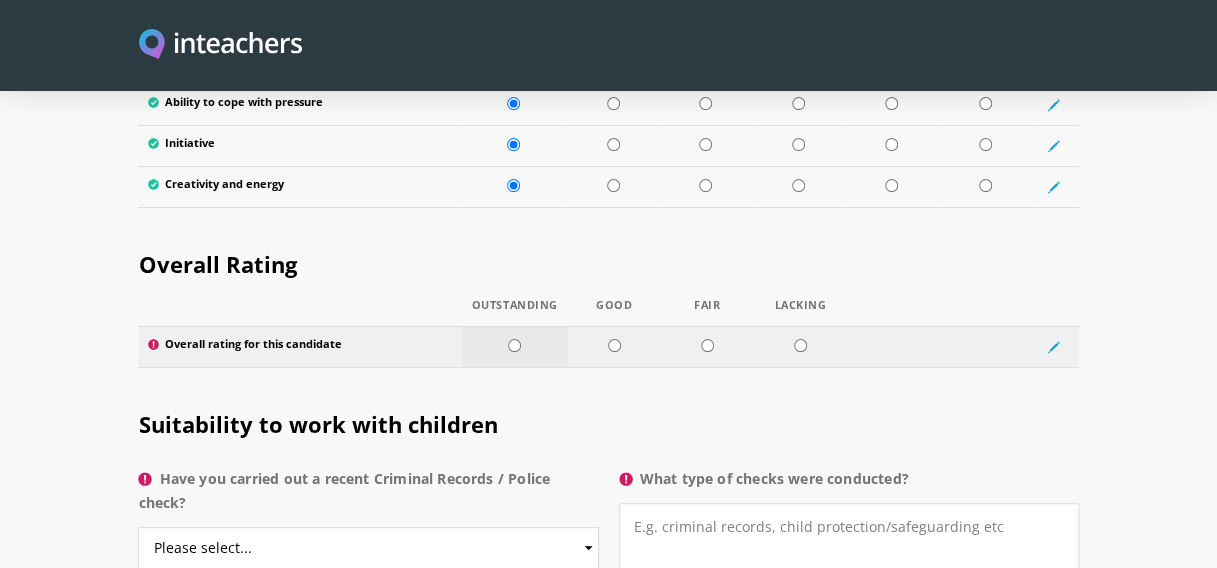 click at bounding box center (514, 345) 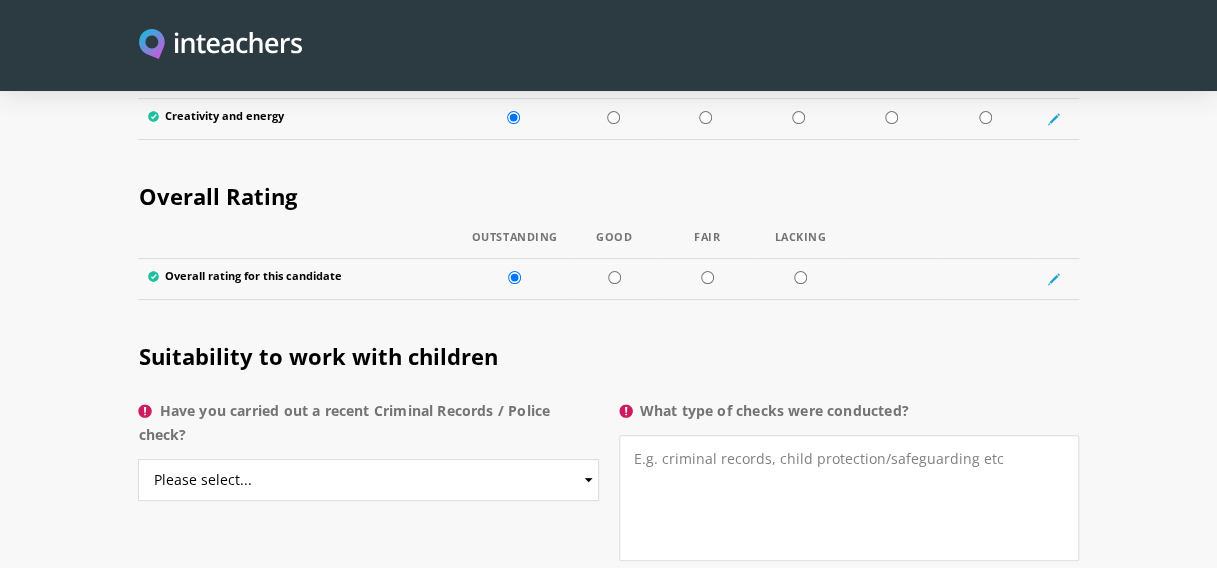 scroll, scrollTop: 3800, scrollLeft: 0, axis: vertical 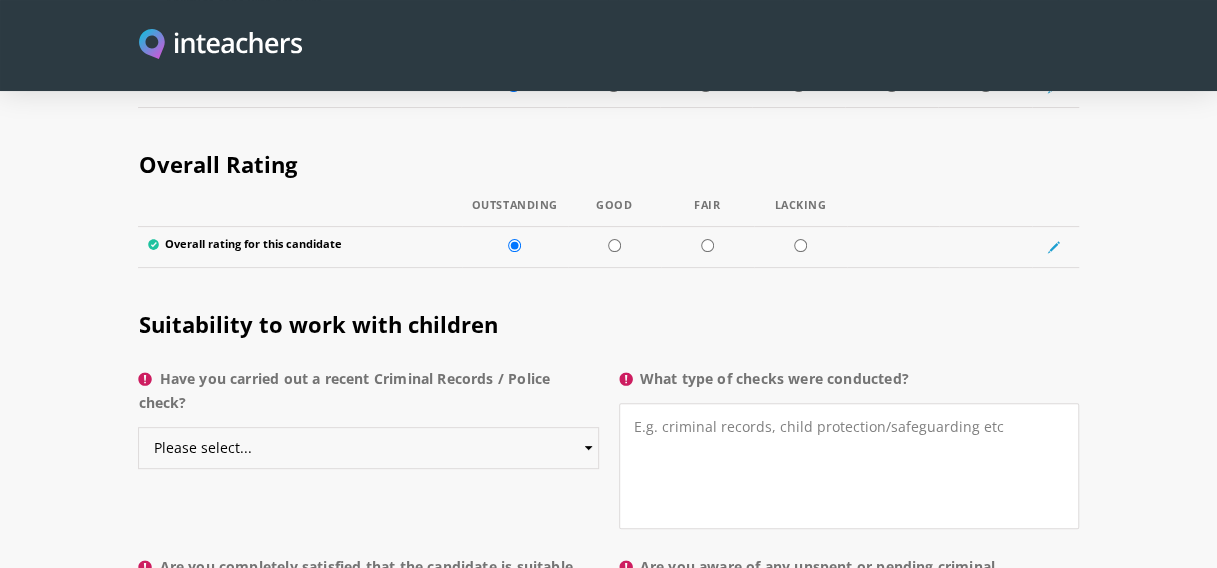 click on "Please select... Yes
No
Do not know" at bounding box center [368, 448] 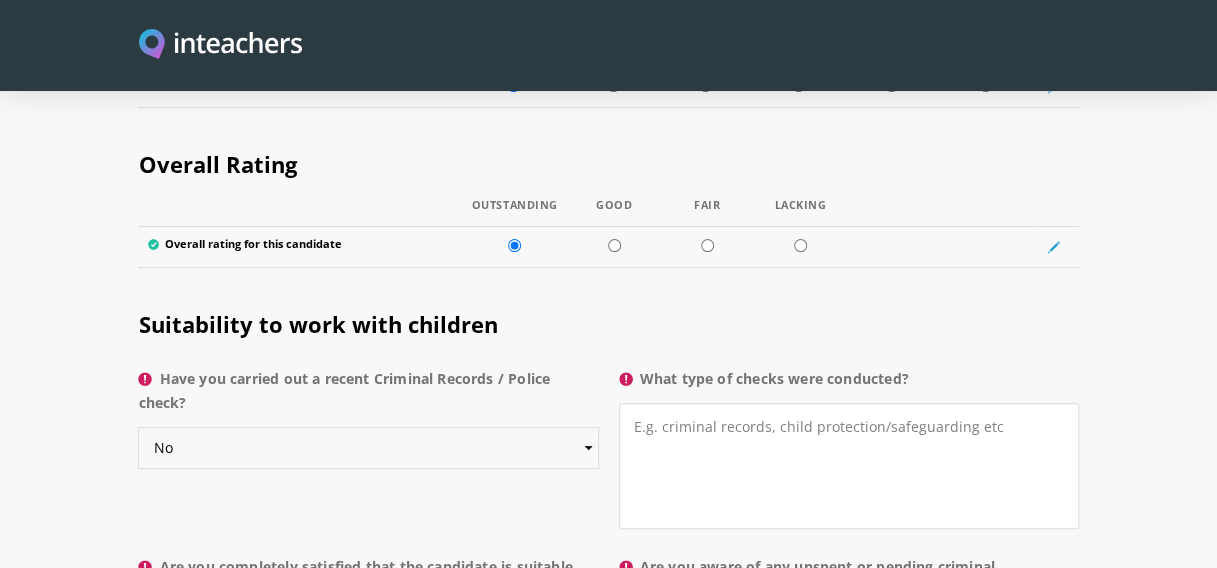 click on "Please select... Yes
No
Do not know" at bounding box center (368, 448) 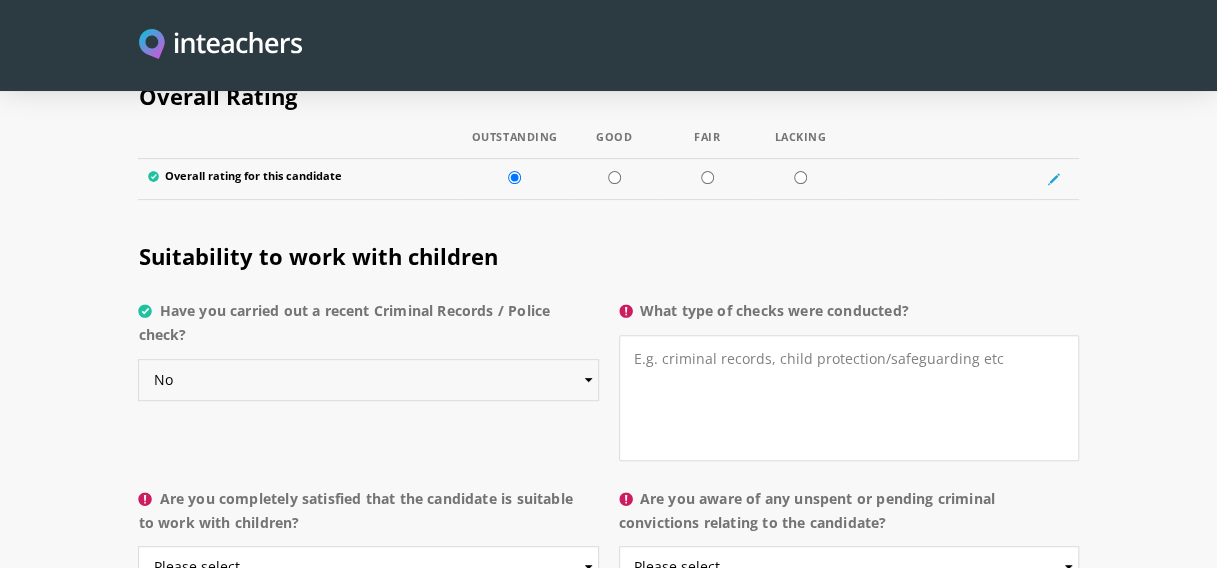 scroll, scrollTop: 3900, scrollLeft: 0, axis: vertical 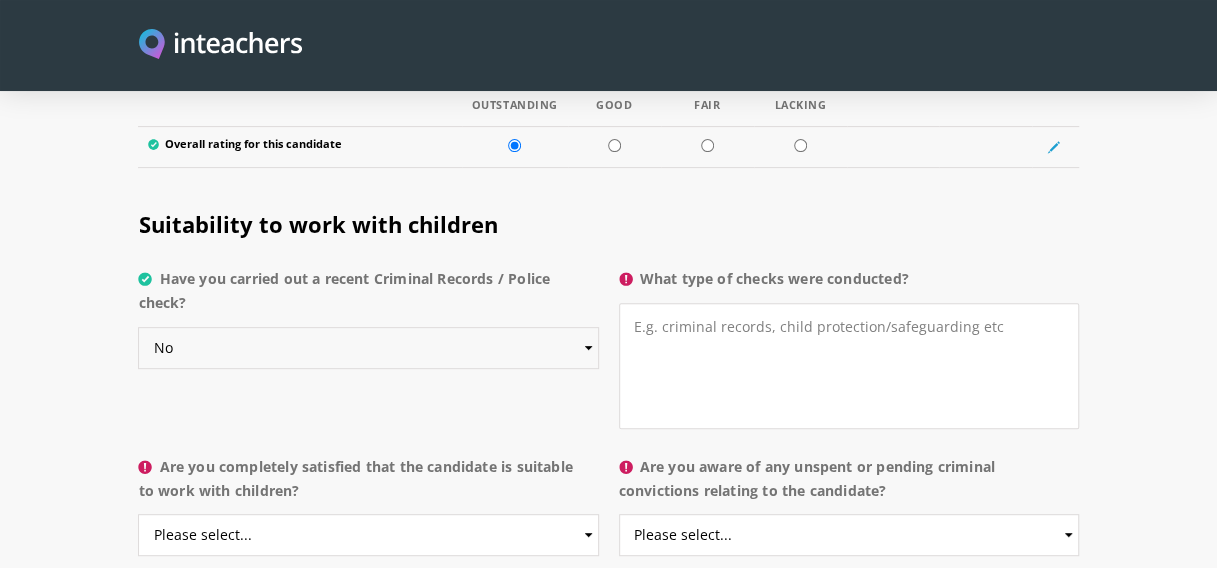 click on "Please select... Yes
No
Do not know" at bounding box center [368, 348] 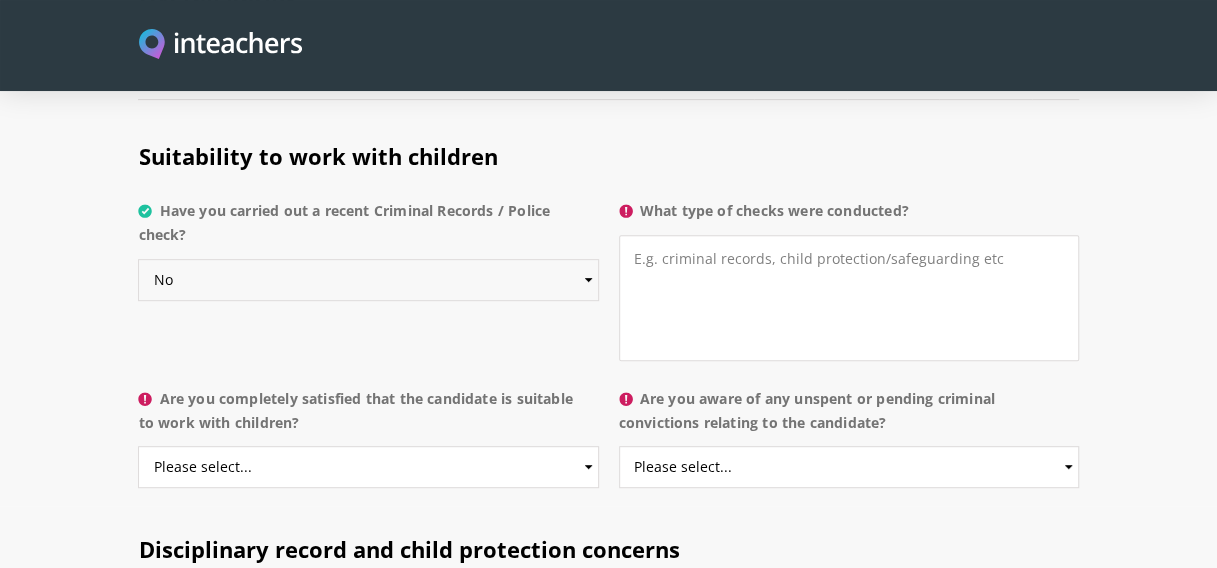scroll, scrollTop: 4000, scrollLeft: 0, axis: vertical 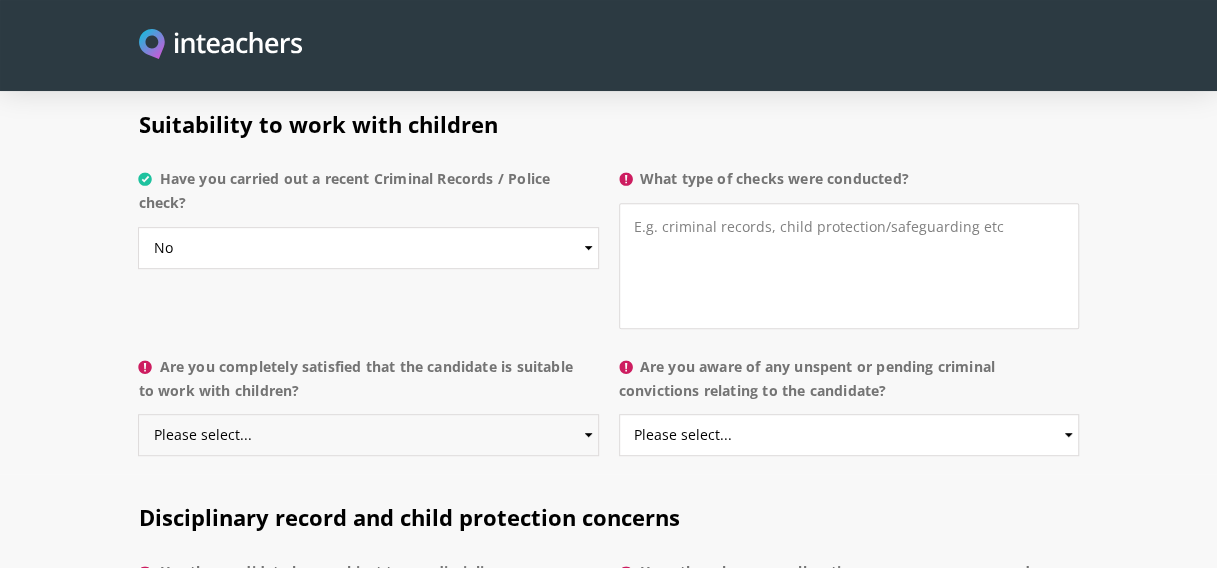click on "Please select... Yes
No
Do not know" at bounding box center [368, 435] 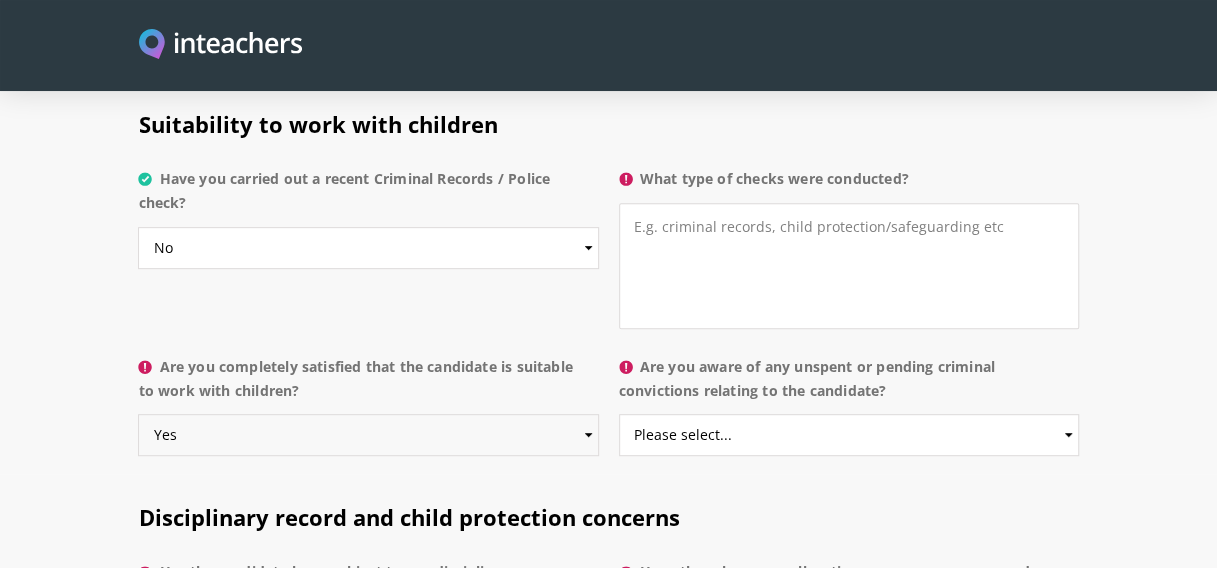 click on "Please select... Yes
No
Do not know" at bounding box center (368, 435) 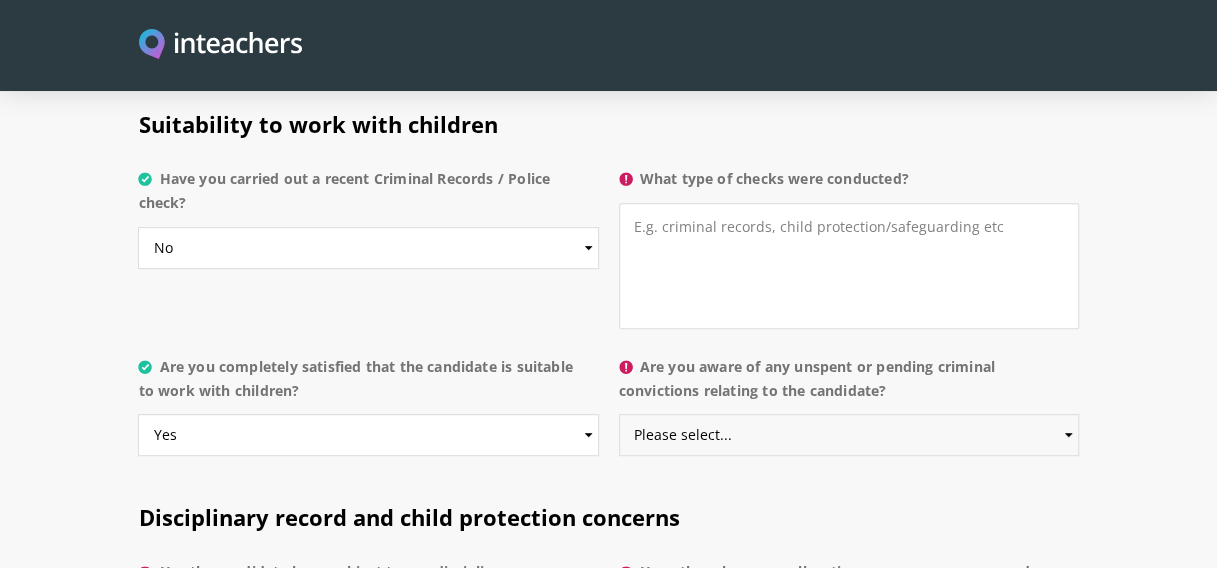 click on "Please select... Yes
No
Do not know" at bounding box center (849, 435) 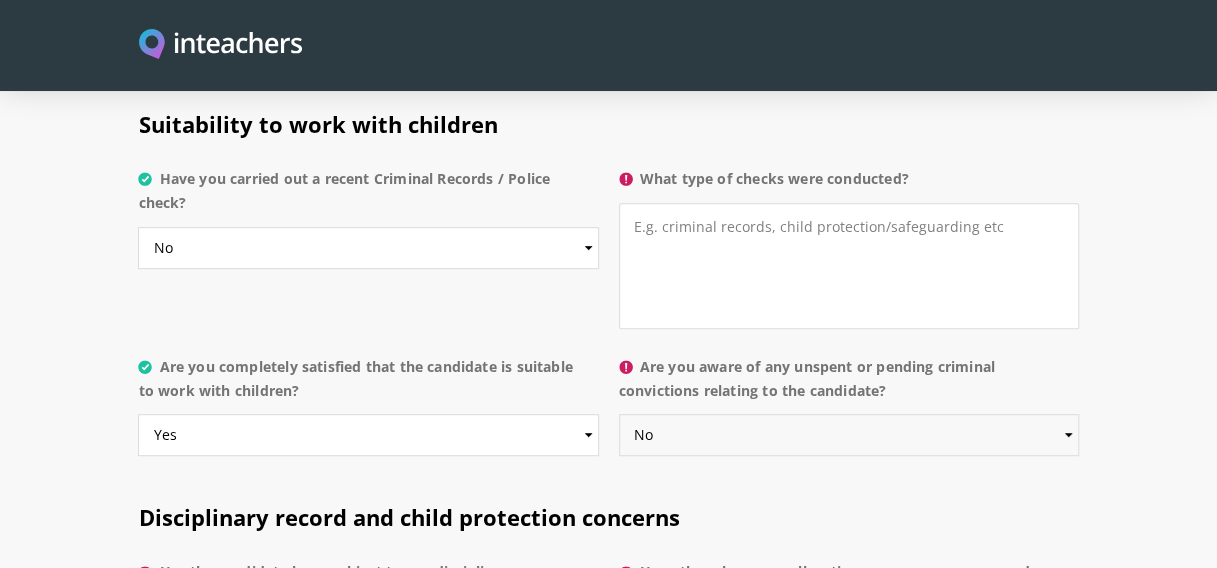 click on "Please select... Yes
No
Do not know" at bounding box center [849, 435] 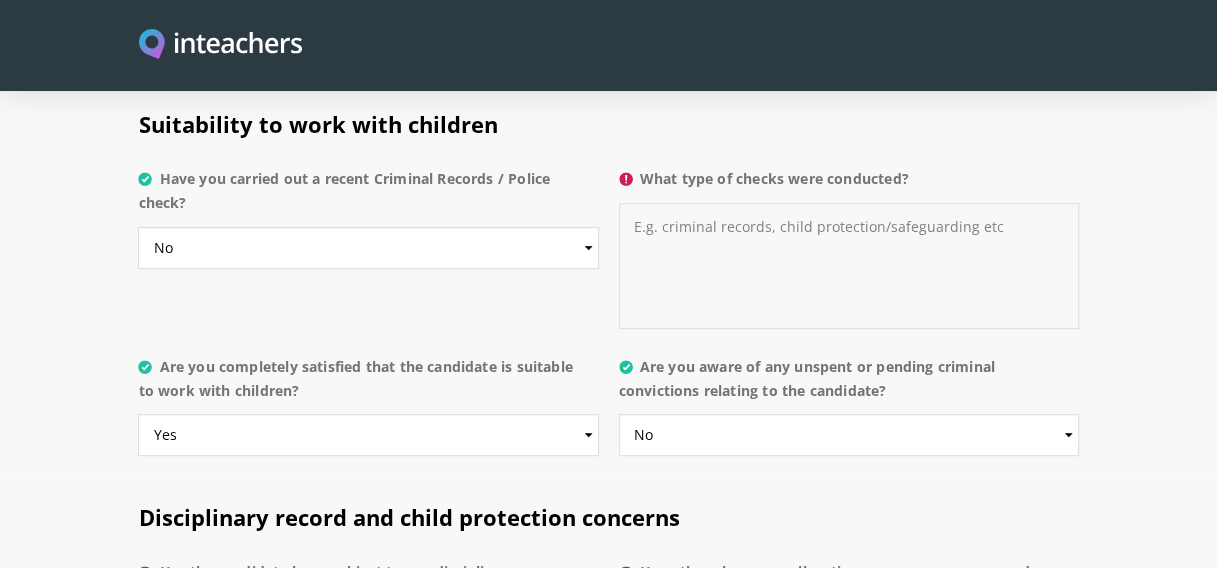 click on "What type of checks were conducted?" at bounding box center (849, 266) 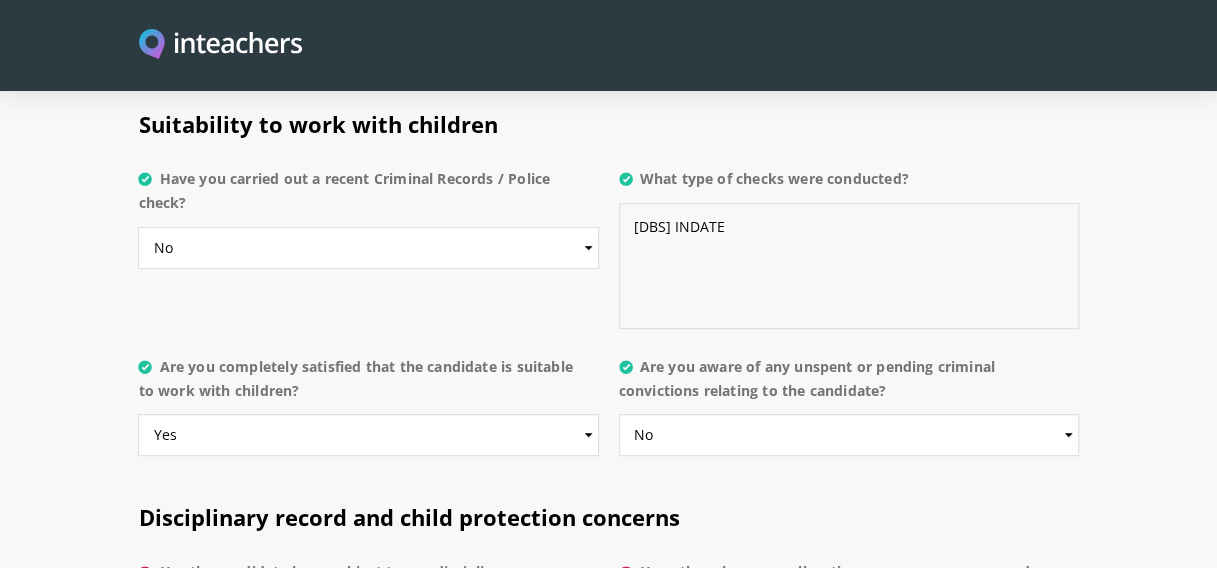 click on "[DBS] INDATE" at bounding box center [849, 266] 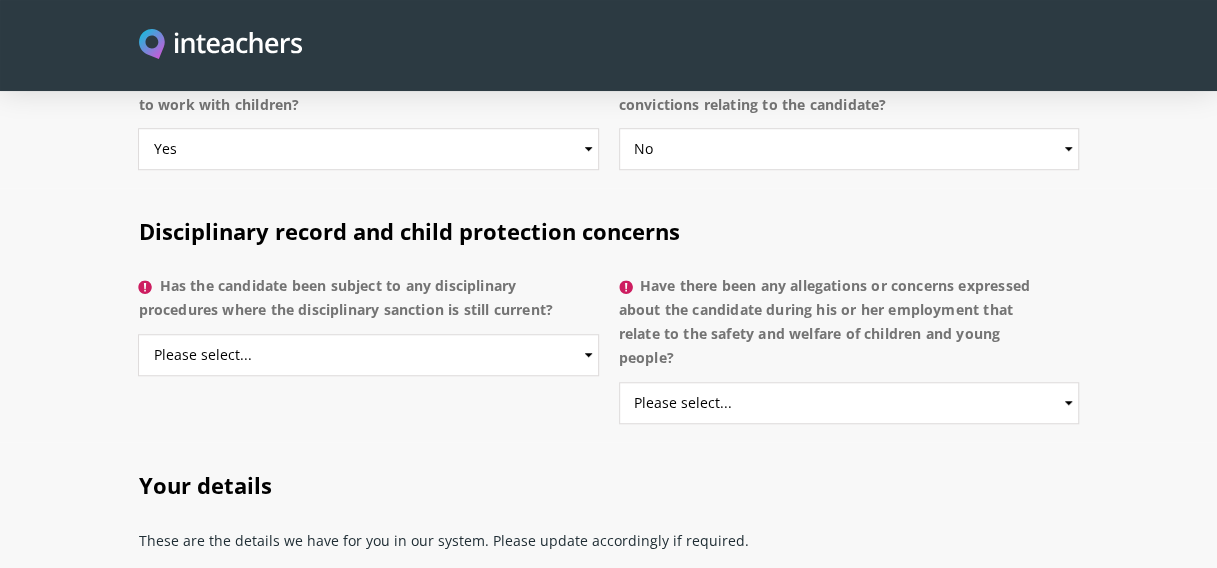 scroll, scrollTop: 4300, scrollLeft: 0, axis: vertical 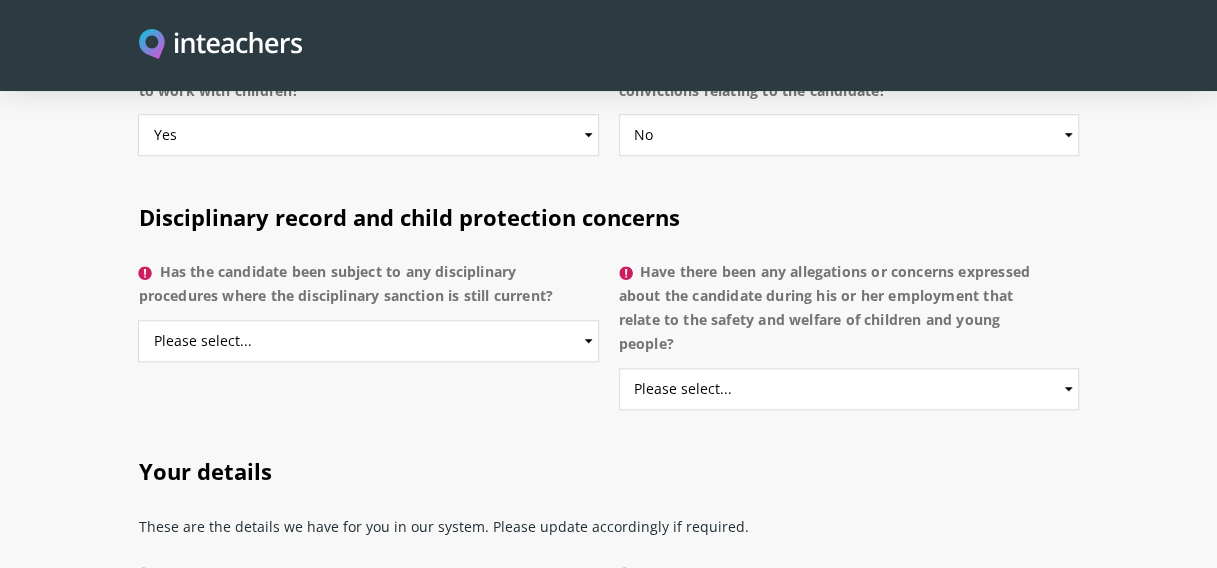 type on "DBS IN DATE" 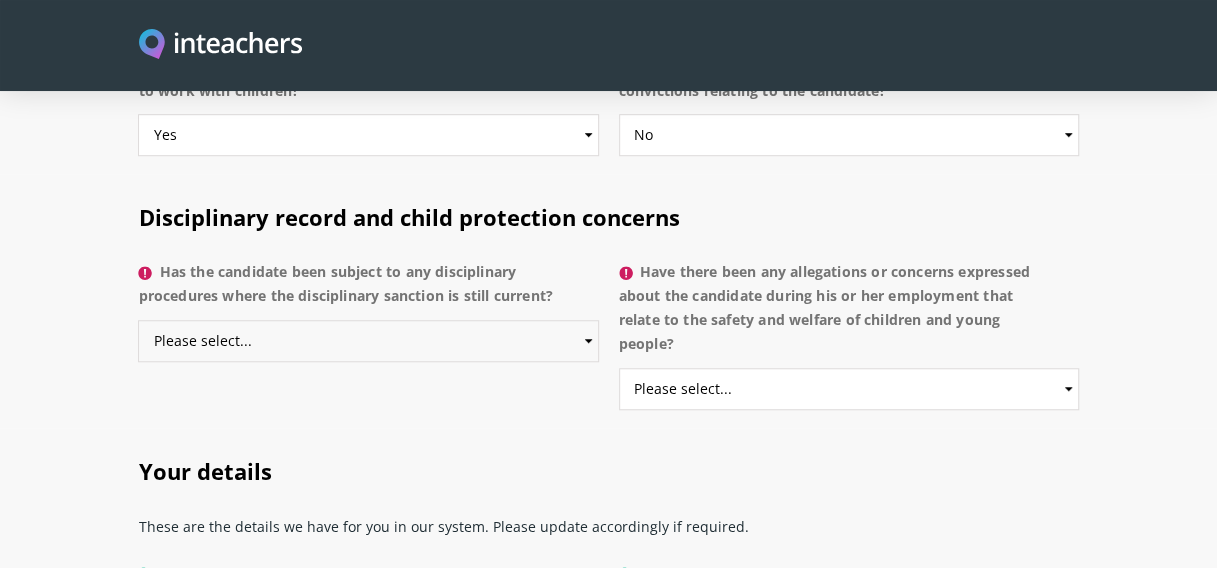 click on "Please select... Yes
No
Do not know" at bounding box center [368, 341] 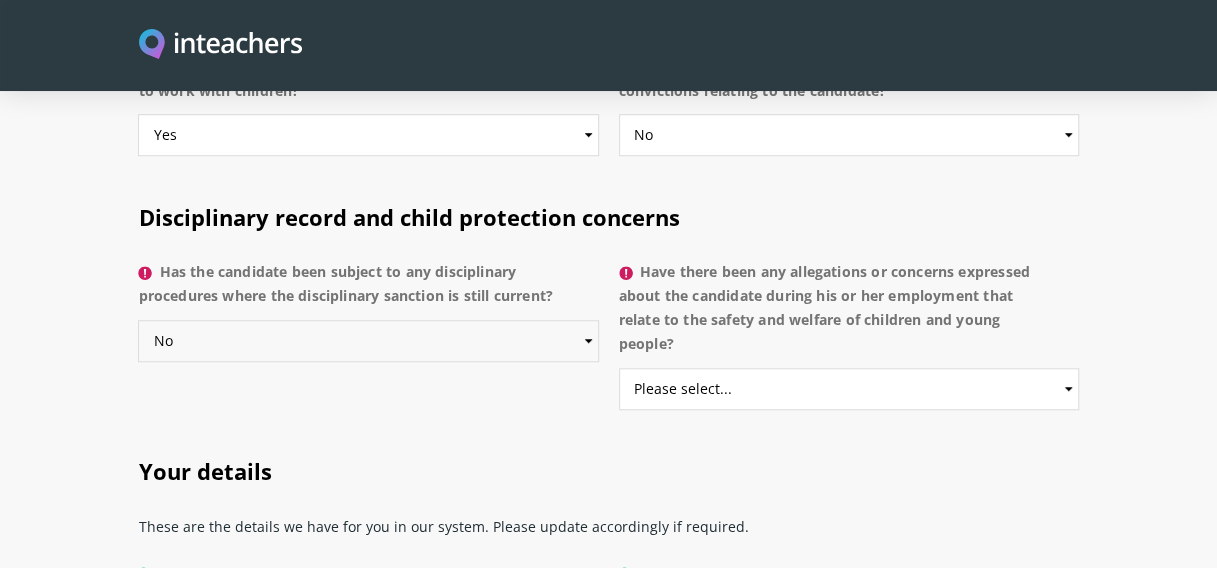 click on "Please select... Yes
No
Do not know" at bounding box center [368, 341] 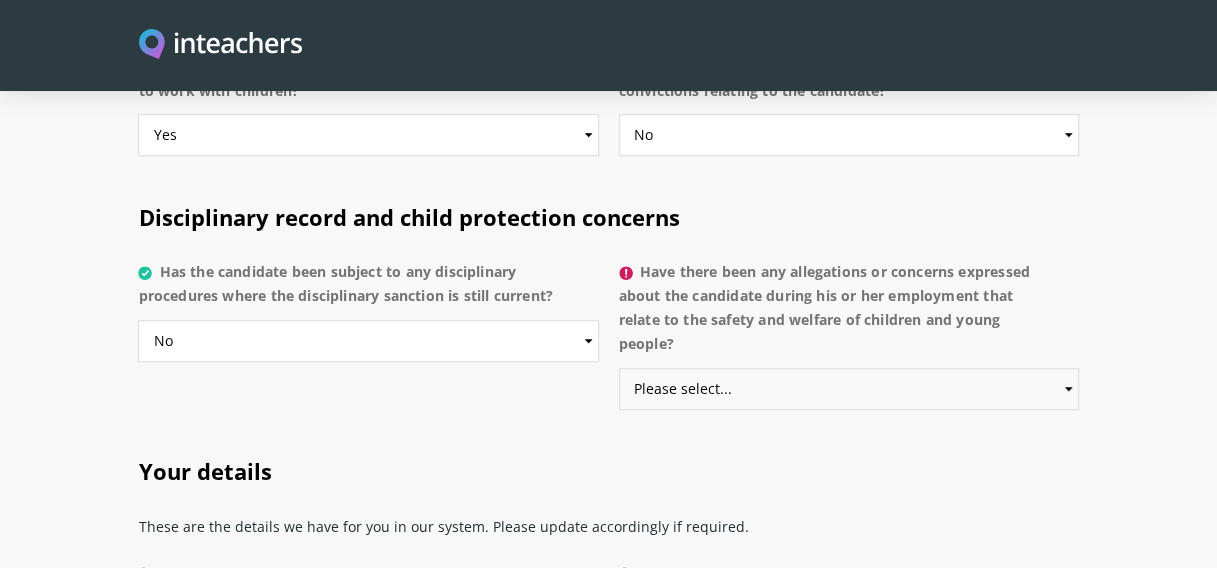 click on "Please select... Yes
No
Do not know" at bounding box center [849, 389] 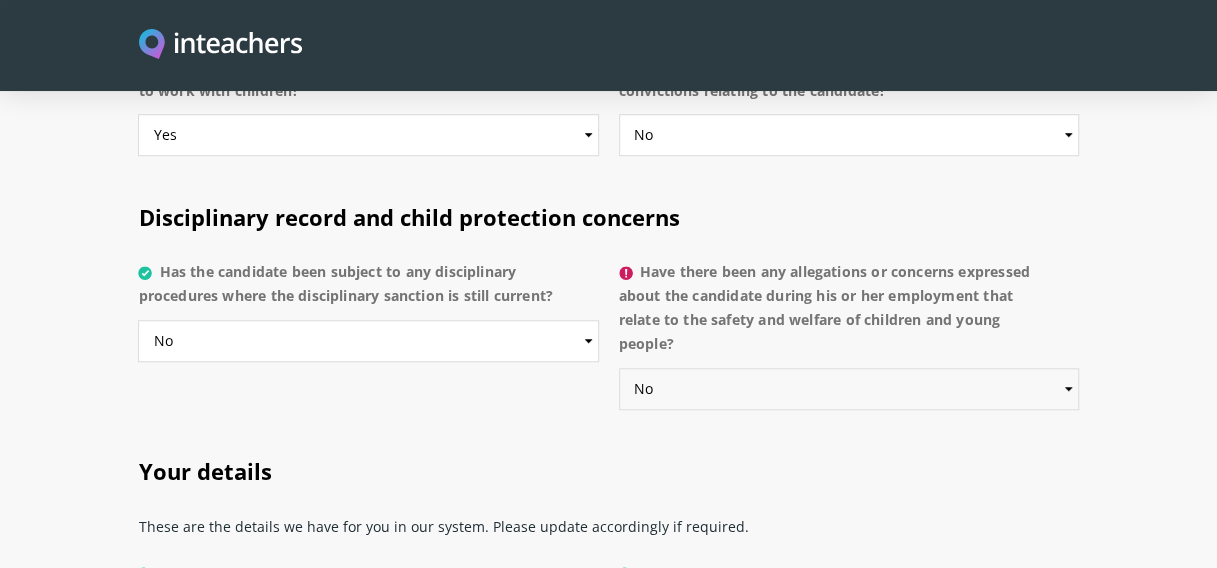 click on "Please select... Yes
No
Do not know" at bounding box center [849, 389] 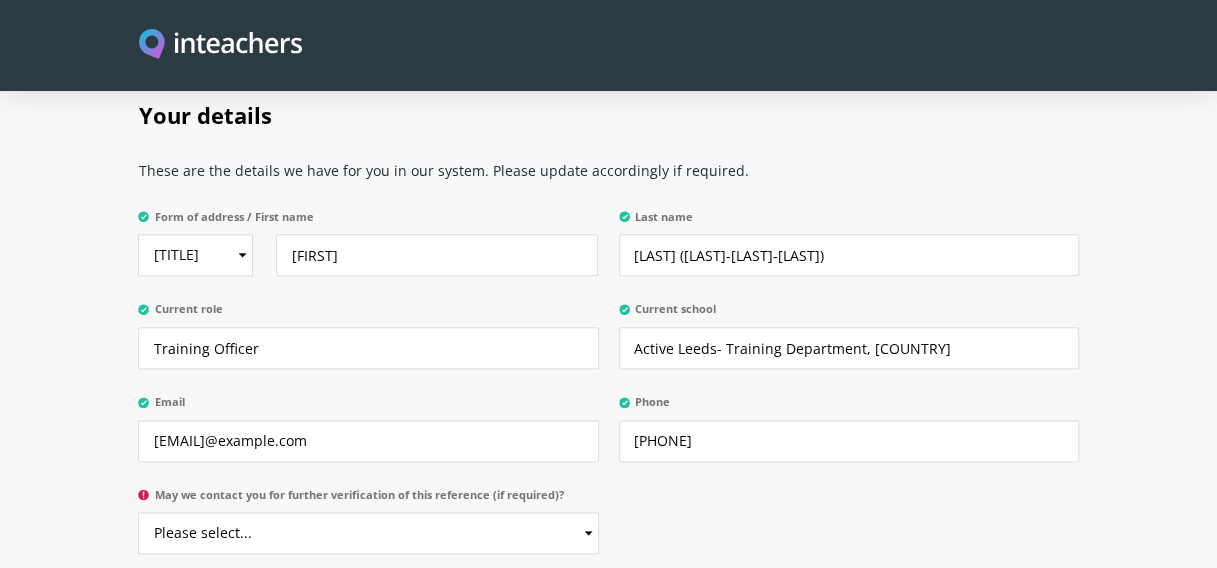 scroll, scrollTop: 4700, scrollLeft: 0, axis: vertical 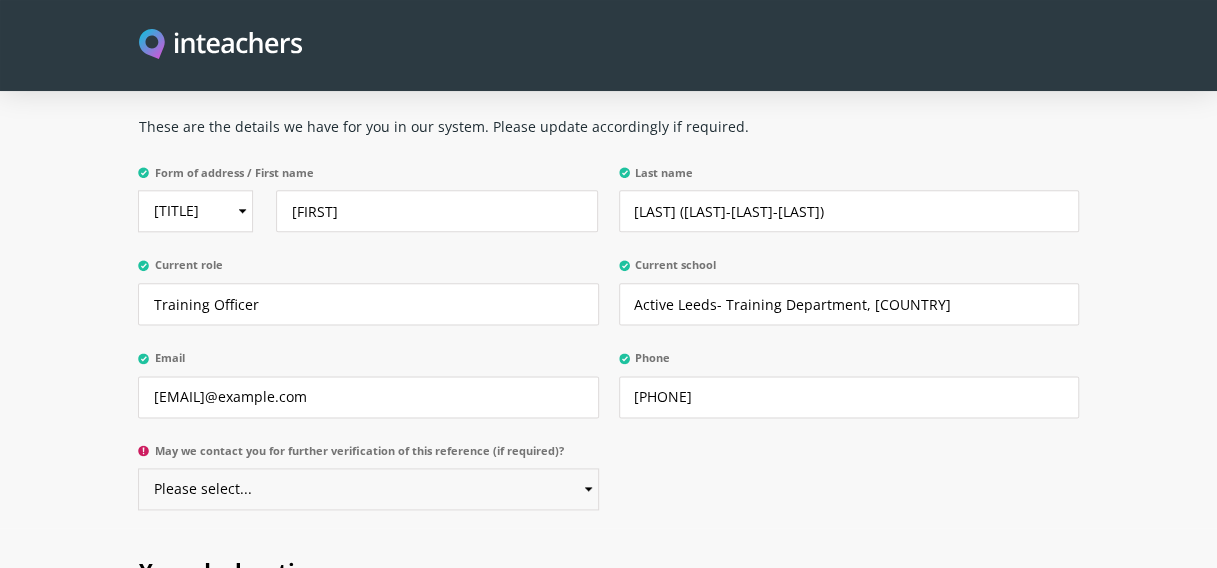 click on "Please select... Yes
No" at bounding box center (368, 489) 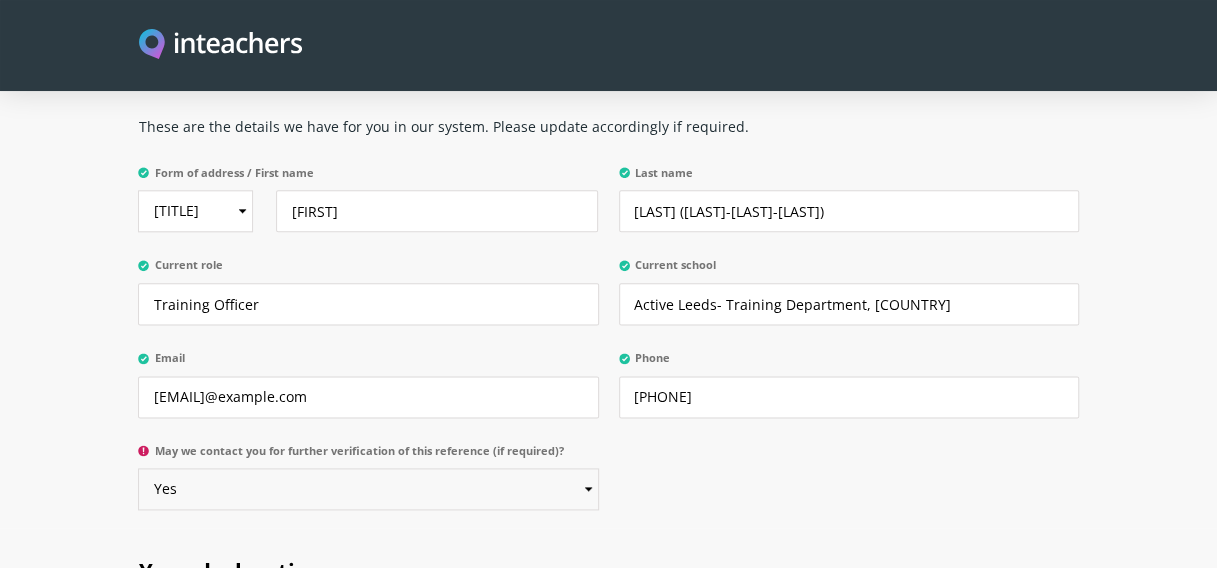 click on "Please select... Yes
No" at bounding box center (368, 489) 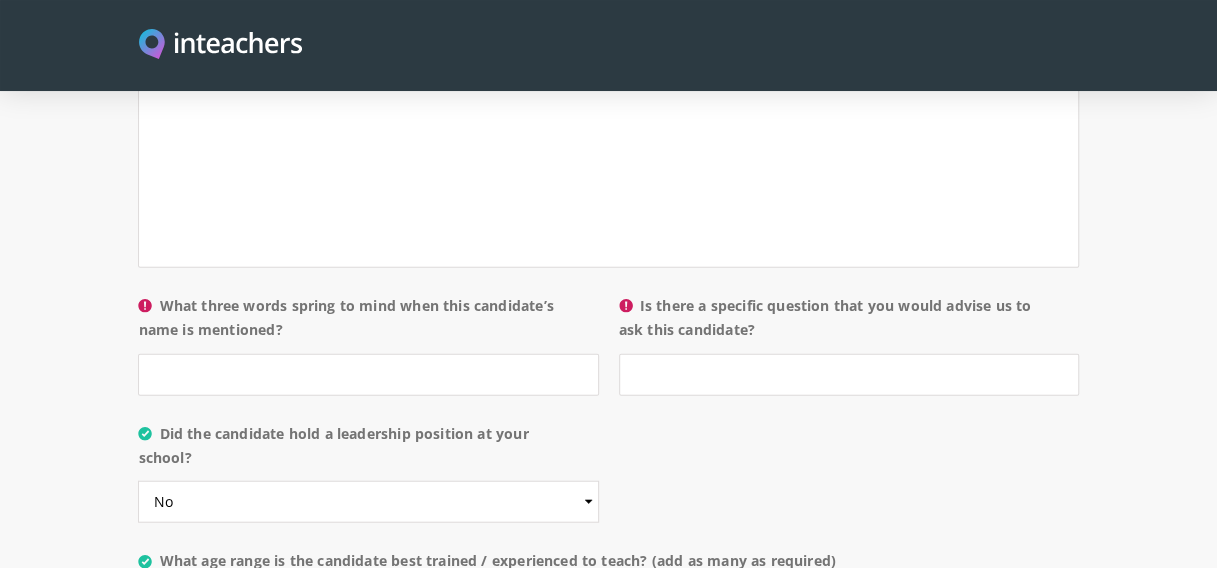 scroll, scrollTop: 2000, scrollLeft: 0, axis: vertical 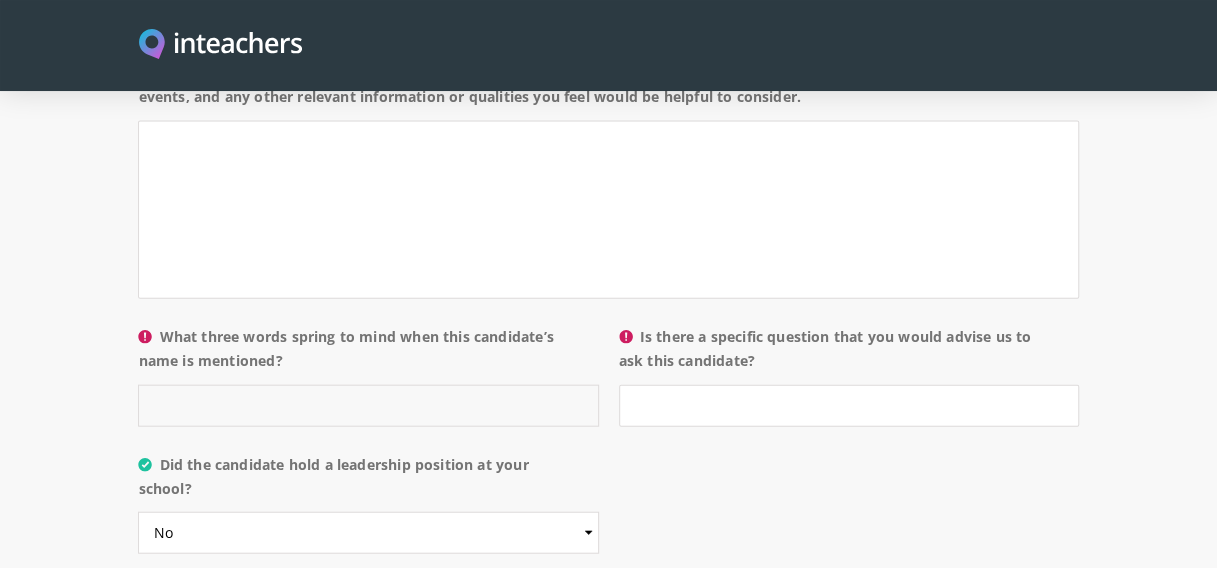 click on "What three words spring to mind when this candidate’s name is mentioned?" at bounding box center (368, 406) 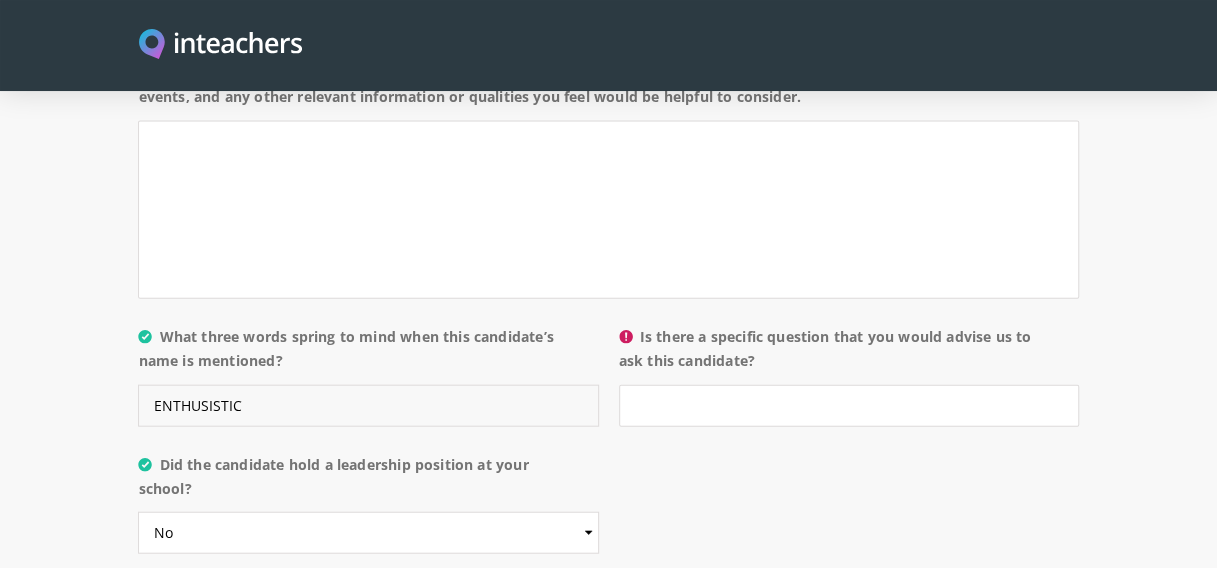 click on "ENTHUSISTIC" at bounding box center [368, 406] 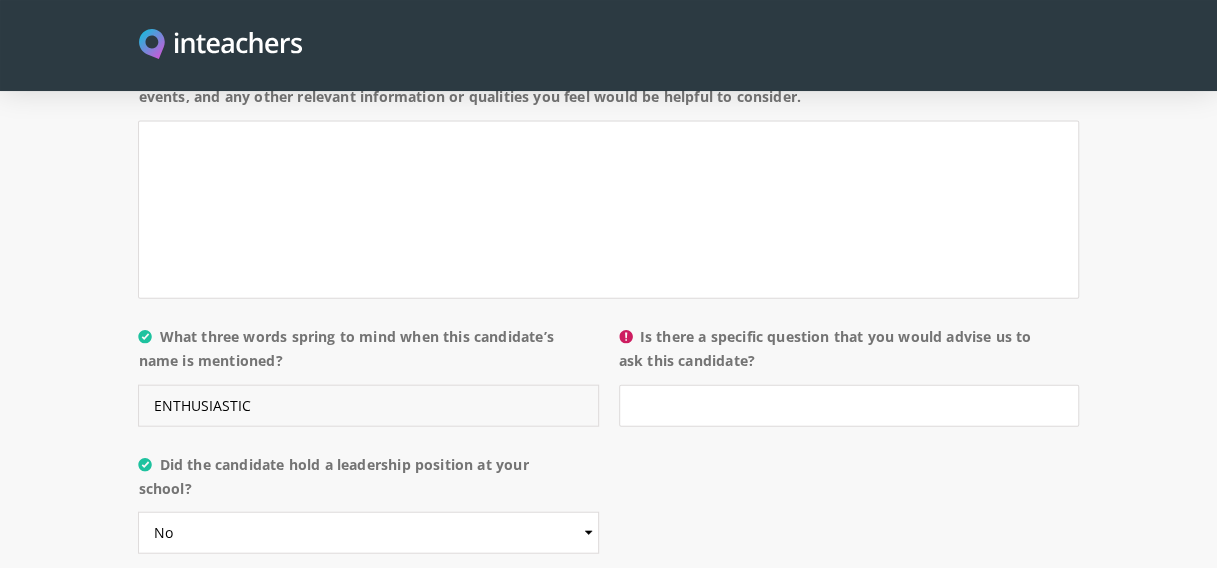 click on "ENTHUSIASTIC" at bounding box center (368, 406) 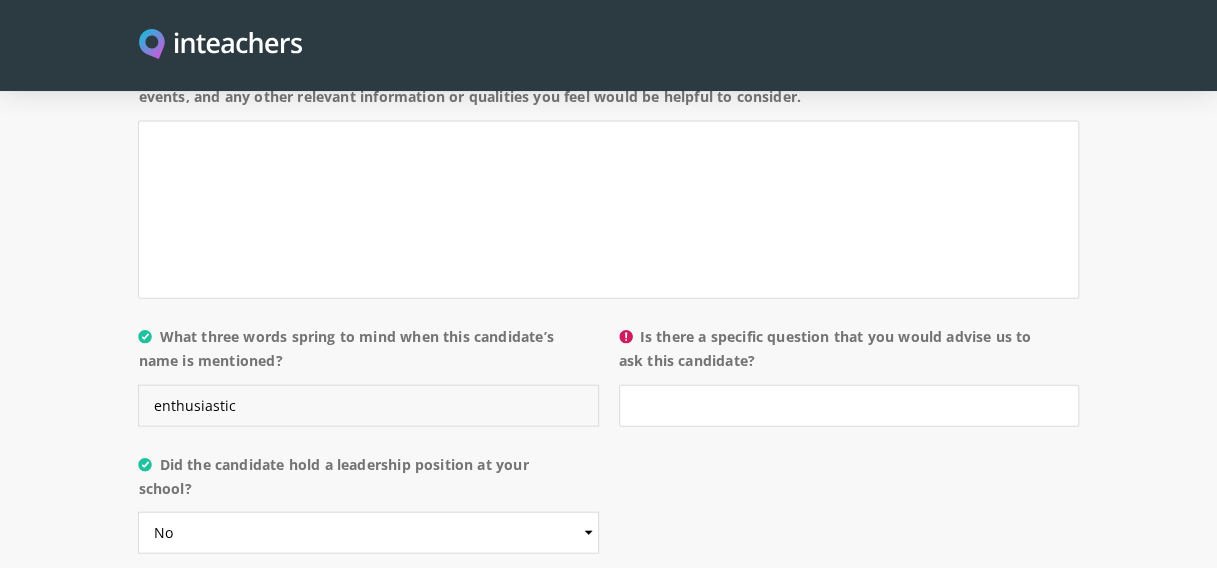 click on "enthusiastic" at bounding box center (368, 406) 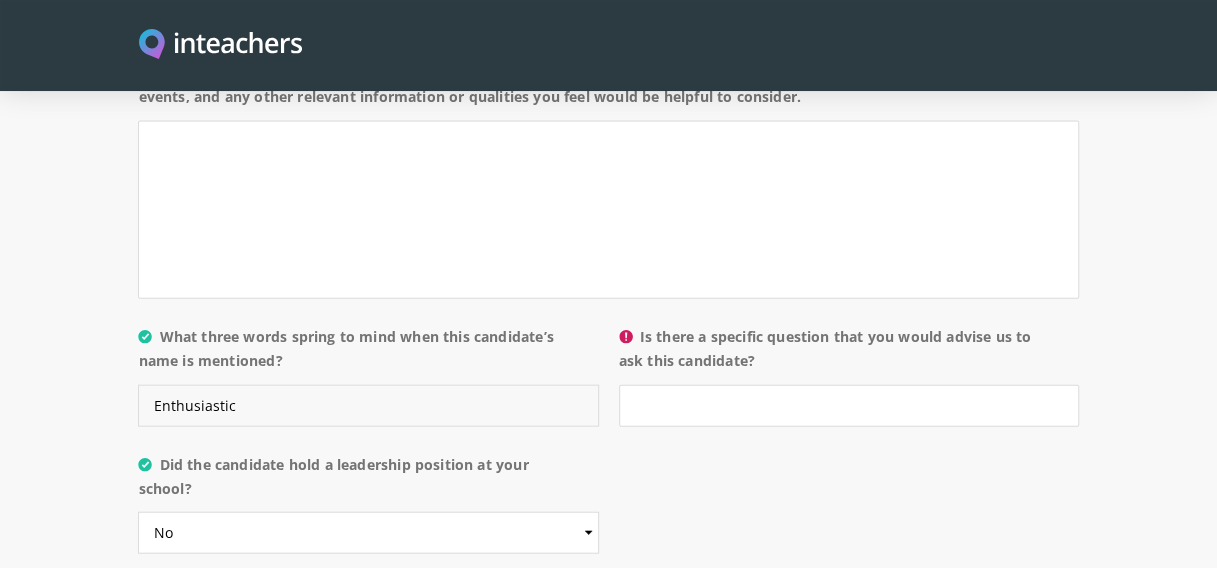click on "Enthusiastic" at bounding box center (368, 406) 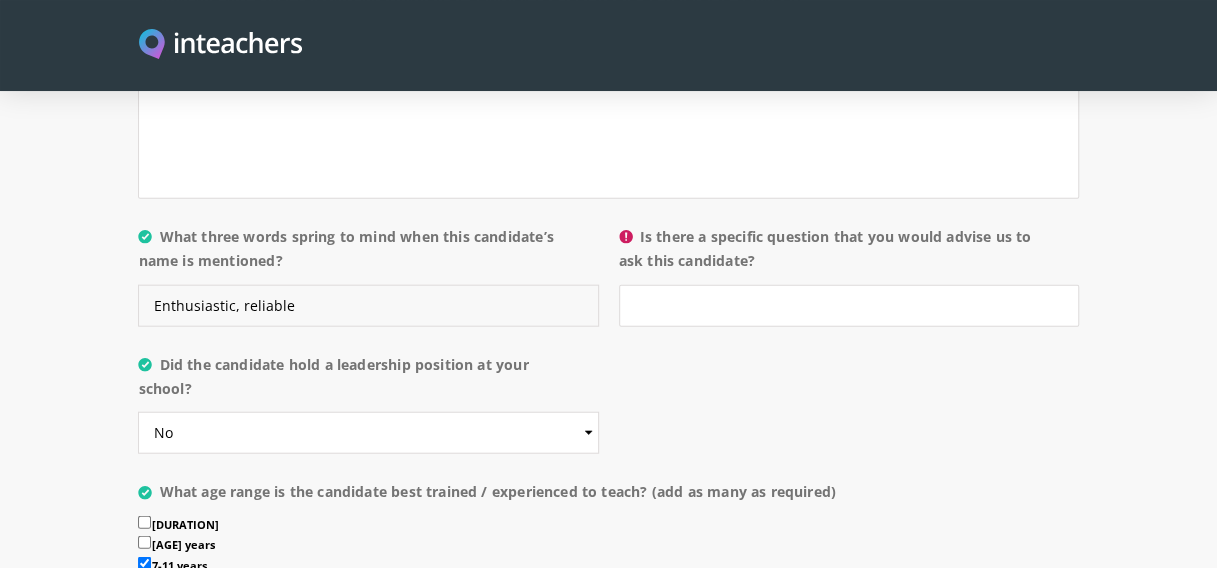 scroll, scrollTop: 2100, scrollLeft: 0, axis: vertical 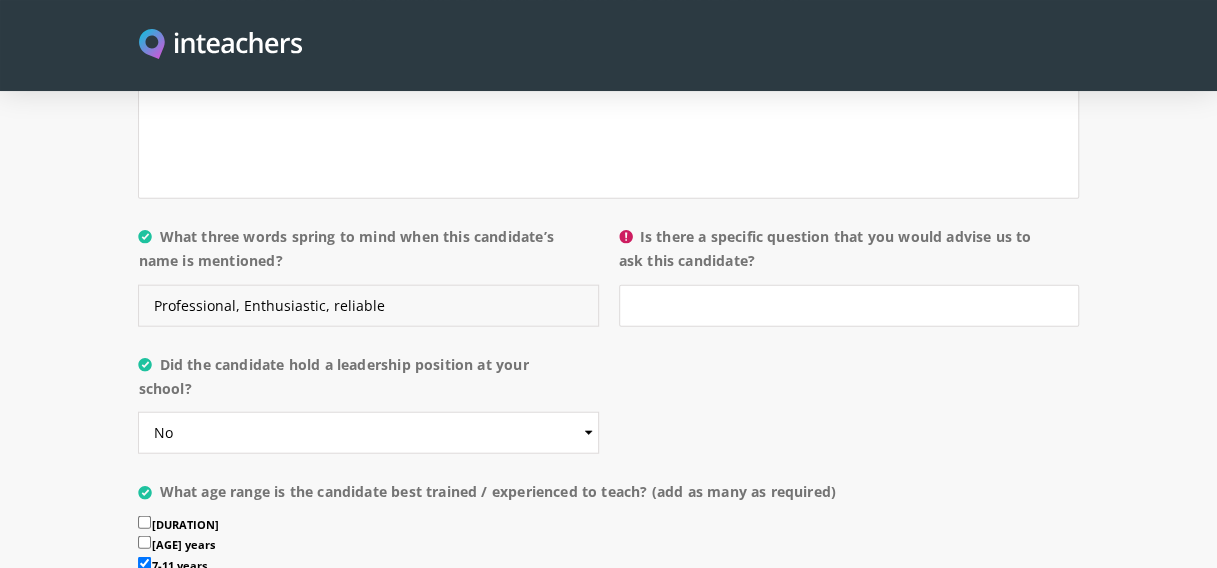 click on "Professional, Enthusiastic, reliable" at bounding box center [368, 306] 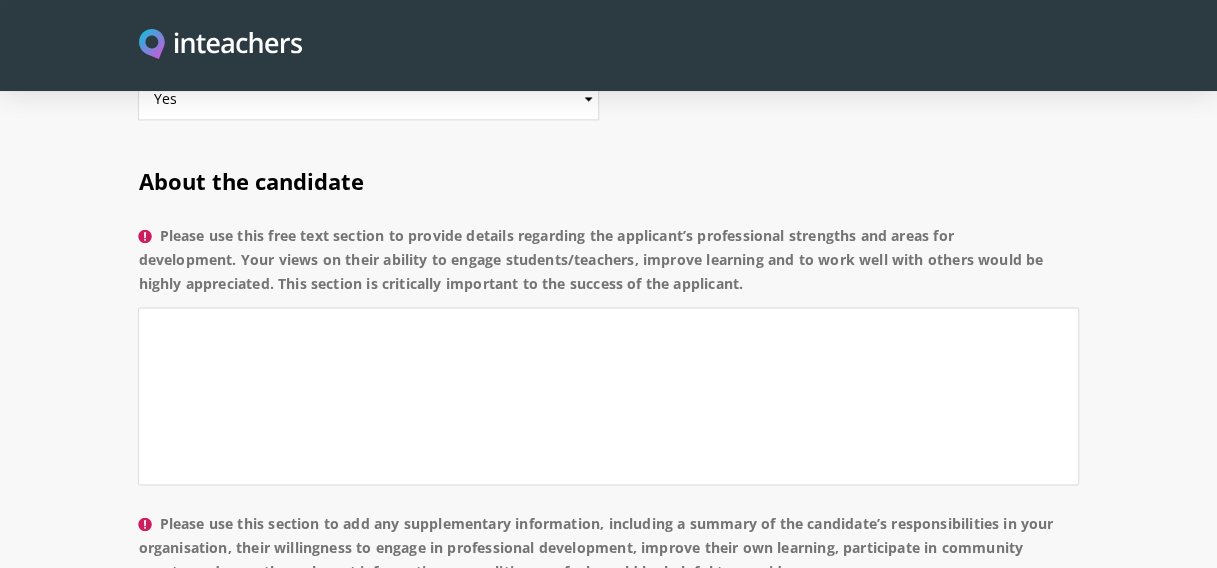 scroll, scrollTop: 1500, scrollLeft: 0, axis: vertical 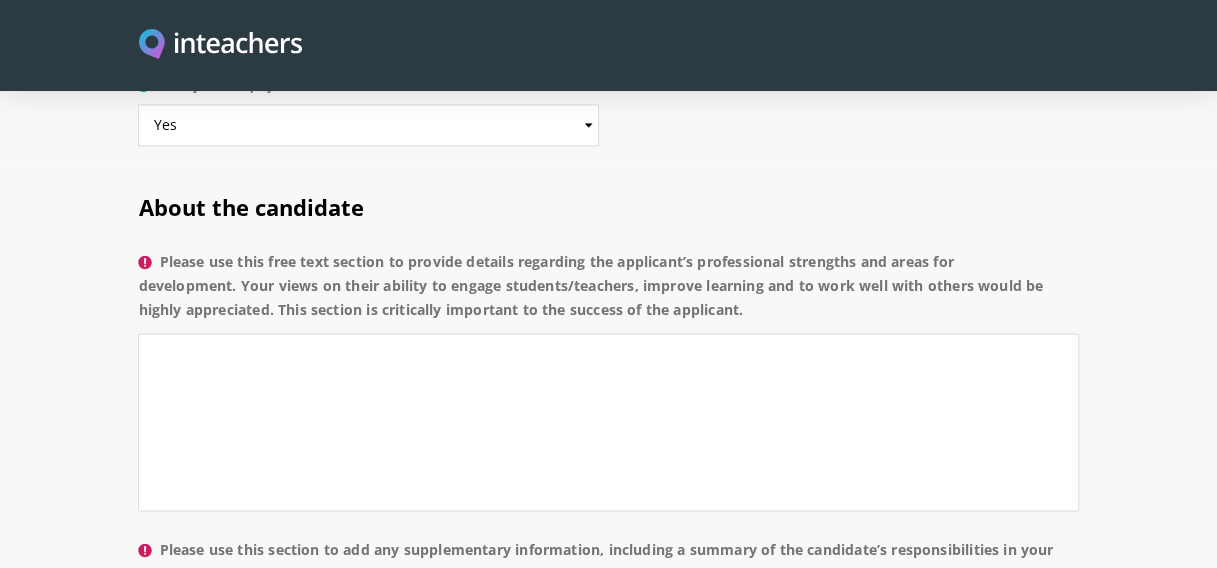 type on "Professional, Enthusiastic, Dependable" 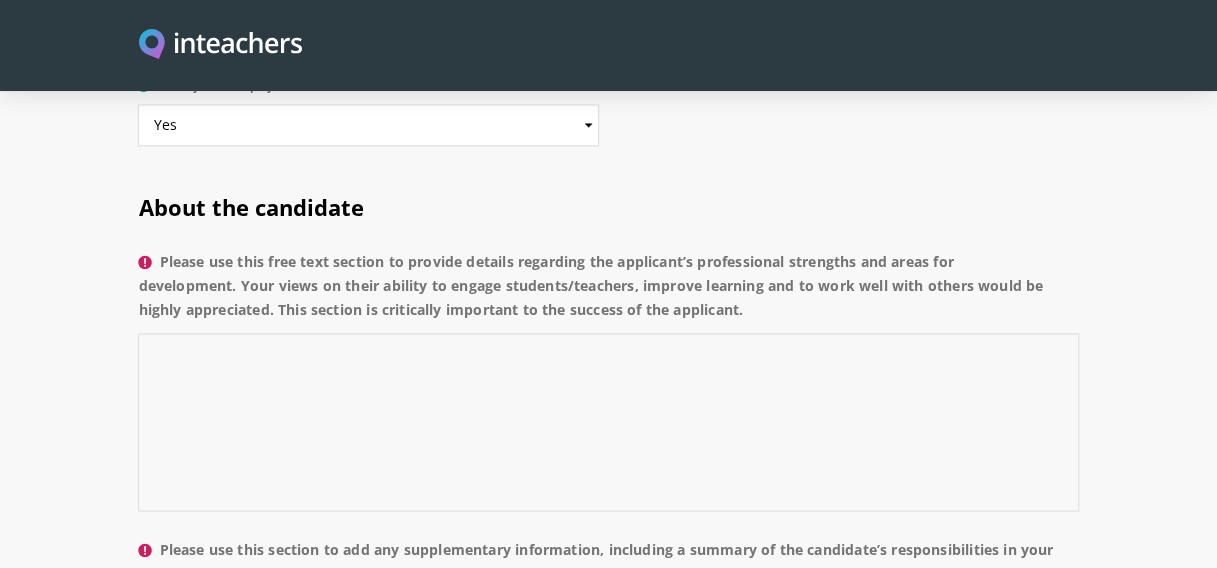 click on "Please use this free text section to provide details regarding the applicant’s professional strengths and areas for development. Your views on their ability to engage students/teachers, improve learning and to work well with others would be highly appreciated. This section is critically important to the success of the applicant." at bounding box center [608, 422] 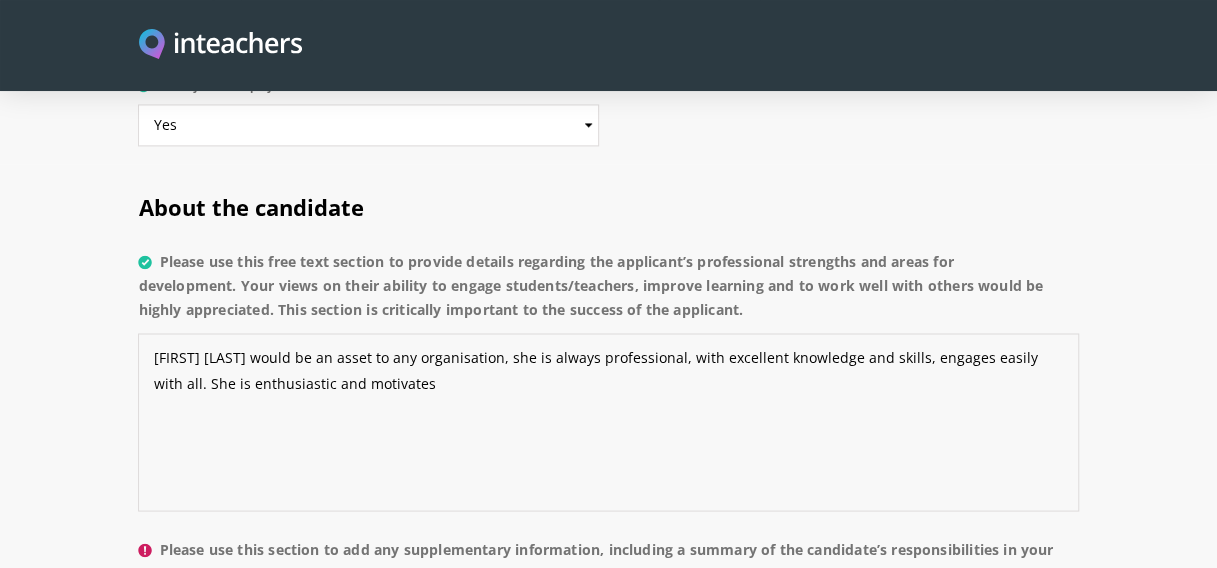 click on "[FIRST] [LAST] would be an asset to any organisation, she is always professional, with excellent knowledge and skills, engages easily with all. She is enthusiastic and motivates" at bounding box center (608, 422) 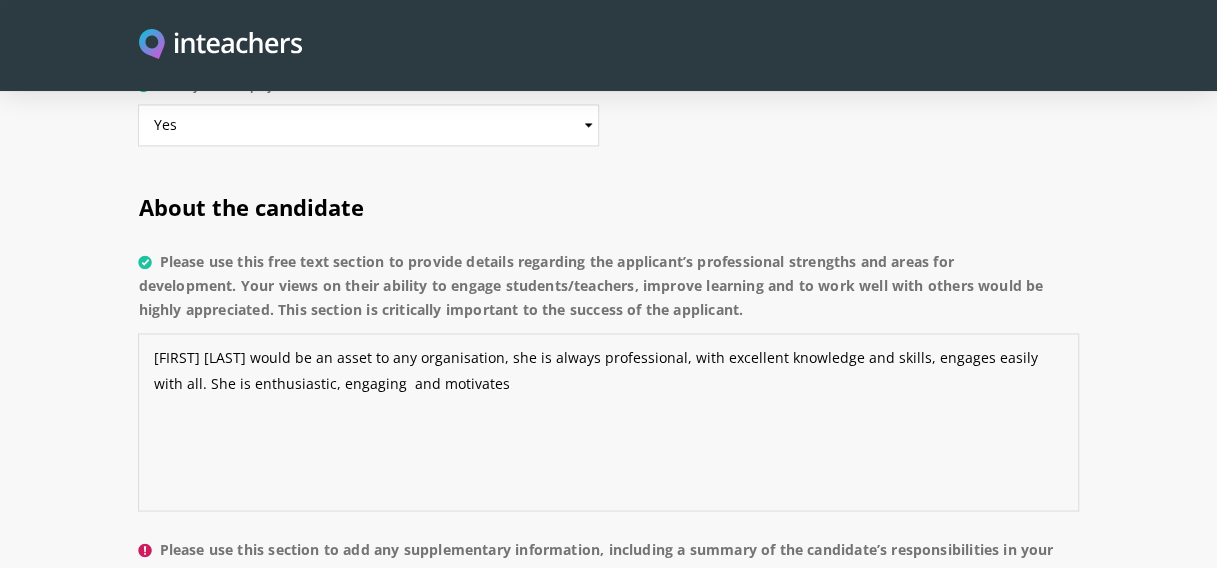 click on "[FIRST] [LAST] would be an asset to any organisation, she is always professional, with excellent knowledge and skills, engages easily with all. She is enthusiastic, engaging  and motivates" at bounding box center (608, 422) 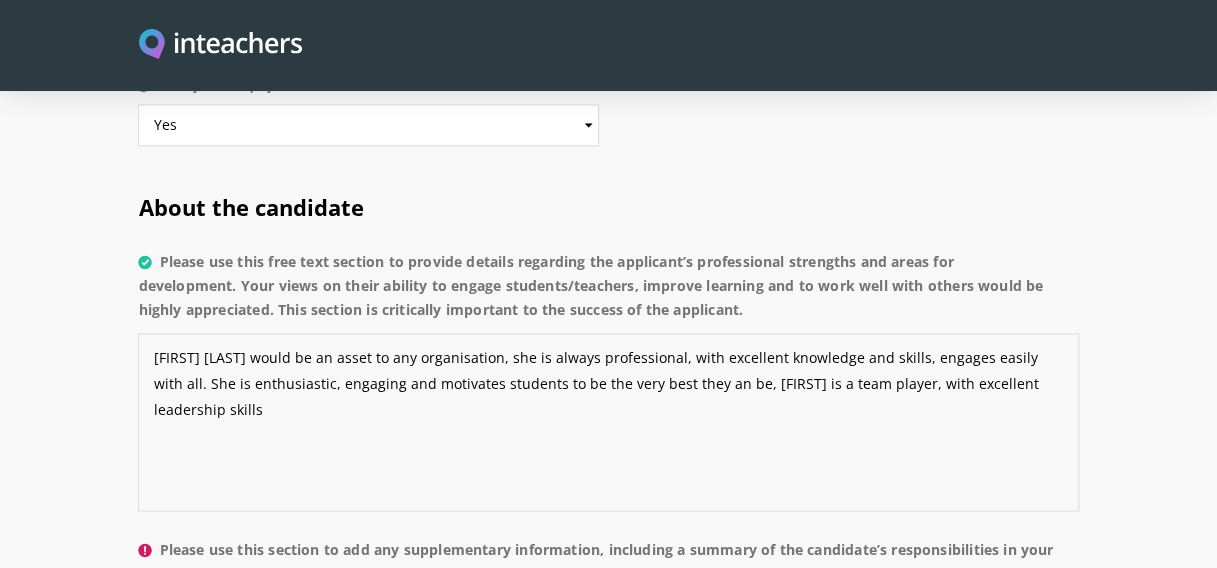 click on "[FIRST] [LAST] would be an asset to any organisation, she is always professional, with excellent knowledge and skills, engages easily with all. She is enthusiastic, engaging and motivates students to be the very best they an be, [FIRST] is a team player, with excellent leadership skills" at bounding box center [608, 422] 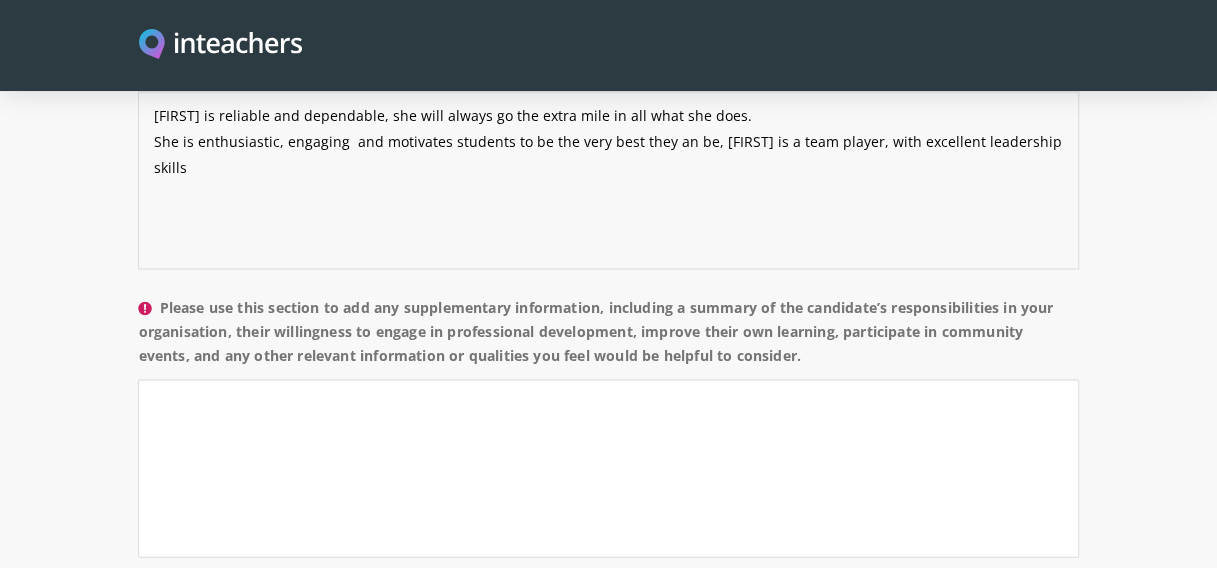 scroll, scrollTop: 1800, scrollLeft: 0, axis: vertical 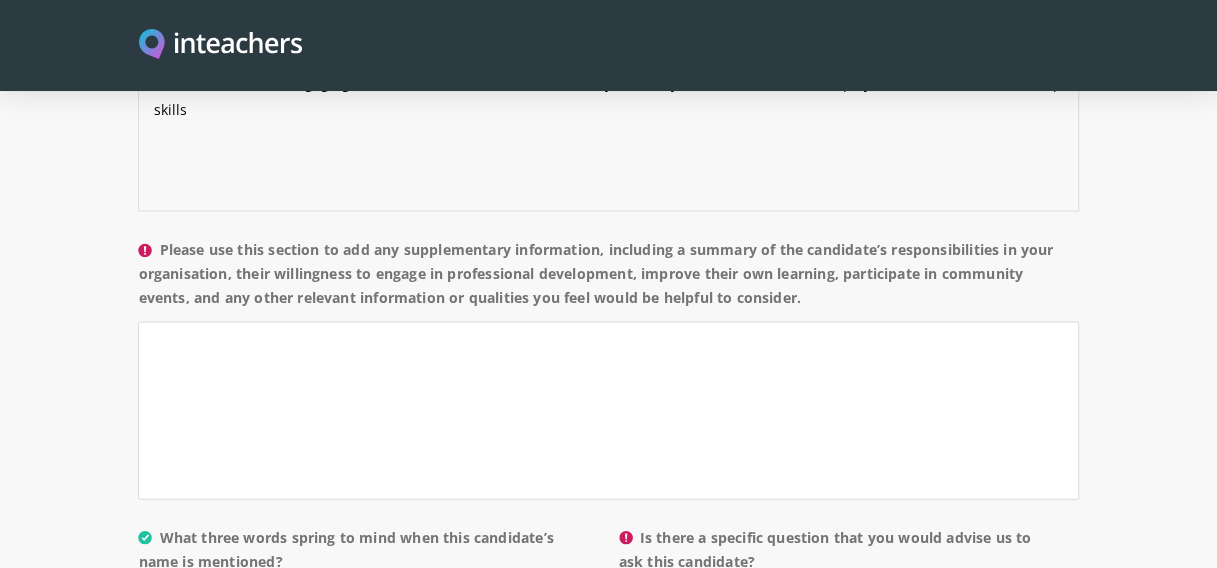 type on "[FIRST] is reliable and dependable, she will always go the extra mile in all what she does.
She is enthusiastic, engaging  and motivates students to be the very best they an be, [FIRST] is a team player, with excellent leadership skills" 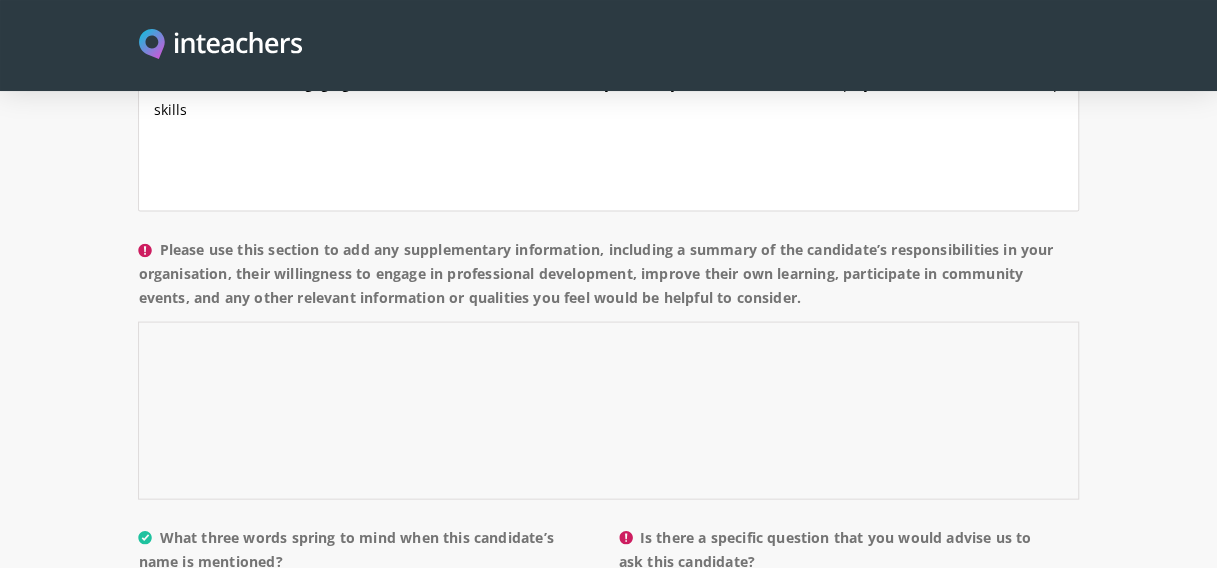 click on "Please use this section to add any supplementary information, including a summary of the candidate’s responsibilities in your organisation, their willingness to engage in professional development, improve their own learning, participate in community events, and any other relevant information or qualities you feel would be helpful to consider." at bounding box center (608, 410) 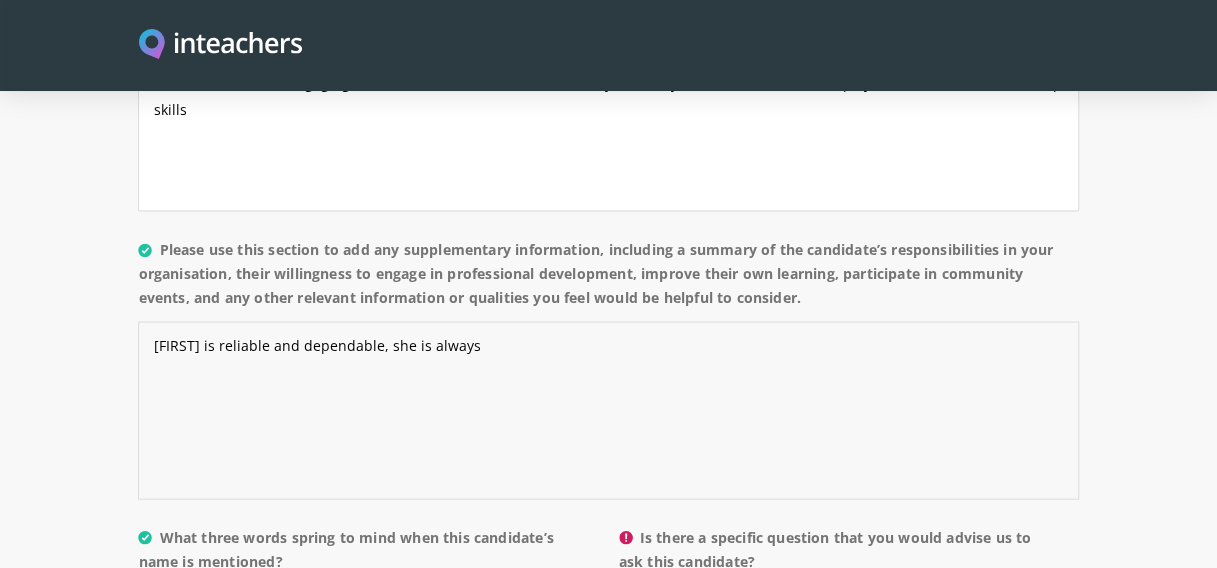 click on "[FIRST] is reliable and dependable, she is always" at bounding box center (608, 410) 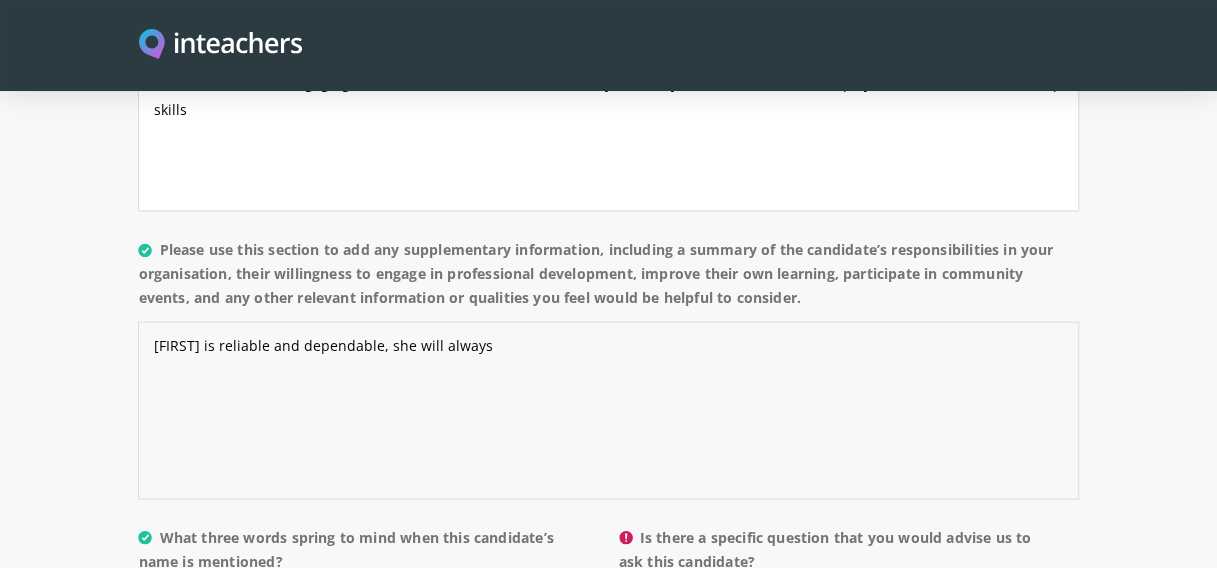 click on "[FIRST] is reliable and dependable, she will always" at bounding box center (608, 410) 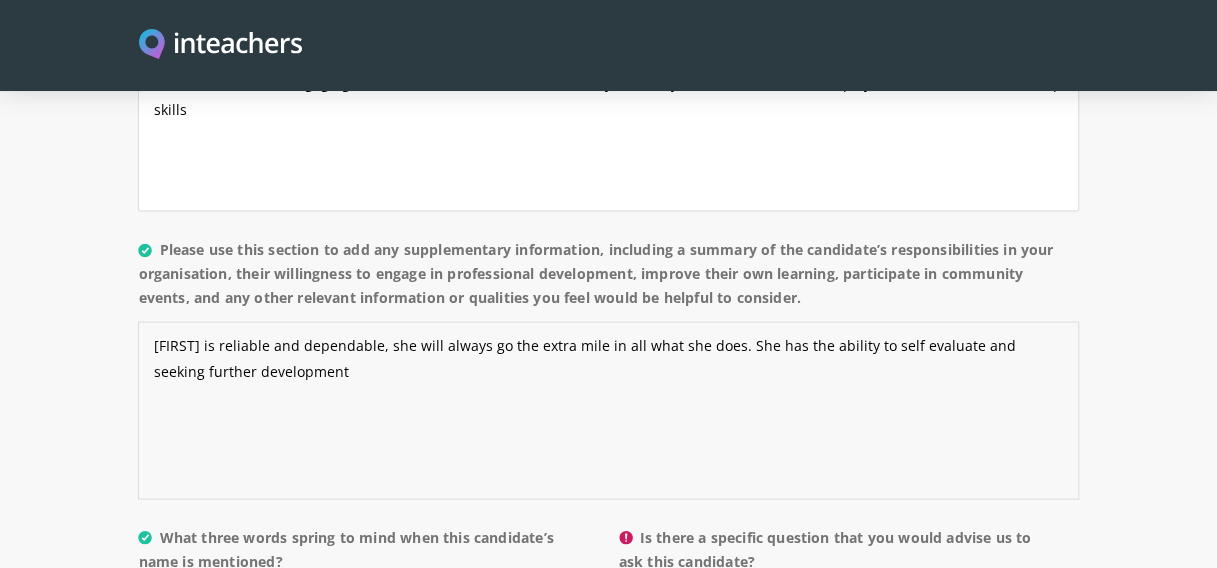 click on "[FIRST] is reliable and dependable, she will always go the extra mile in all what she does. She has the ability to self evaluate and seeking further development" at bounding box center (608, 410) 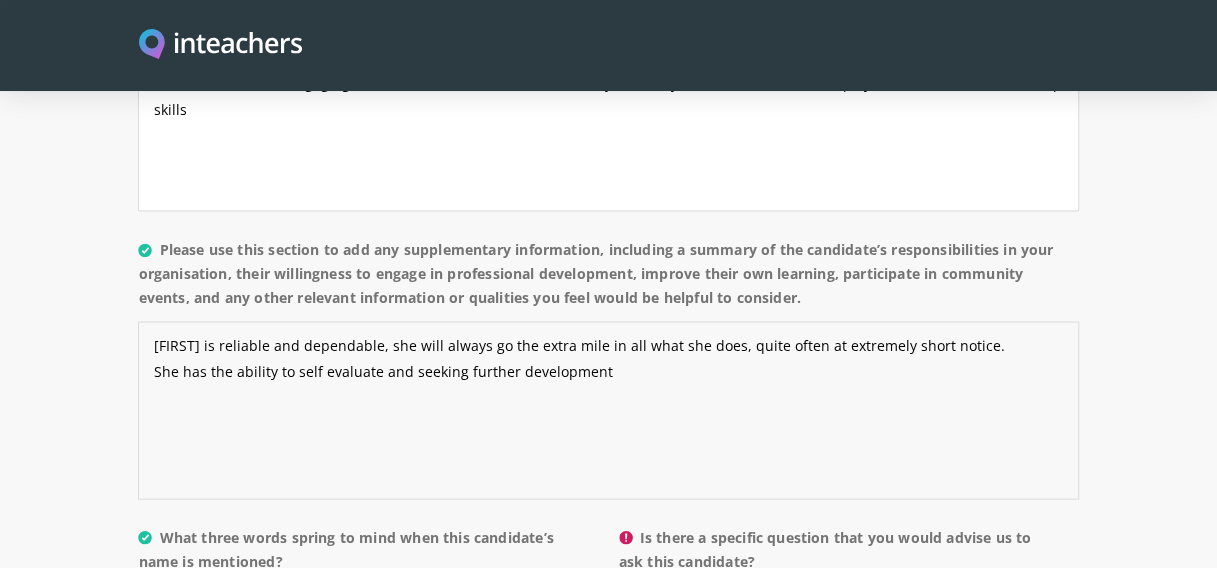 click on "[FIRST] is reliable and dependable, she will always go the extra mile in all what she does, quite often at extremely short notice.
She has the ability to self evaluate and seeking further development" at bounding box center (608, 410) 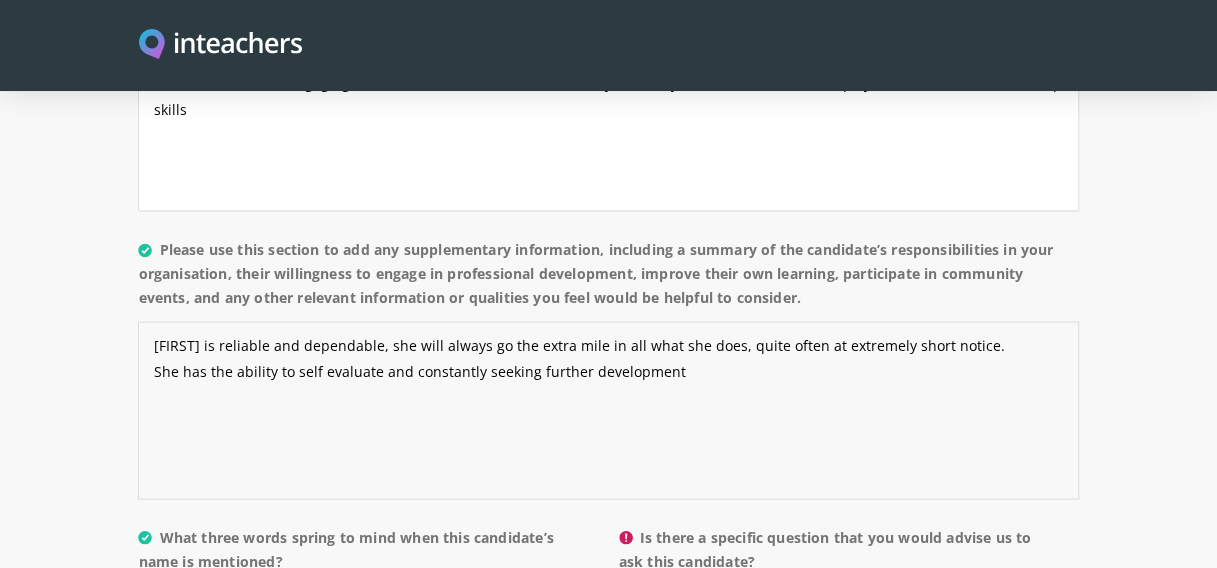 click on "[FIRST] is reliable and dependable, she will always go the extra mile in all what she does, quite often at extremely short notice.
She has the ability to self evaluate and constantly seeking further development" at bounding box center [608, 410] 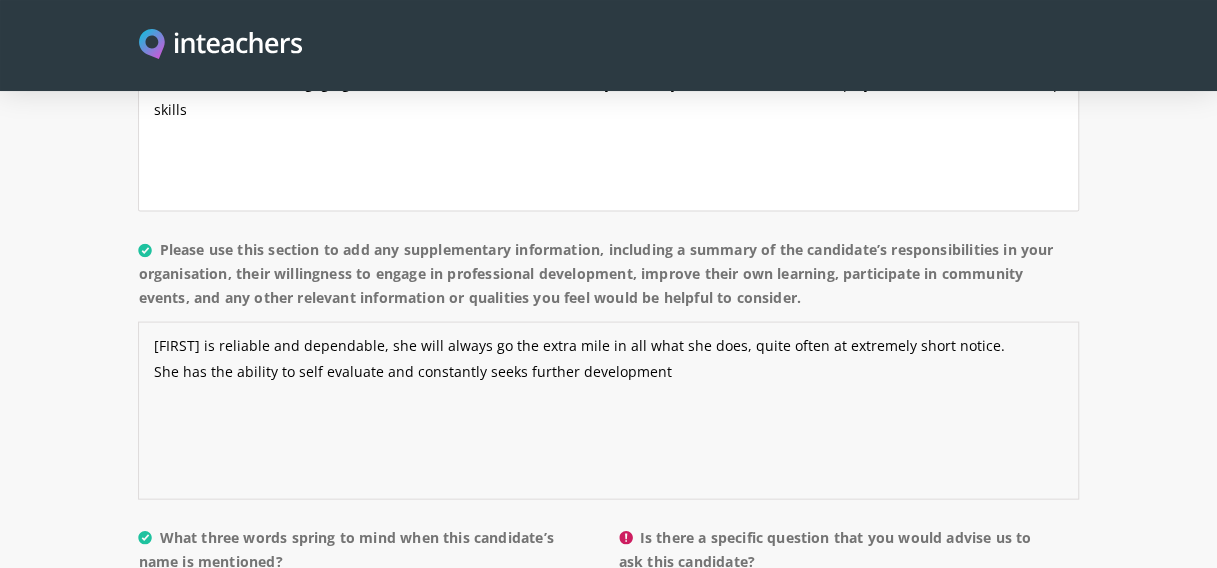 click on "[FIRST] is reliable and dependable, she will always go the extra mile in all what she does, quite often at extremely short notice.
She has the ability to self evaluate and constantly seeks further development" at bounding box center (608, 410) 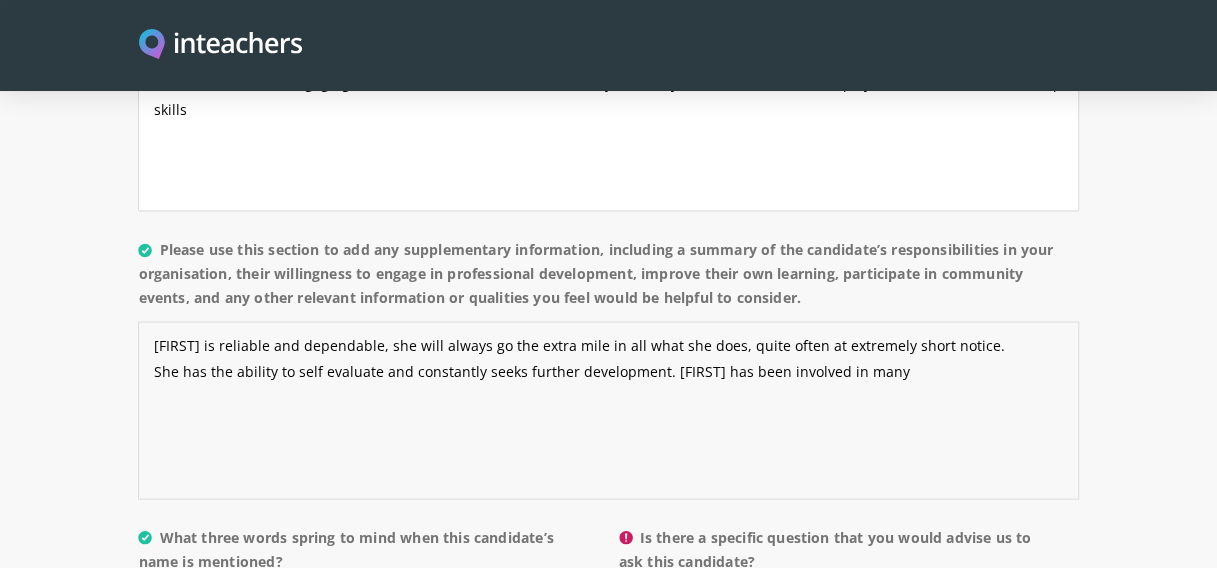 click on "[FIRST] is reliable and dependable, she will always go the extra mile in all what she does, quite often at extremely short notice.
She has the ability to self evaluate and constantly seeks further development. [FIRST] has been involved in many" at bounding box center [608, 410] 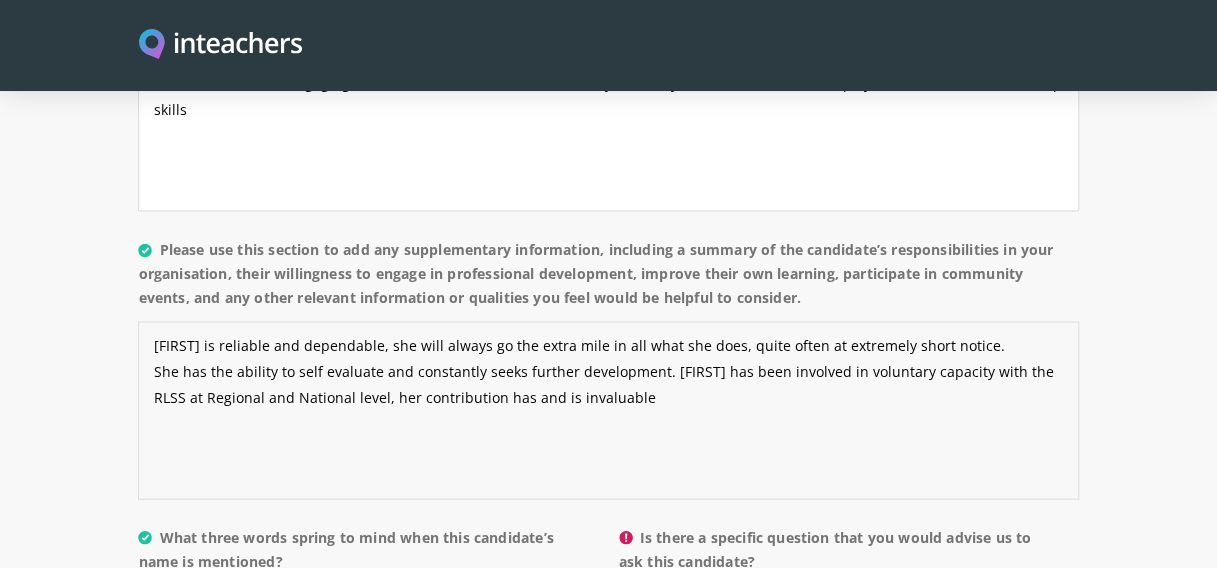 click on "[FIRST] is reliable and dependable, she will always go the extra mile in all what she does, quite often at extremely short notice.
She has the ability to self evaluate and constantly seeks further development. [FIRST] has been involved in voluntary capacity with the RLSS at Regional and National level, her contribution has and is invaluable" at bounding box center [608, 410] 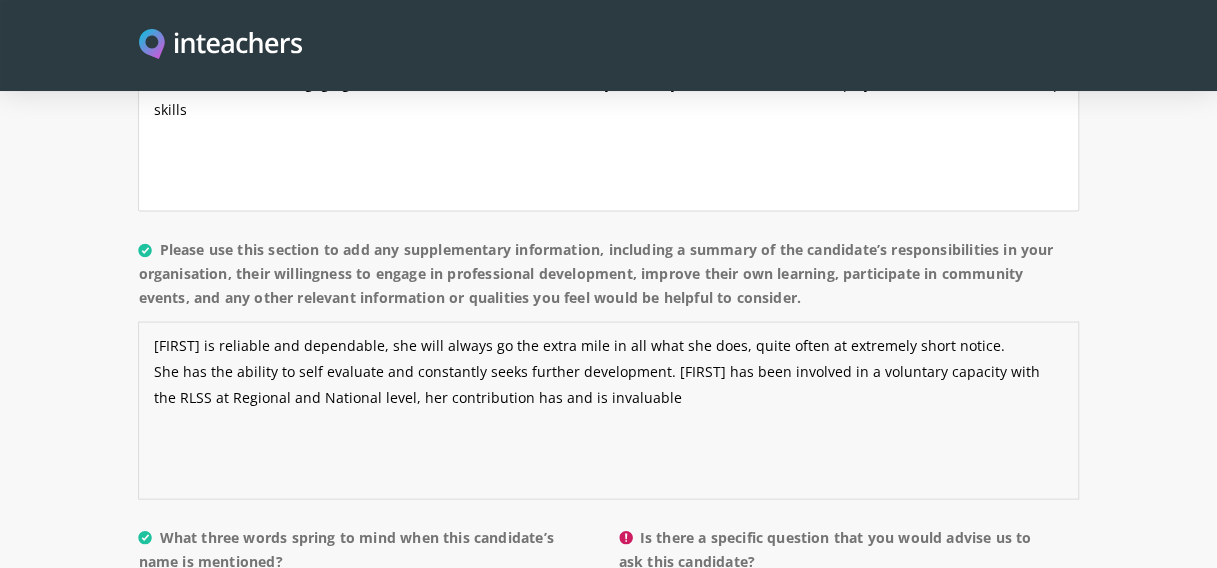 click on "[FIRST] is reliable and dependable, she will always go the extra mile in all what she does, quite often at extremely short notice.
She has the ability to self evaluate and constantly seeks further development. [FIRST] has been involved in a voluntary capacity with the RLSS at Regional and National level, her contribution has and is invaluable" at bounding box center [608, 410] 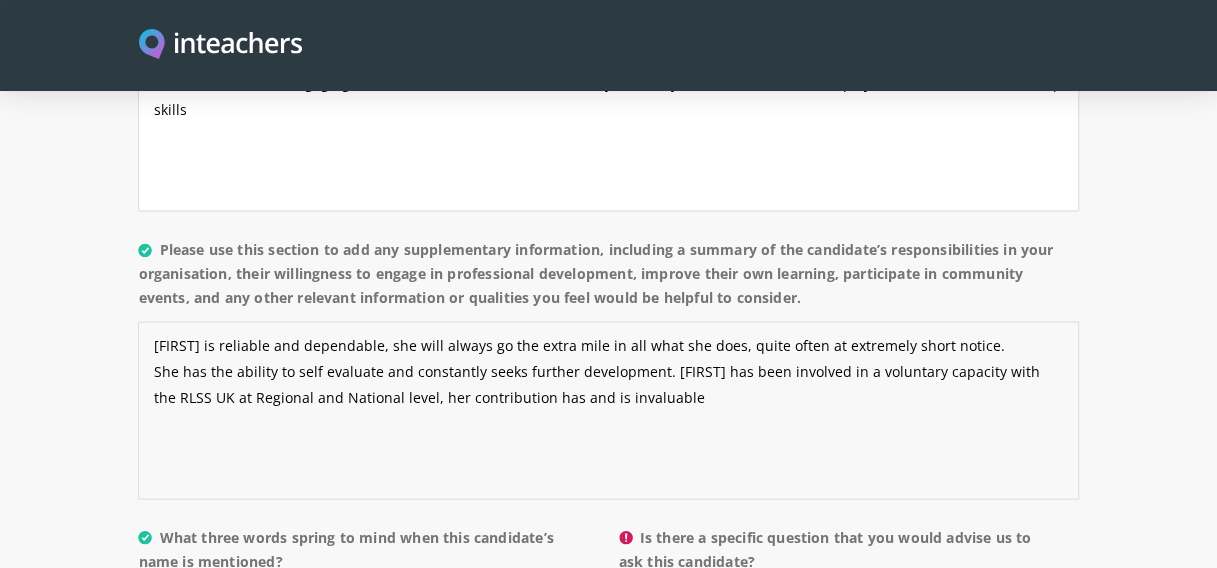click on "[FIRST] is reliable and dependable, she will always go the extra mile in all what she does, quite often at extremely short notice.
She has the ability to self evaluate and constantly seeks further development. [FIRST] has been involved in a voluntary capacity with the RLSS UK at Regional and National level, her contribution has and is invaluable" at bounding box center (608, 410) 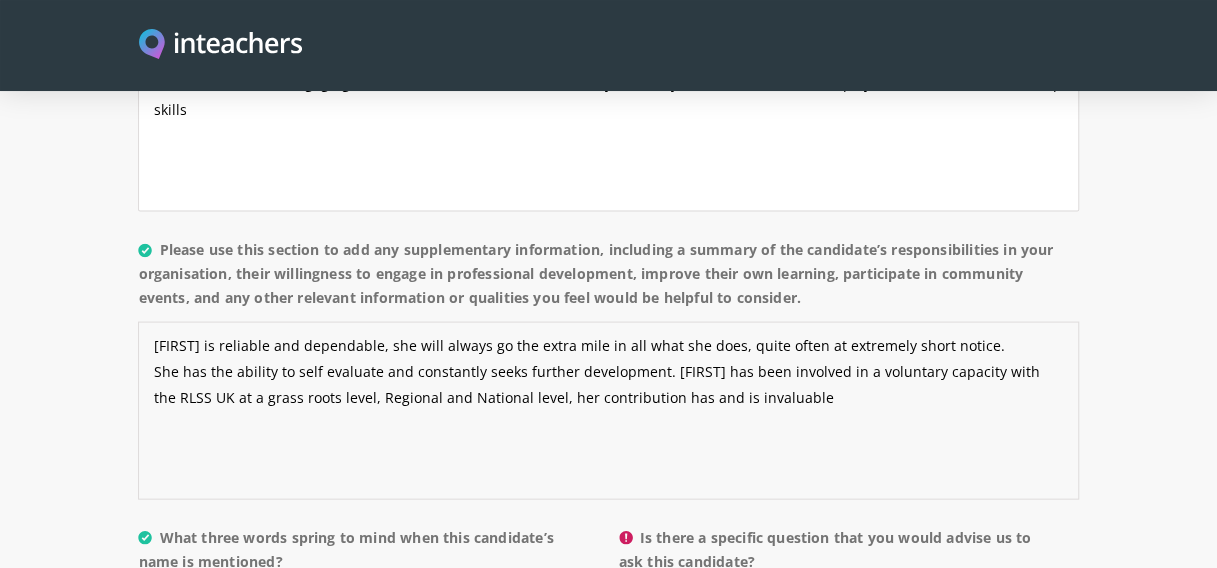 click on "[FIRST] is reliable and dependable, she will always go the extra mile in all what she does, quite often at extremely short notice.
She has the ability to self evaluate and constantly seeks further development. [FIRST] has been involved in a voluntary capacity with the RLSS UK at a grass roots level, Regional and National level, her contribution has and is invaluable" at bounding box center [608, 410] 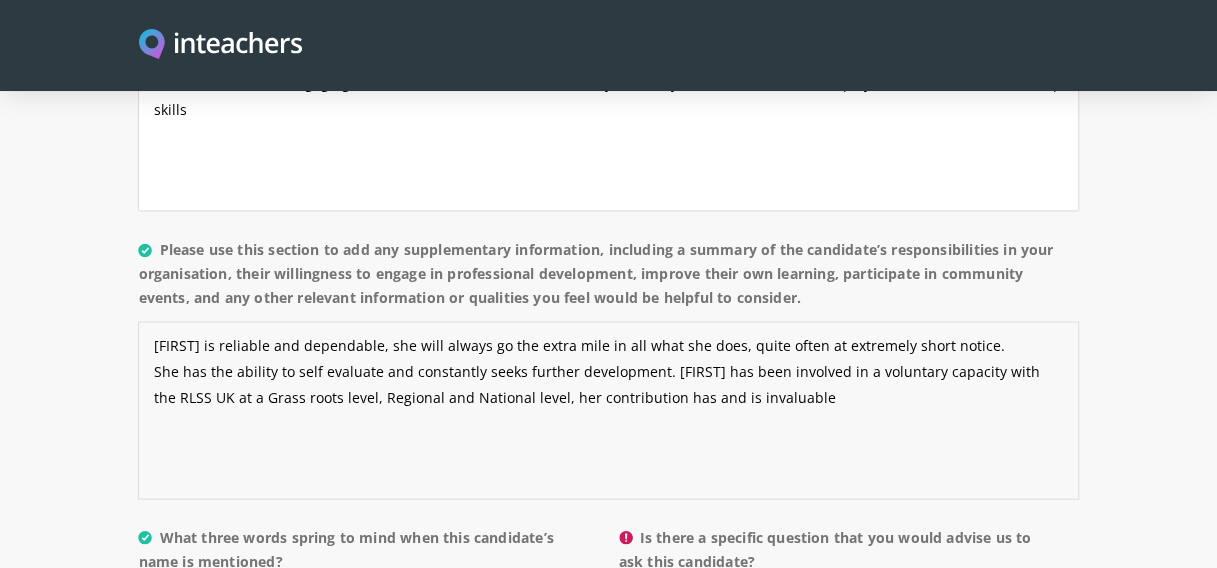 click on "[FIRST] is reliable and dependable, she will always go the extra mile in all what she does, quite often at extremely short notice.
She has the ability to self evaluate and constantly seeks further development. [FIRST] has been involved in a voluntary capacity with the RLSS UK at a Grass roots level, Regional and National level, her contribution has and is invaluable" at bounding box center (608, 410) 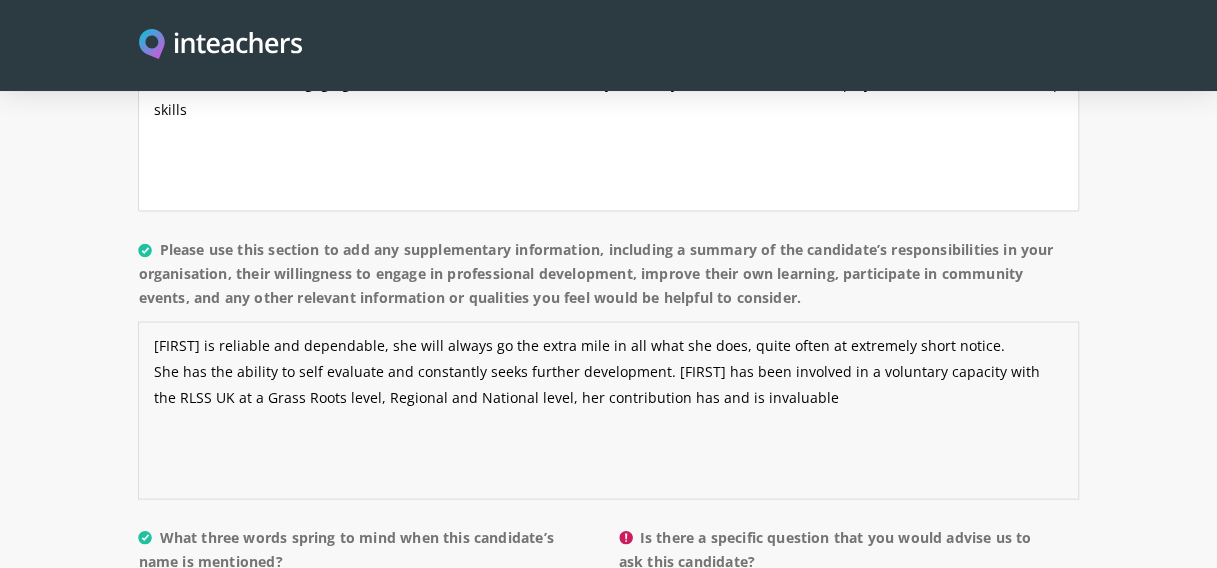 drag, startPoint x: 717, startPoint y: 311, endPoint x: 591, endPoint y: 322, distance: 126.47925 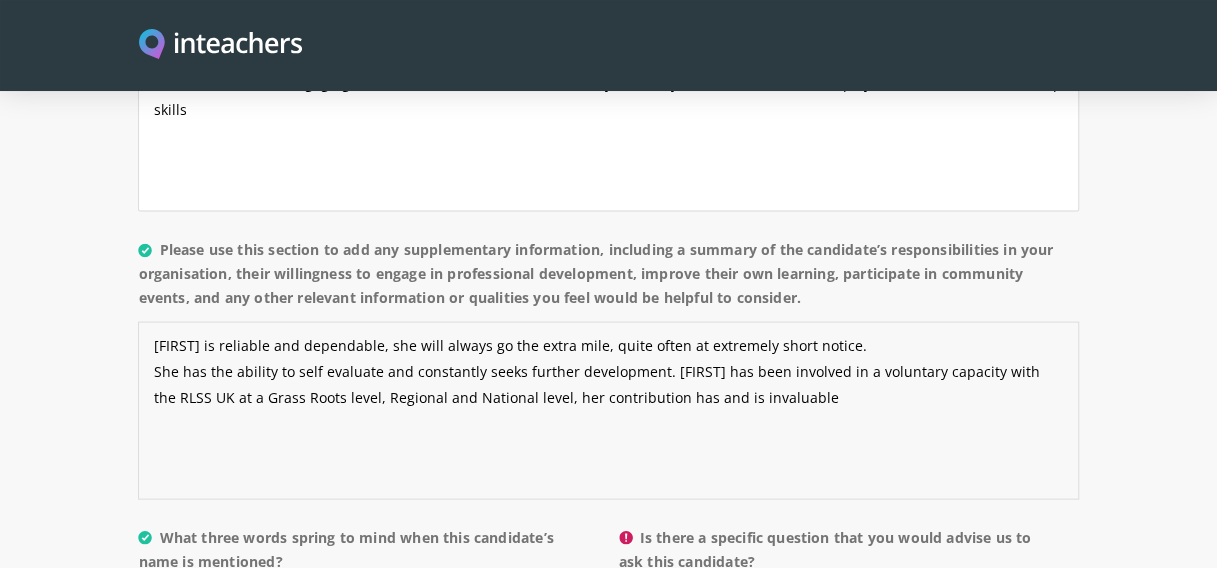 click on "[FIRST] is reliable and dependable, she will always go the extra mile, quite often at extremely short notice.
She has the ability to self evaluate and constantly seeks further development. [FIRST] has been involved in a voluntary capacity with the RLSS UK at a Grass Roots level, Regional and National level, her contribution has and is invaluable" at bounding box center (608, 410) 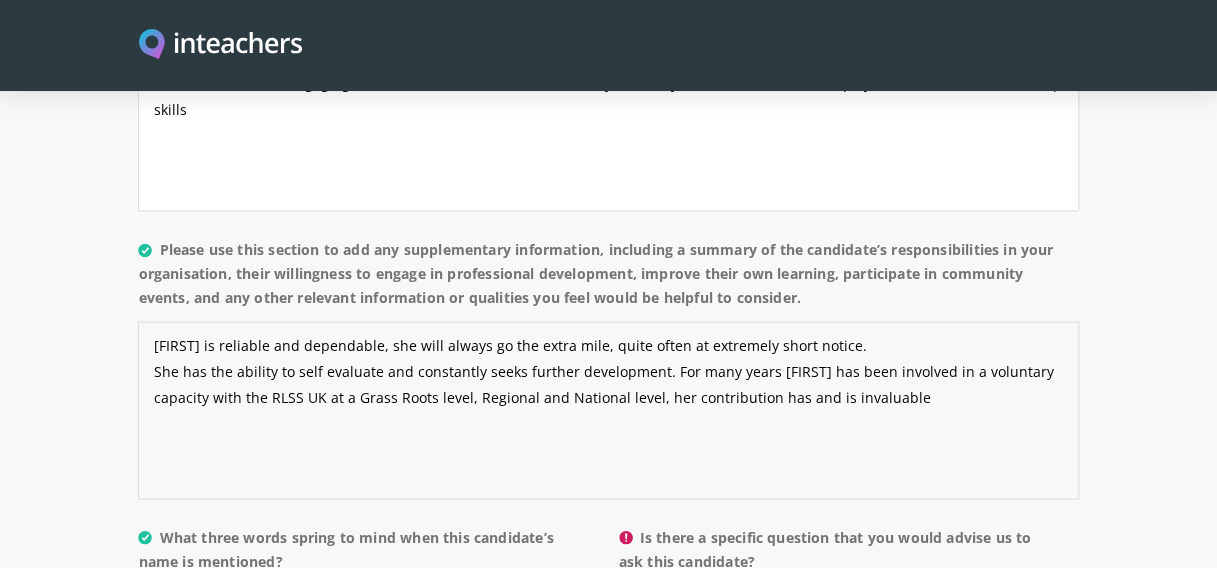 click on "[FIRST] is reliable and dependable, she will always go the extra mile, quite often at extremely short notice.
She has the ability to self evaluate and constantly seeks further development. For many years [FIRST] has been involved in a voluntary capacity with the RLSS UK at a Grass Roots level, Regional and National level, her contribution has and is invaluable" at bounding box center (608, 410) 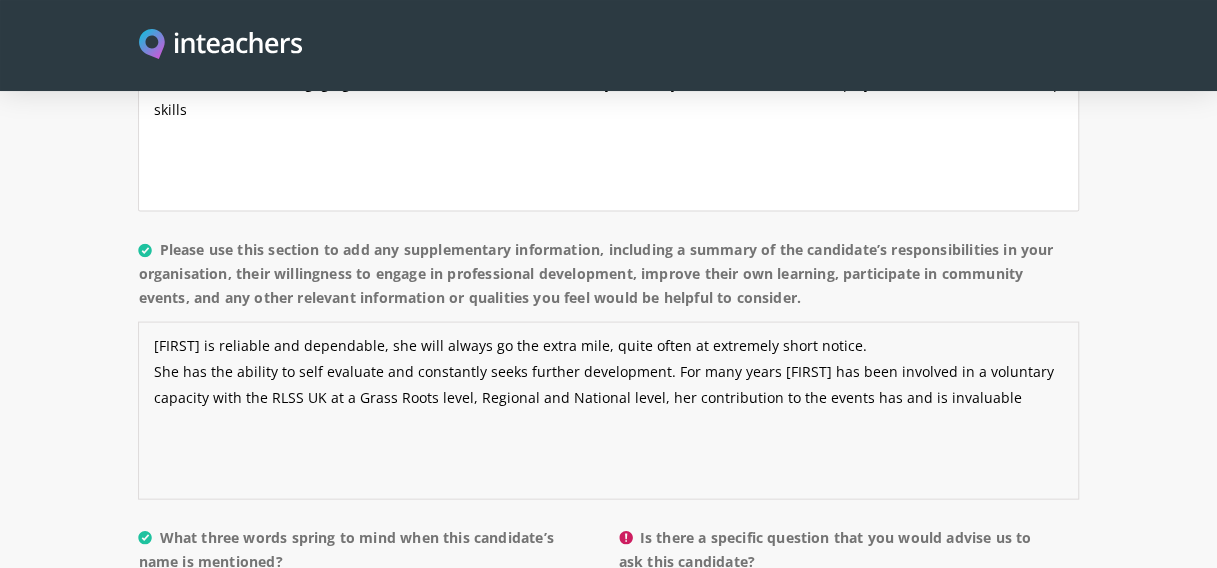 click on "[FIRST] is reliable and dependable, she will always go the extra mile, quite often at extremely short notice.
She has the ability to self evaluate and constantly seeks further development. For many years [FIRST] has been involved in a voluntary capacity with the RLSS UK at a Grass Roots level, Regional and National level, her contribution to the events has and is invaluable" at bounding box center [608, 410] 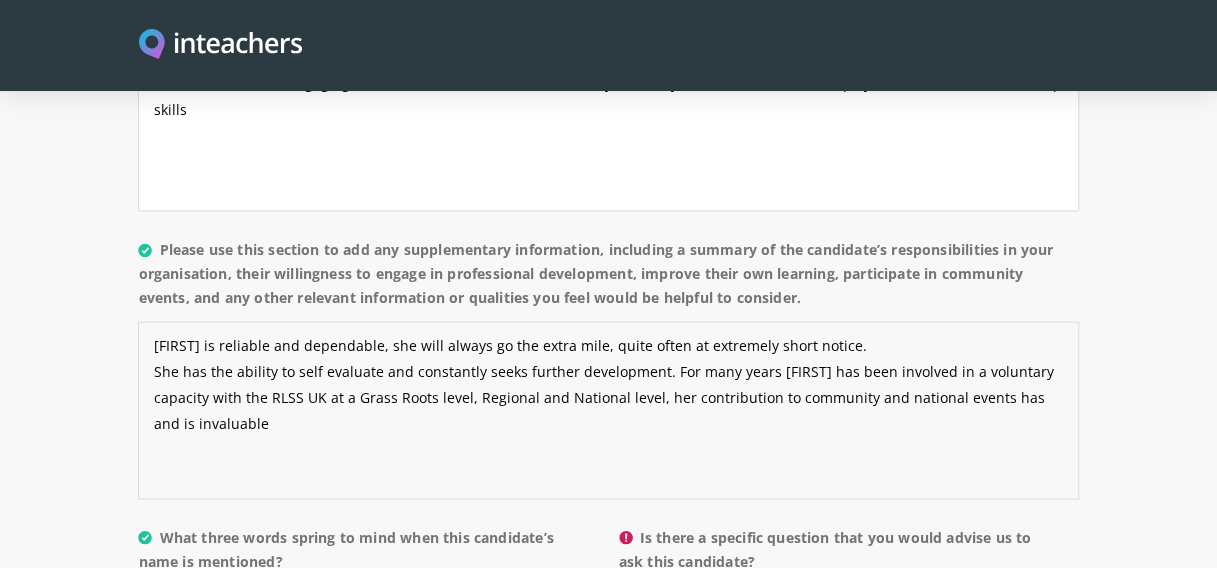 click on "[FIRST] is reliable and dependable, she will always go the extra mile, quite often at extremely short notice.
She has the ability to self evaluate and constantly seeks further development. For many years [FIRST] has been involved in a voluntary capacity with the RLSS UK at a Grass Roots level, Regional and National level, her contribution to community and national events has and is invaluable" at bounding box center [608, 410] 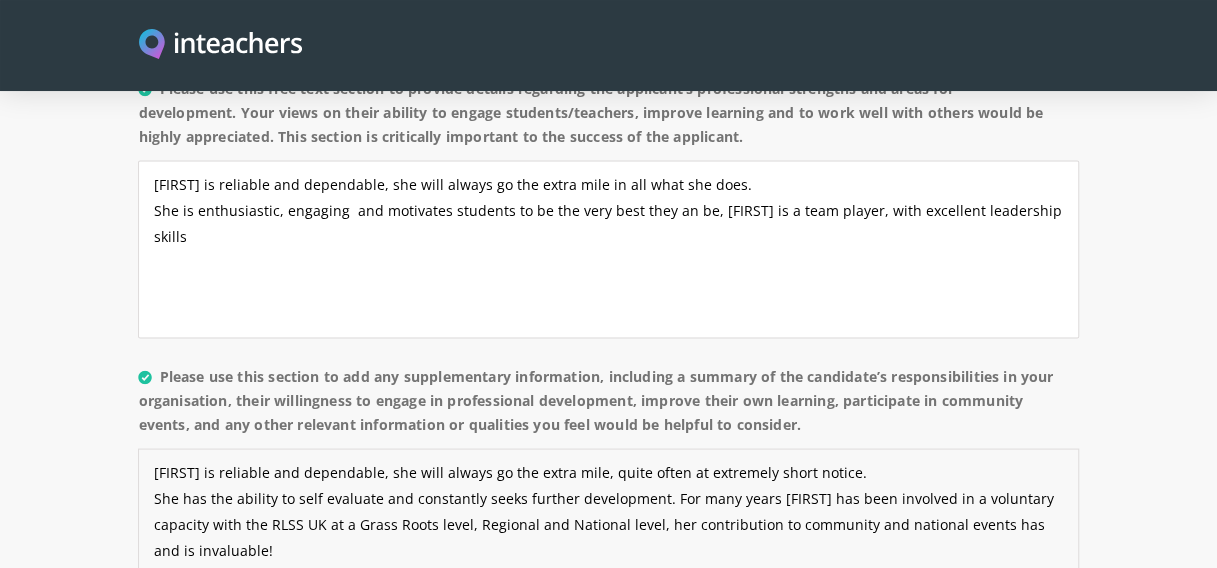 scroll, scrollTop: 1400, scrollLeft: 0, axis: vertical 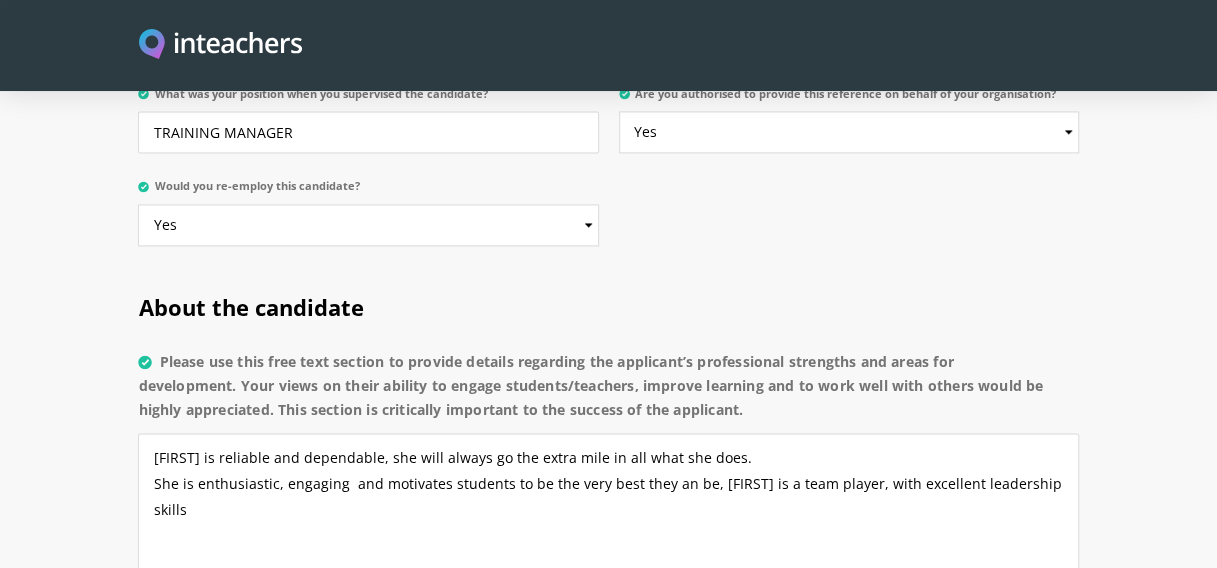 type on "[FIRST] is reliable and dependable, she will always go the extra mile, quite often at extremely short notice.
She has the ability to self evaluate and constantly seeks further development. For many years [FIRST] has been involved in a voluntary capacity with the RLSS UK at a Grass Roots level, Regional and National level, her contribution to community and national events has and is invaluable!" 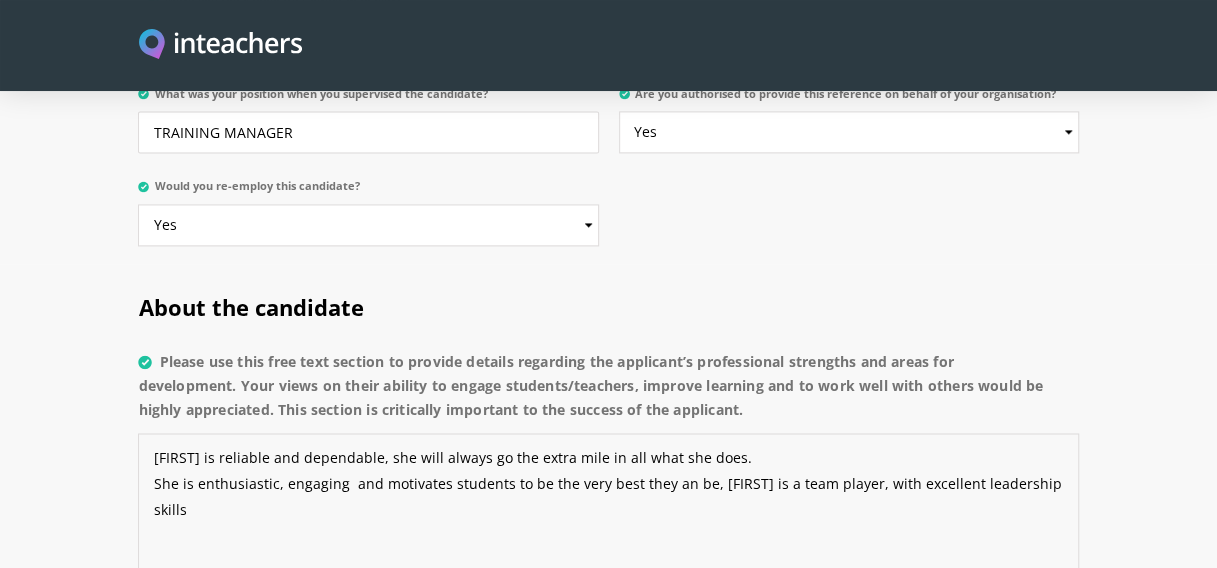 click on "[FIRST] is reliable and dependable, she will always go the extra mile in all what she does.
She is enthusiastic, engaging  and motivates students to be the very best they an be, [FIRST] is a team player, with excellent leadership skills" at bounding box center (608, 522) 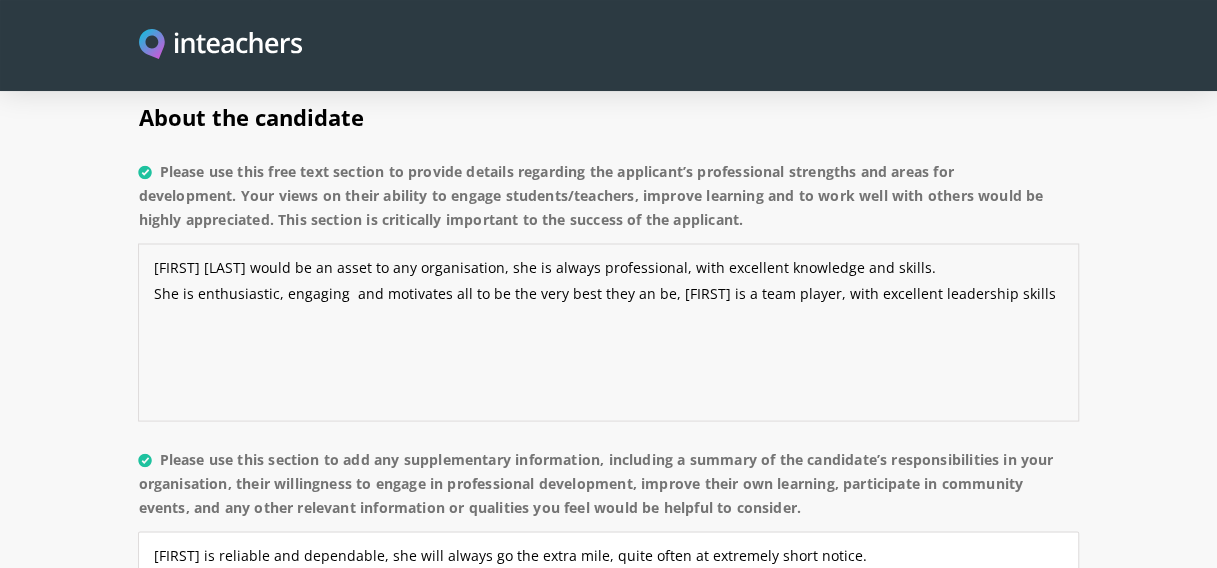 scroll, scrollTop: 1800, scrollLeft: 0, axis: vertical 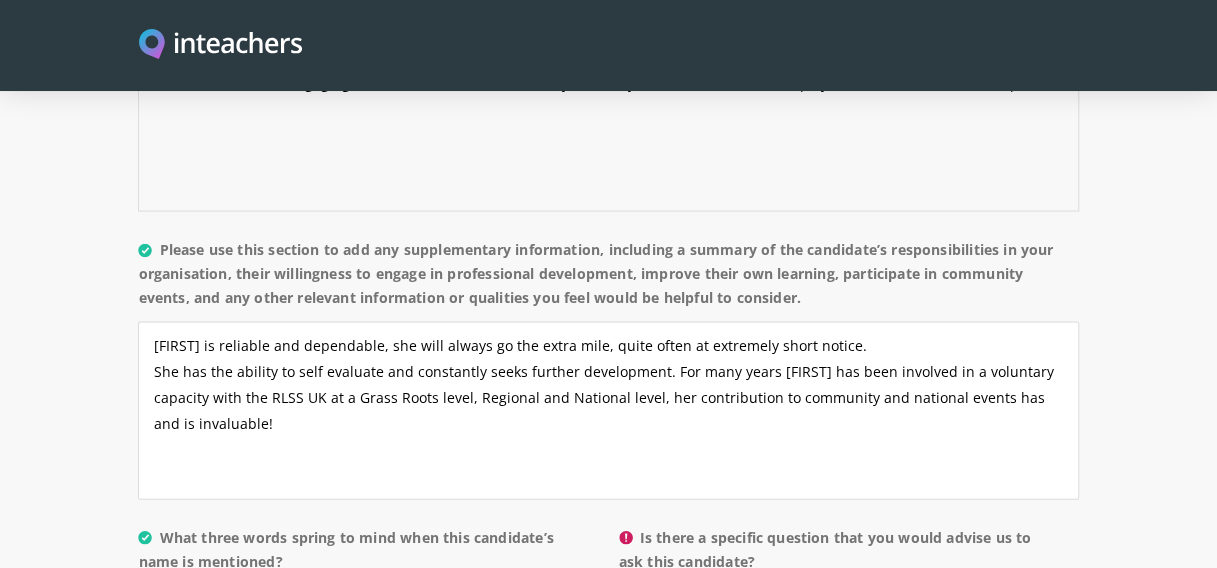 type on "[FIRST] [LAST] would be an asset to any organisation, she is always professional, with excellent knowledge and skills.
She is enthusiastic, engaging  and motivates all to be the very best they an be, [FIRST] is a team player, with excellent leadership skills" 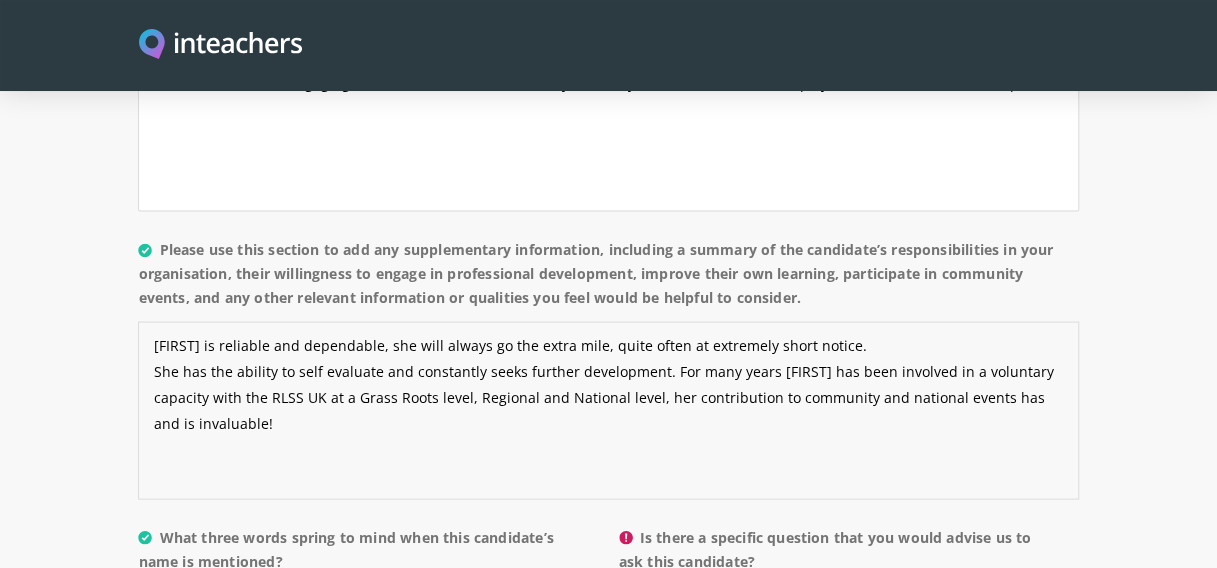 click on "[FIRST] is reliable and dependable, she will always go the extra mile, quite often at extremely short notice.
She has the ability to self evaluate and constantly seeks further development. For many years [FIRST] has been involved in a voluntary capacity with the RLSS UK at a Grass Roots level, Regional and National level, her contribution to community and national events has and is invaluable!" at bounding box center (608, 410) 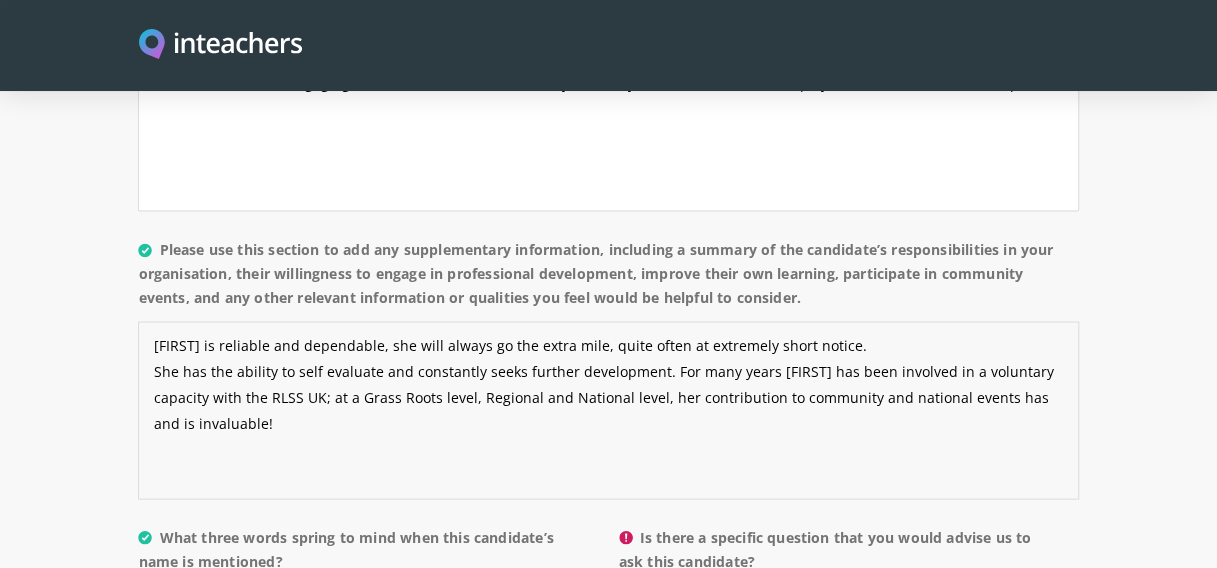click on "[FIRST] is reliable and dependable, she will always go the extra mile, quite often at extremely short notice.
She has the ability to self evaluate and constantly seeks further development. For many years [FIRST] has been involved in a voluntary capacity with the RLSS UK; at a Grass Roots level, Regional and National level, her contribution to community and national events has and is invaluable!" at bounding box center [608, 410] 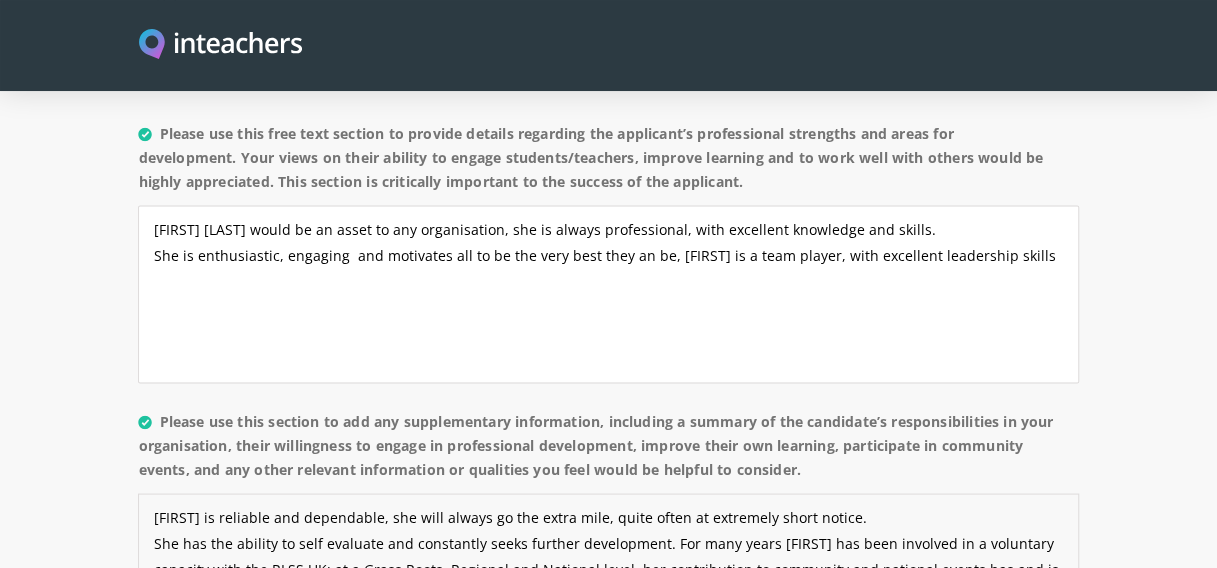 scroll, scrollTop: 1500, scrollLeft: 0, axis: vertical 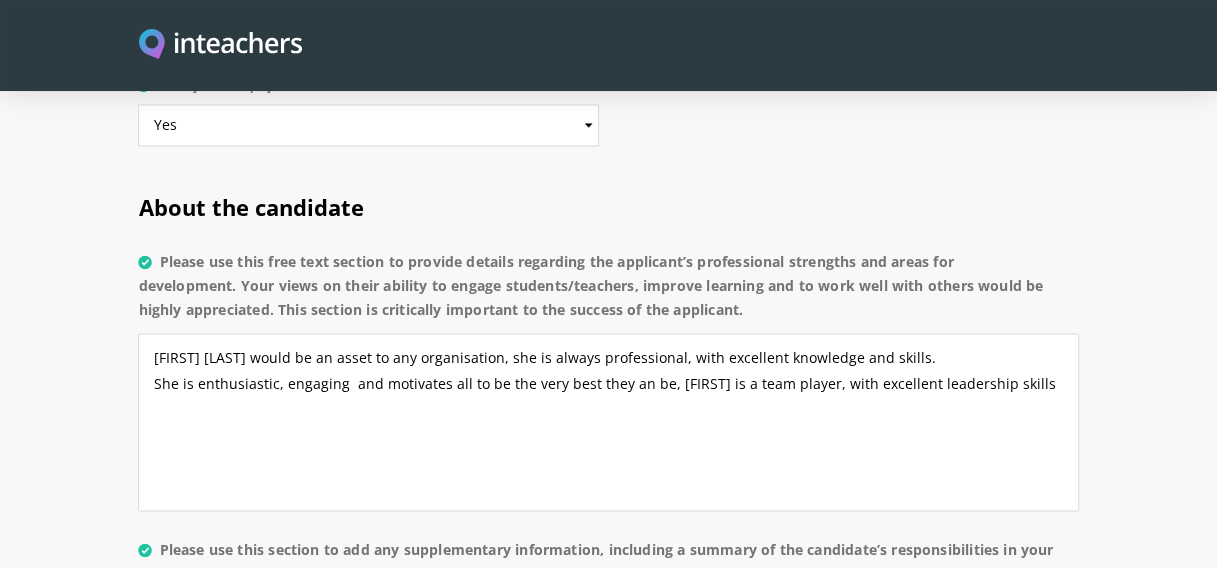 type on "[FIRST] is reliable and dependable, she will always go the extra mile, quite often at extremely short notice.
She has the ability to self evaluate and constantly seeks further development. For many years [FIRST] has been involved in a voluntary capacity with the RLSS UK; at a Grass Roots, Regional and National level, her contribution to community and national events has and is invaluable!" 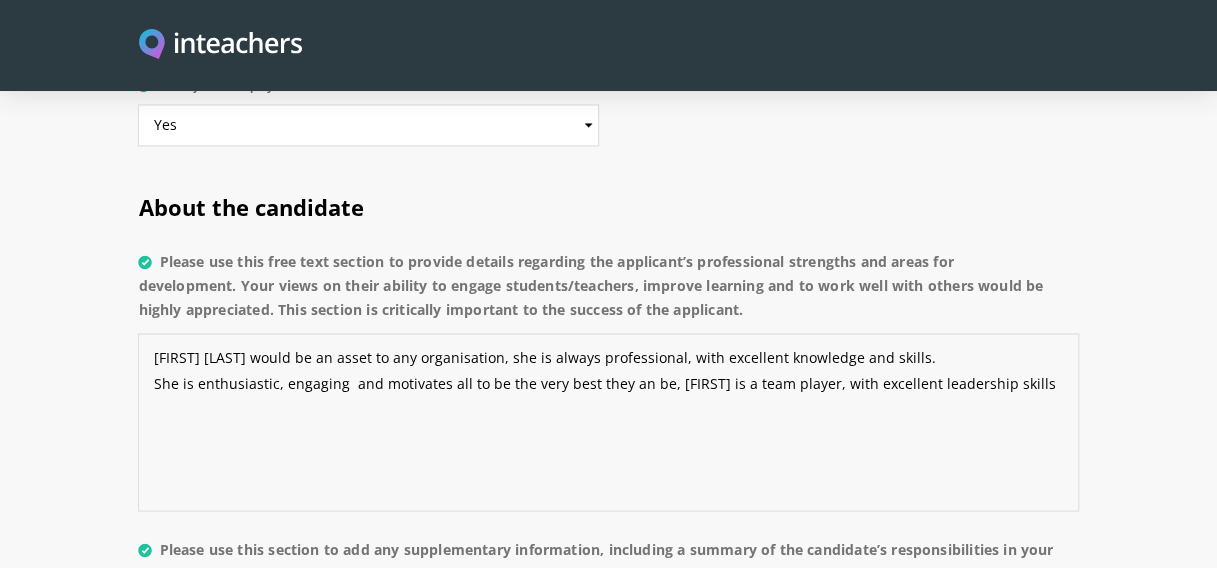 click on "[FIRST] [LAST] would be an asset to any organisation, she is always professional, with excellent knowledge and skills.
She is enthusiastic, engaging  and motivates all to be the very best they an be, [FIRST] is a team player, with excellent leadership skills" at bounding box center [608, 422] 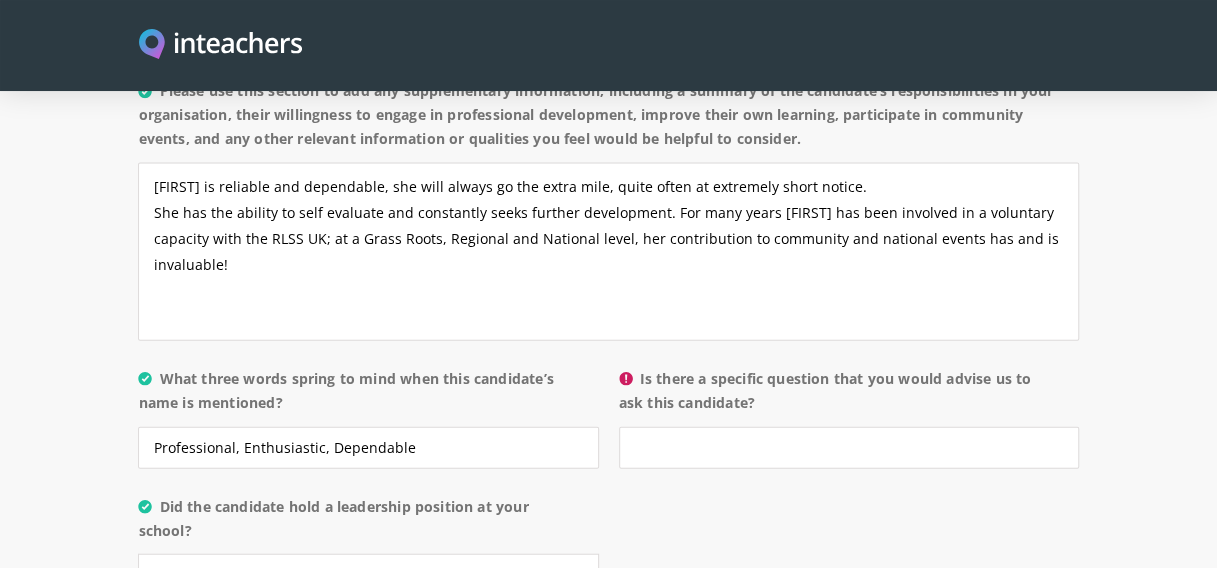 scroll, scrollTop: 2000, scrollLeft: 0, axis: vertical 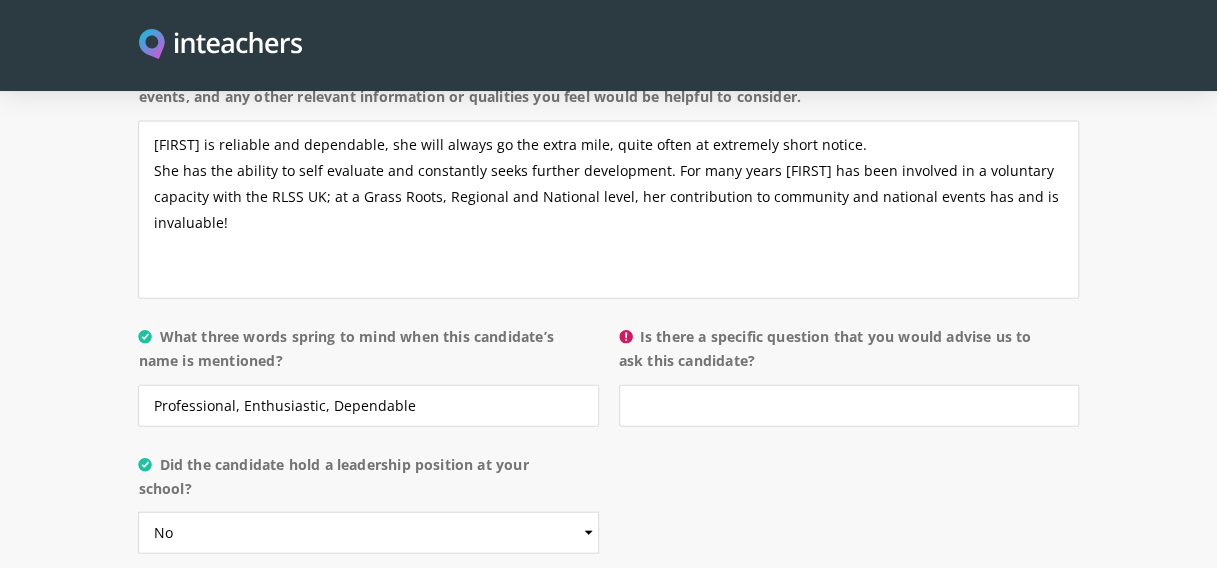 type on "[FIRST] [LAST] would be an asset to any organisation, she is always professional, with excellent knowledge and skills.
She is enthusiastic, engaging, inspiring  and motivates all to be the very best they an be, [FIRST] is a team player, with excellent leadership skills" 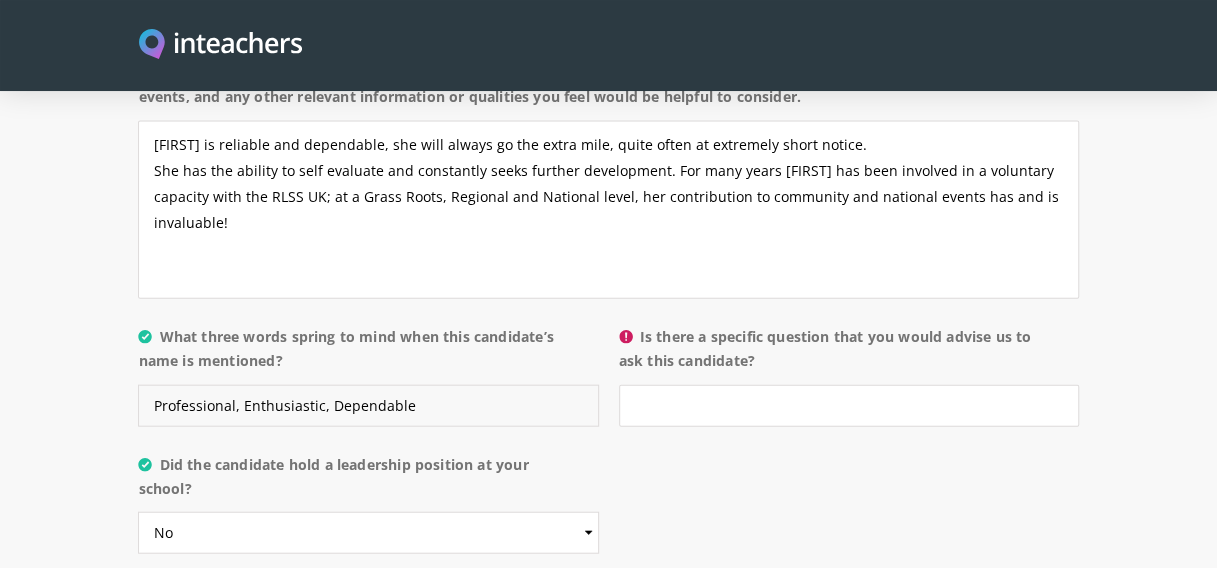 click on "Professional, Enthusiastic, Dependable" at bounding box center (368, 406) 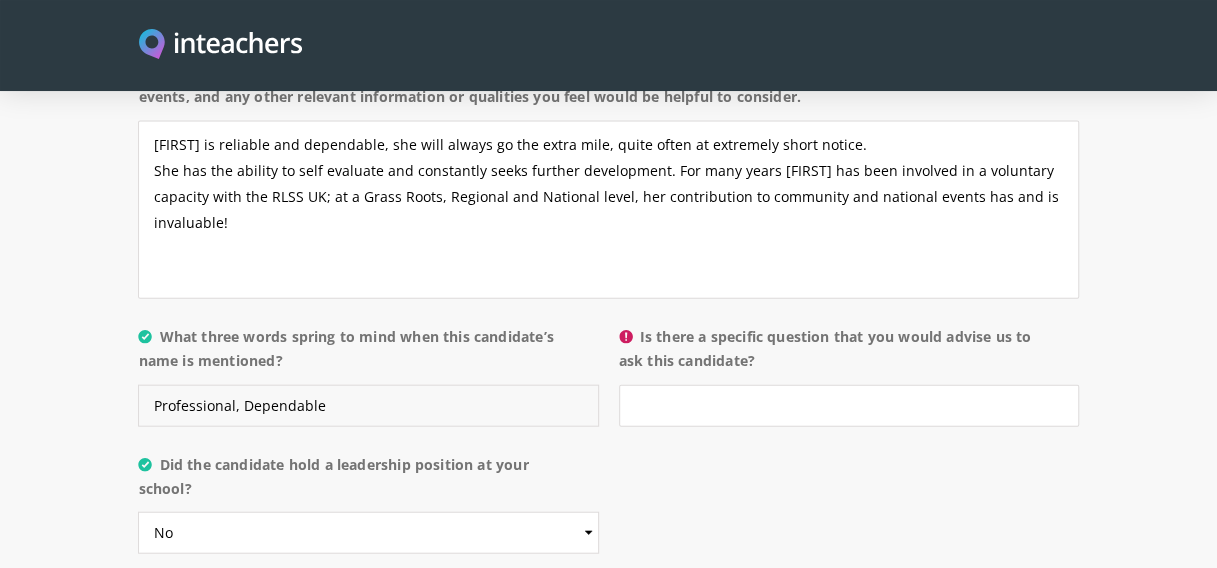 click on "Professional, Dependable" at bounding box center (368, 406) 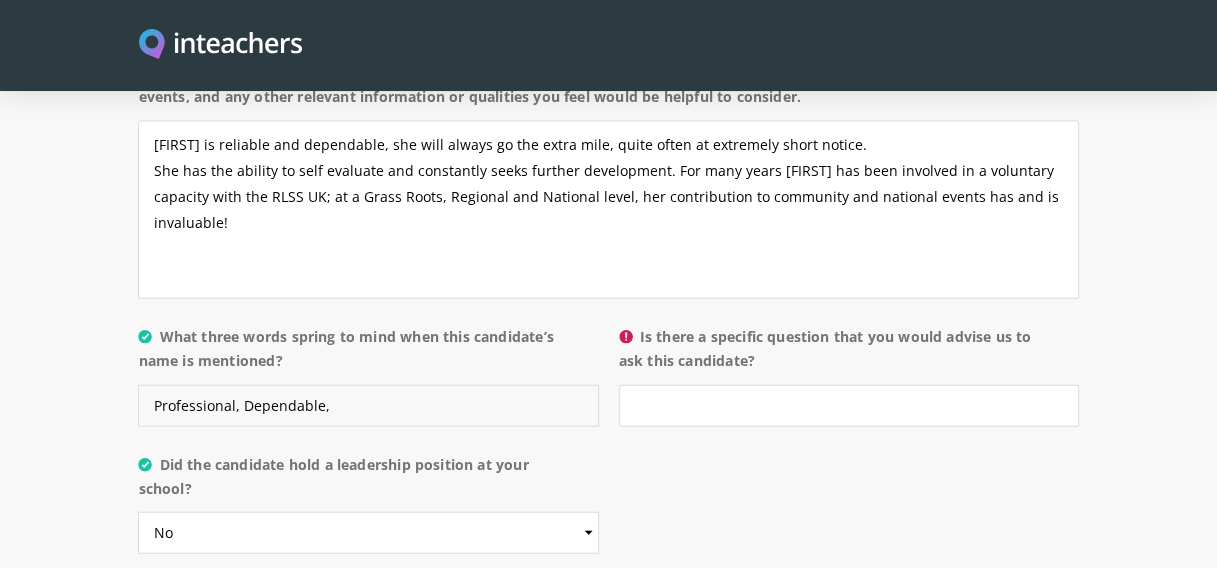 click on "Professional, Dependable," at bounding box center [368, 406] 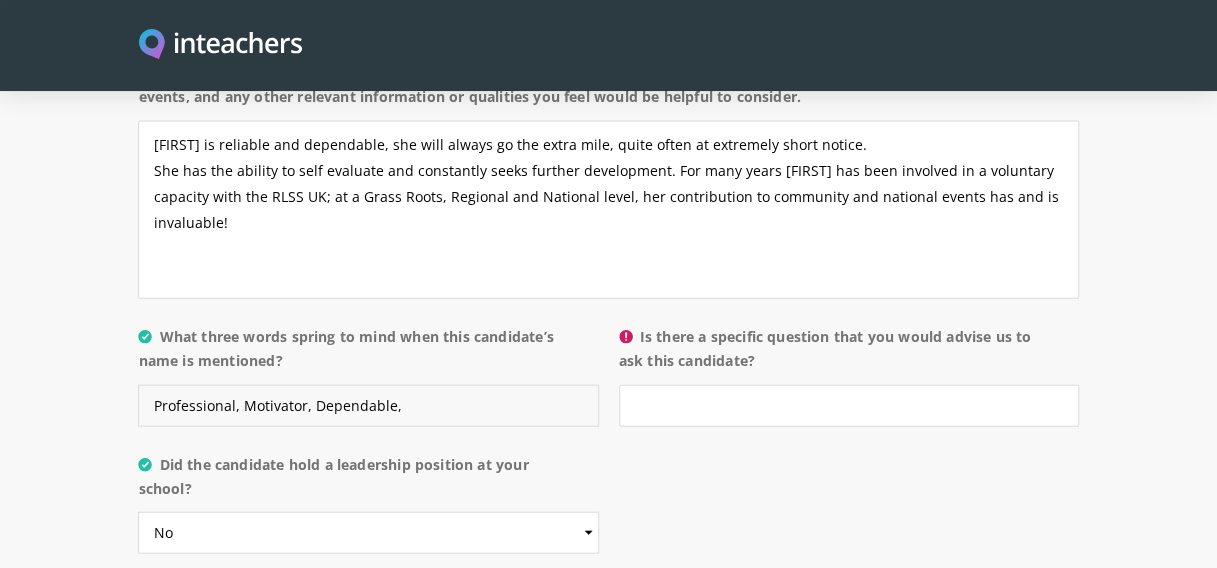 click on "Professional, Motivator, Dependable," at bounding box center [368, 406] 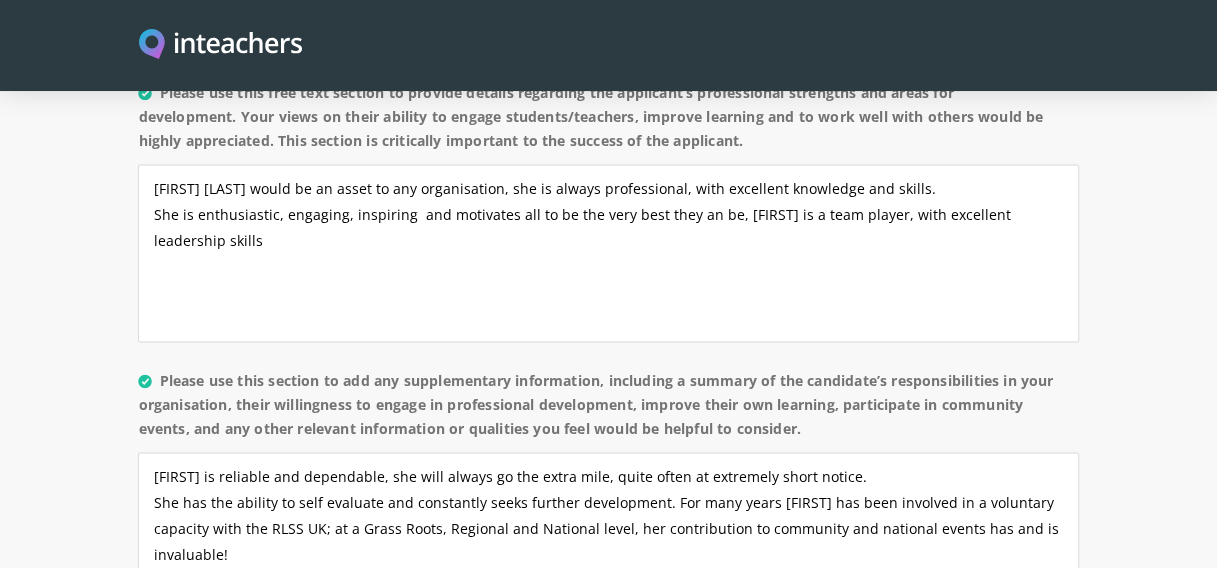 scroll, scrollTop: 1700, scrollLeft: 0, axis: vertical 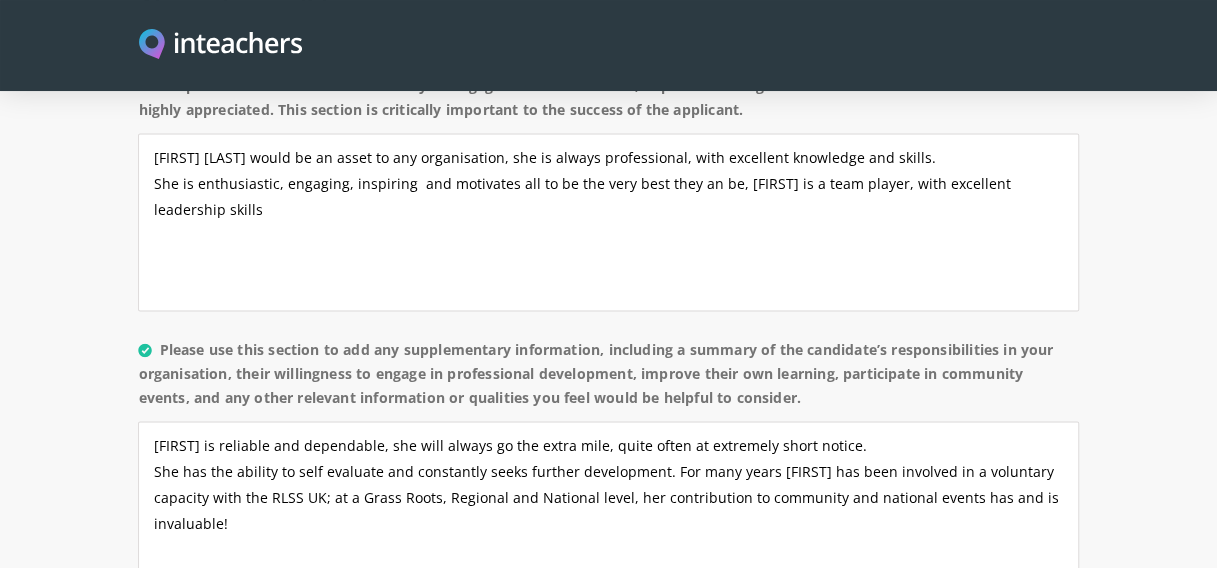 type on "Professional, Motivator, Dependable" 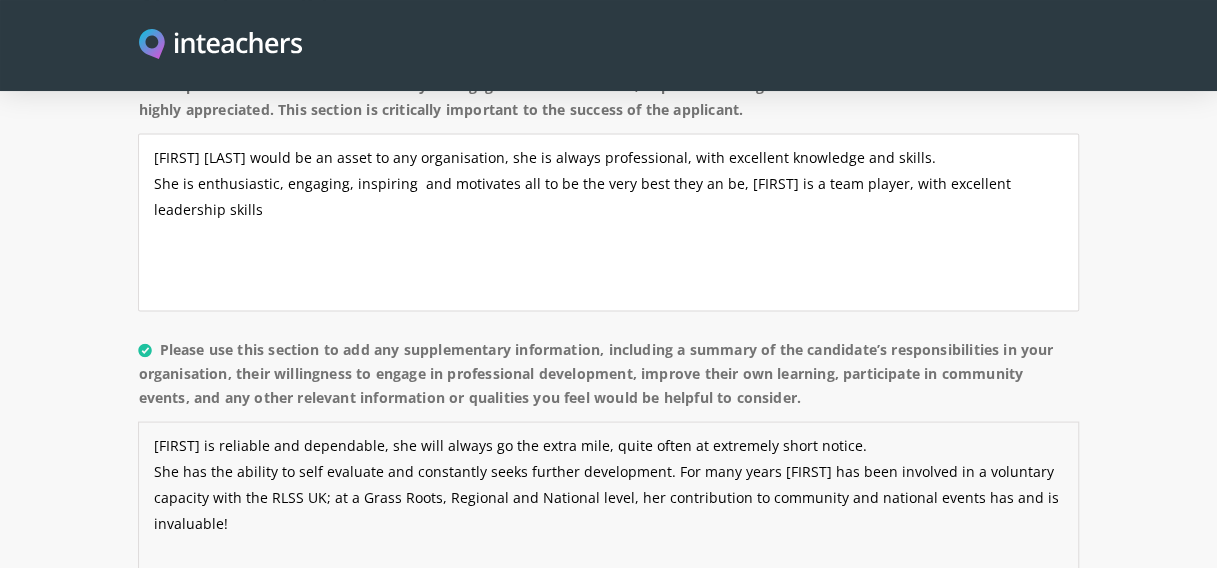 click on "[FIRST] is reliable and dependable, she will always go the extra mile, quite often at extremely short notice.
She has the ability to self evaluate and constantly seeks further development. For many years [FIRST] has been involved in a voluntary capacity with the RLSS UK; at a Grass Roots, Regional and National level, her contribution to community and national events has and is invaluable!" at bounding box center [608, 510] 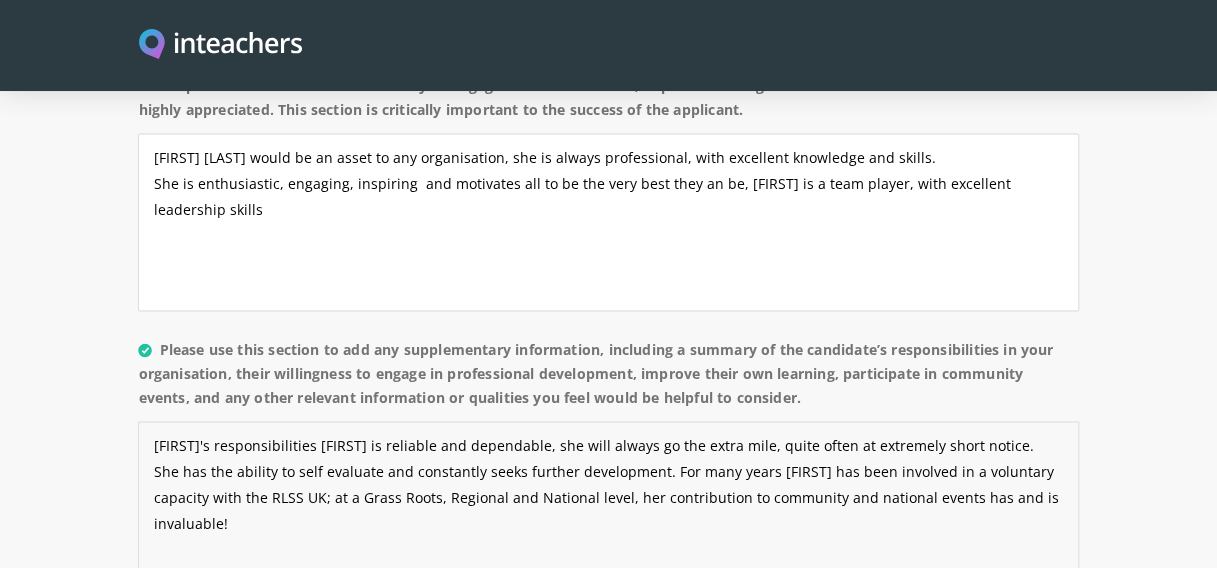 click on "[FIRST]'s responsibilities [FIRST] is reliable and dependable, she will always go the extra mile, quite often at extremely short notice.
She has the ability to self evaluate and constantly seeks further development. For many years [FIRST] has been involved in a voluntary capacity with the RLSS UK; at a Grass Roots, Regional and National level, her contribution to community and national events has and is invaluable!" at bounding box center (608, 510) 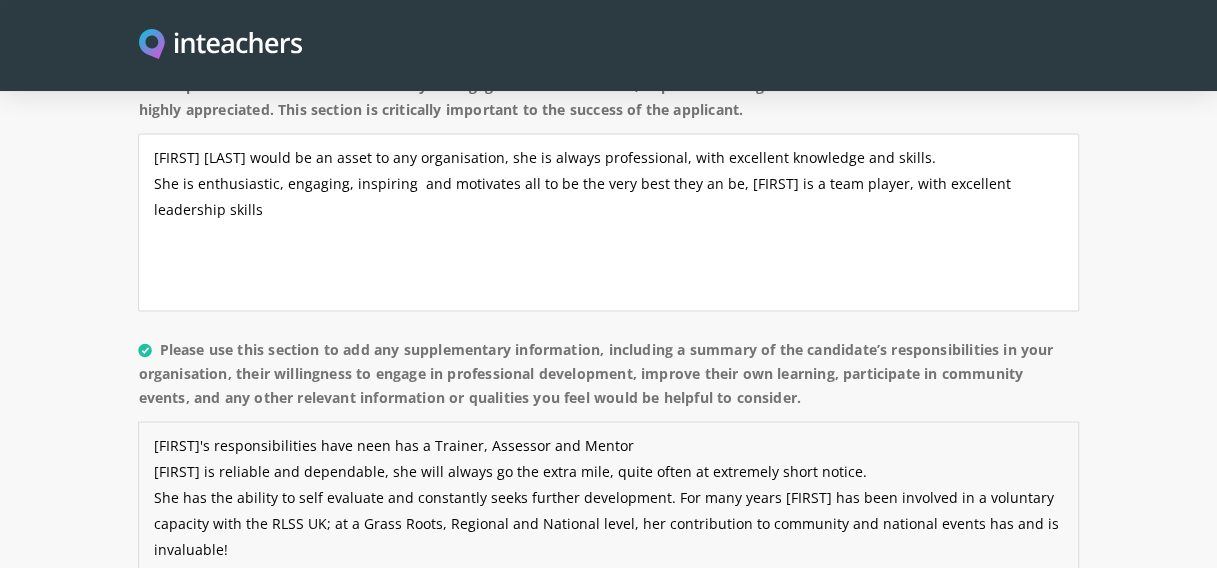 drag, startPoint x: 355, startPoint y: 416, endPoint x: 331, endPoint y: 396, distance: 31.241 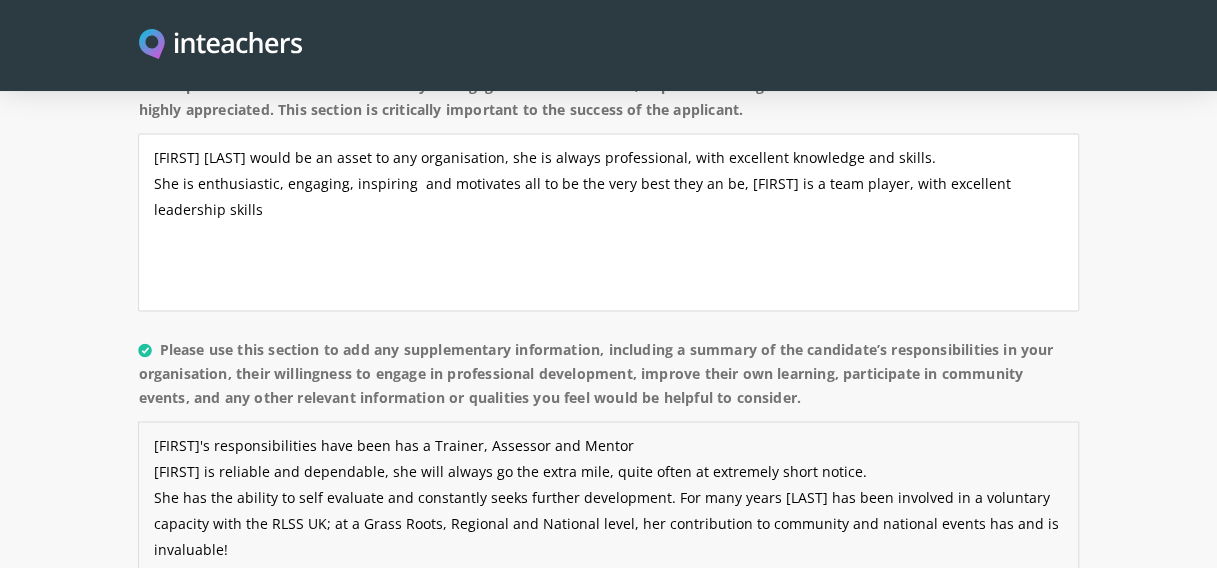 click on "[FIRST]'s responsibilities have been has a Trainer, Assessor and Mentor
[FIRST] is reliable and dependable, she will always go the extra mile, quite often at extremely short notice.
She has the ability to self evaluate and constantly seeks further development. For many years [LAST] has been involved in a voluntary capacity with the RLSS UK; at a Grass Roots, Regional and National level, her contribution to community and national events has and is invaluable!" at bounding box center (608, 510) 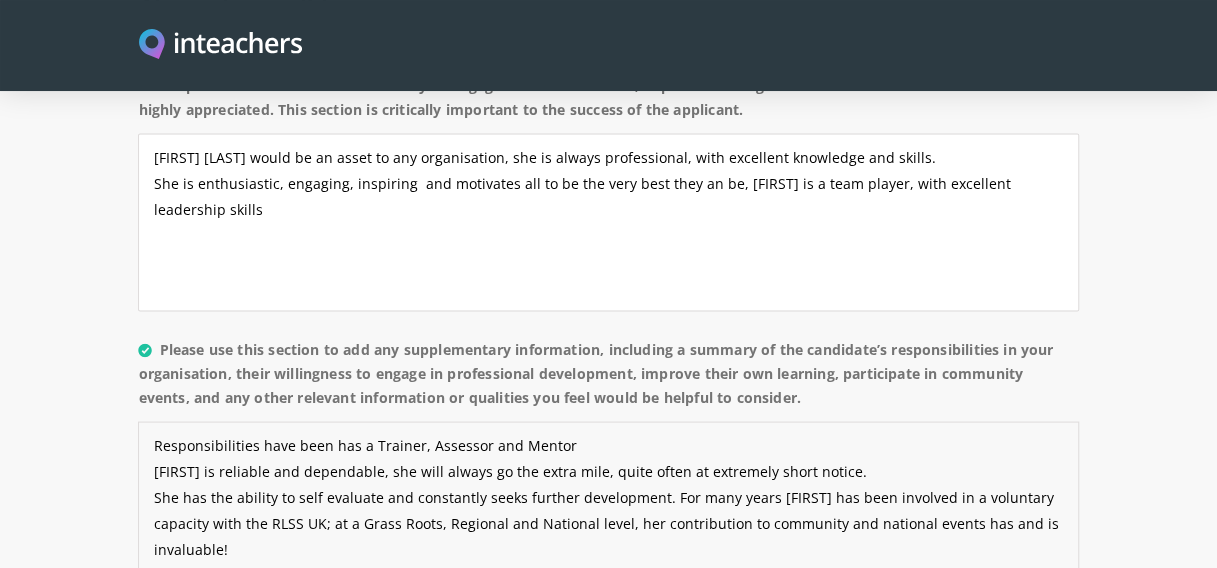 drag, startPoint x: 262, startPoint y: 418, endPoint x: 362, endPoint y: 420, distance: 100.02 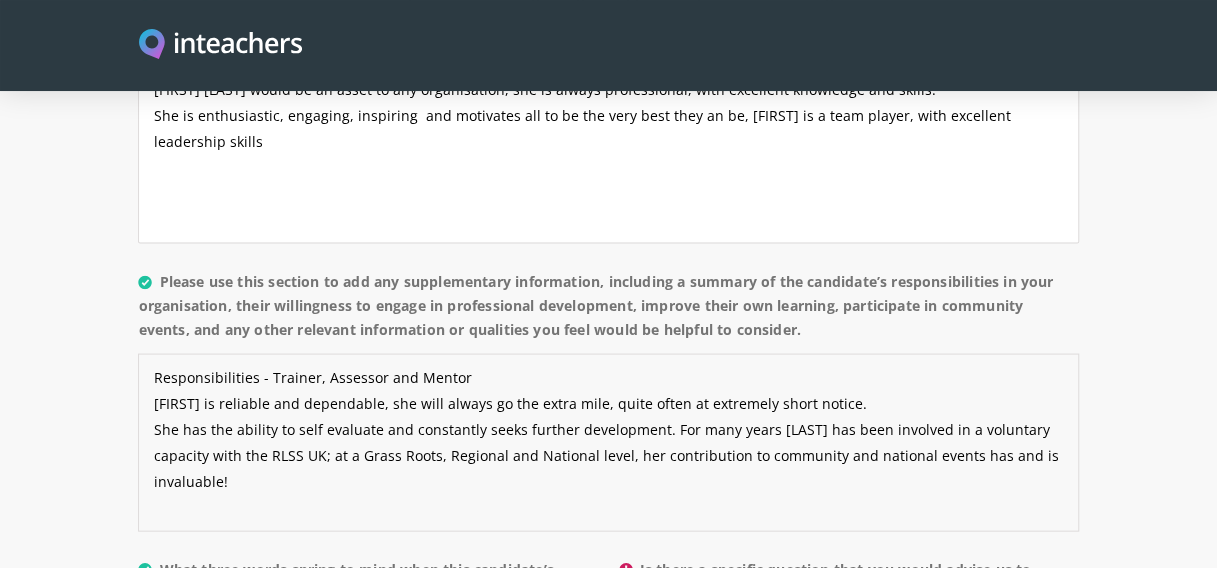 scroll, scrollTop: 1800, scrollLeft: 0, axis: vertical 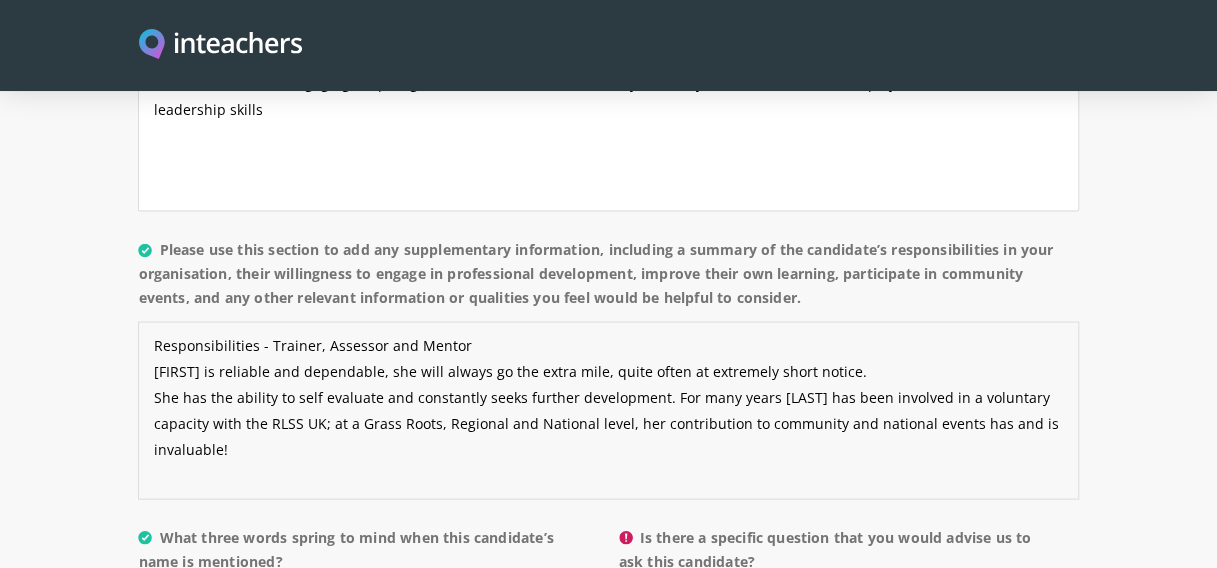 click on "Responsibilities - Trainer, Assessor and Mentor
[FIRST] is reliable and dependable, she will always go the extra mile, quite often at extremely short notice.
She has the ability to self evaluate and constantly seeks further development. For many years [LAST] has been involved in a voluntary capacity with the RLSS UK; at a Grass Roots, Regional and National level, her contribution to community and national events has and is invaluable!" at bounding box center (608, 410) 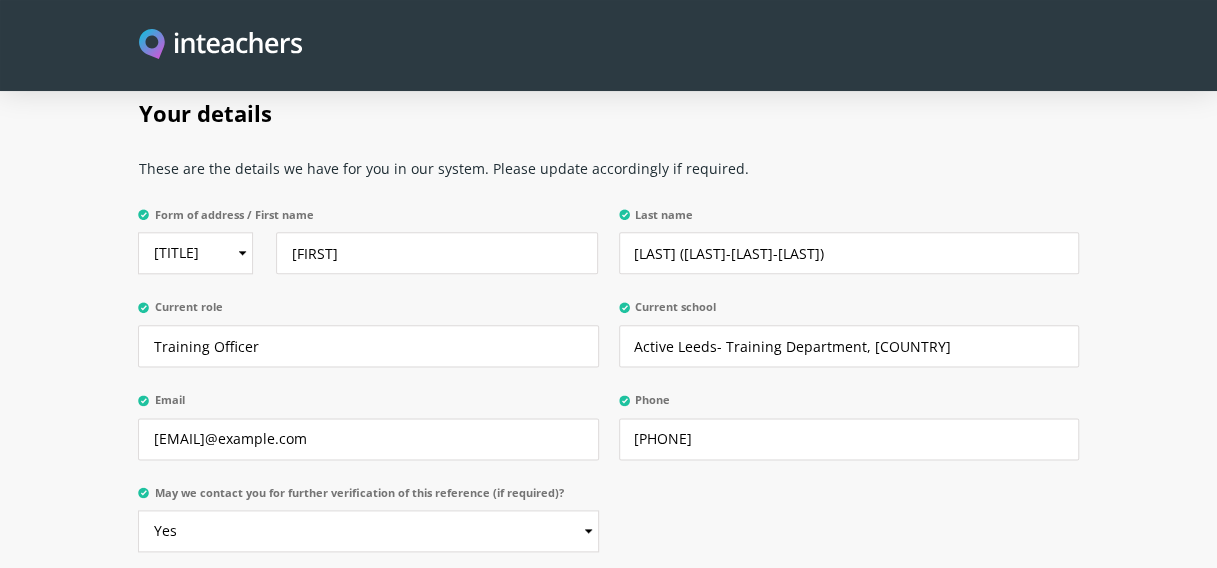 scroll, scrollTop: 4700, scrollLeft: 0, axis: vertical 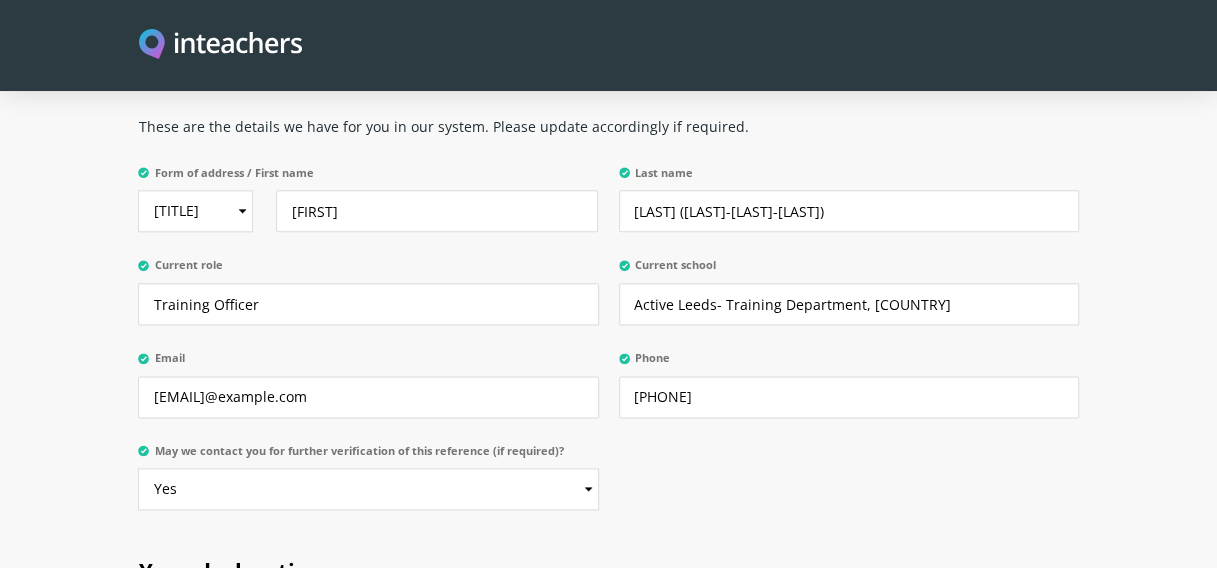 type on "Responsibilities - Trainer, Assessor and Mentor
[FIRST] is reliable and dependable, she will always go the extra mile, quite often at extremely short notice.
She has the ability to self evaluate and constantly seeks further development. For many years [FIRST] has been involved in a voluntary capacity with the RLSS [REGION]; at a Grass Roots, Regional and National level, her contribution to community and national events has and continues to be invaluable!" 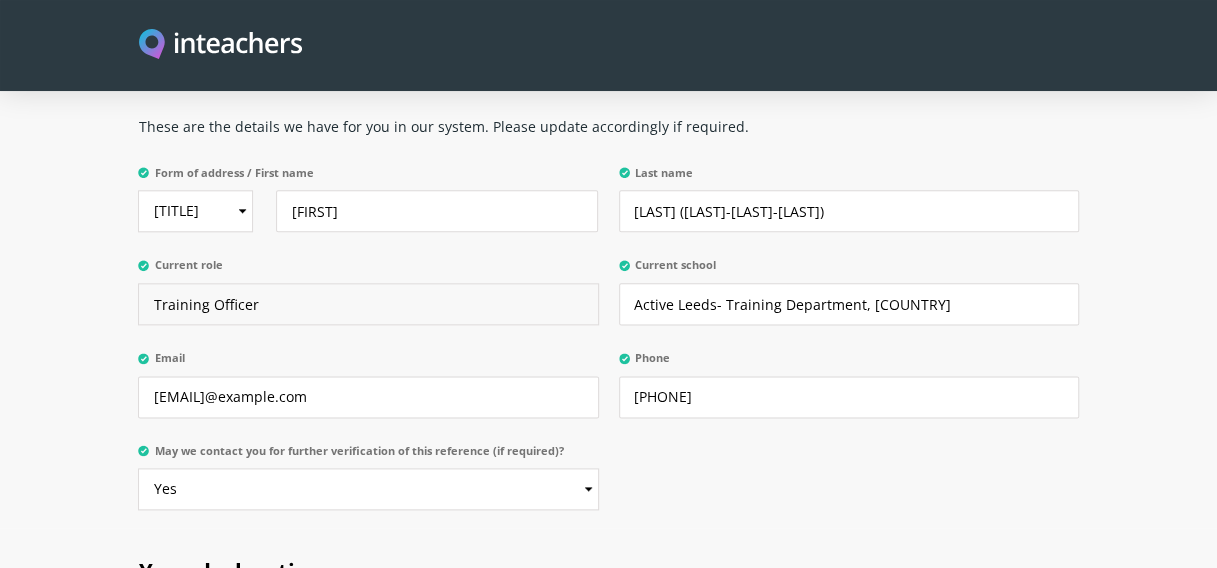 click on "Training Officer" at bounding box center [368, 304] 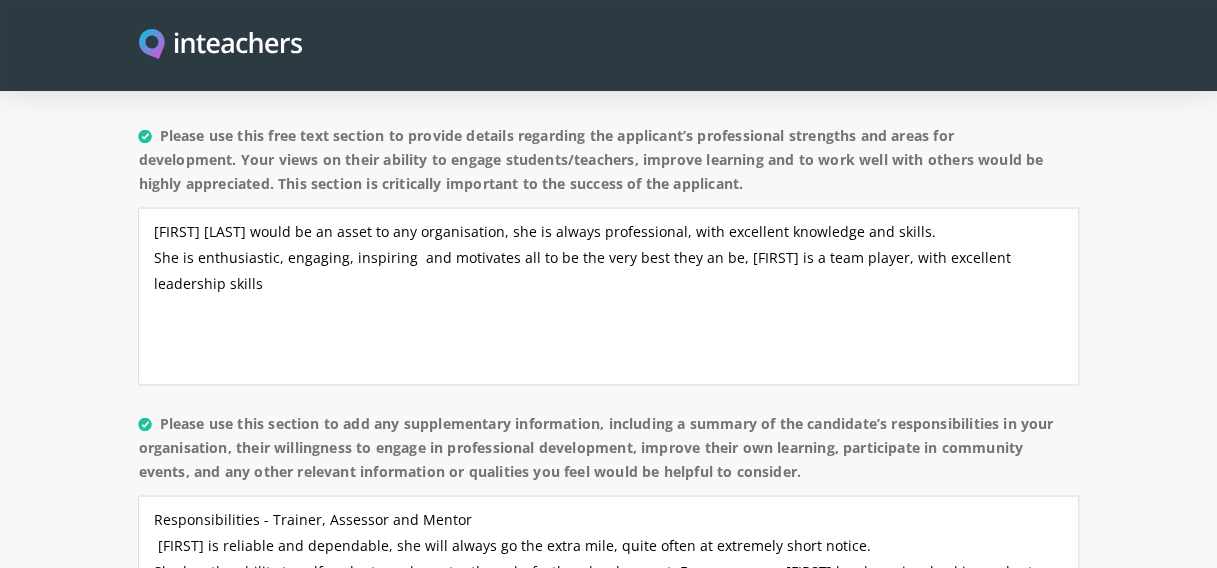scroll, scrollTop: 1600, scrollLeft: 0, axis: vertical 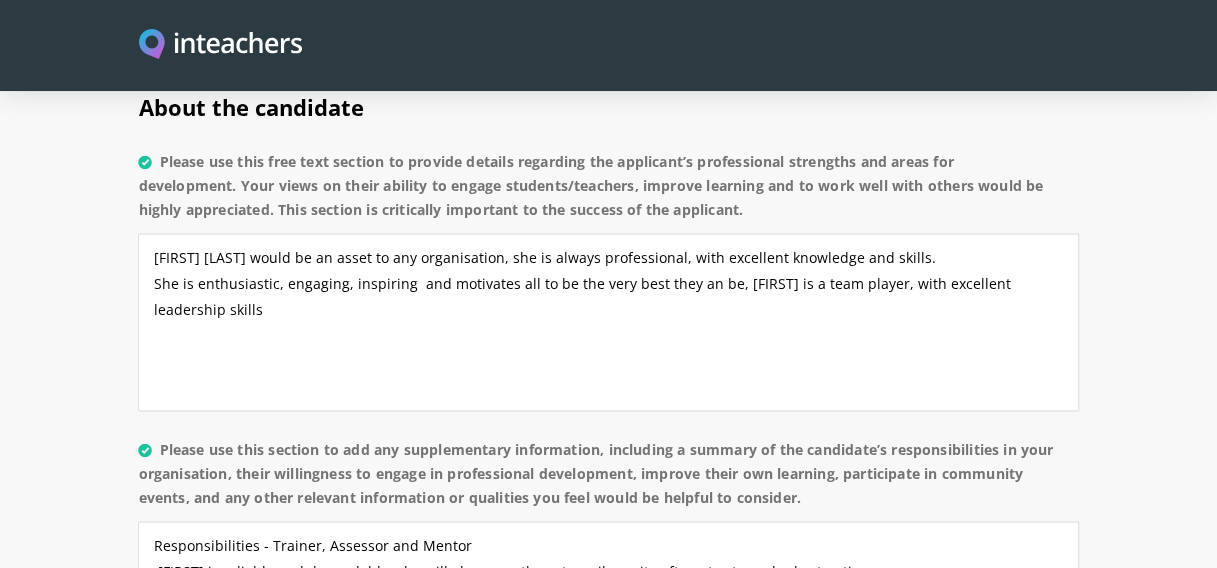 type on "Training Manager" 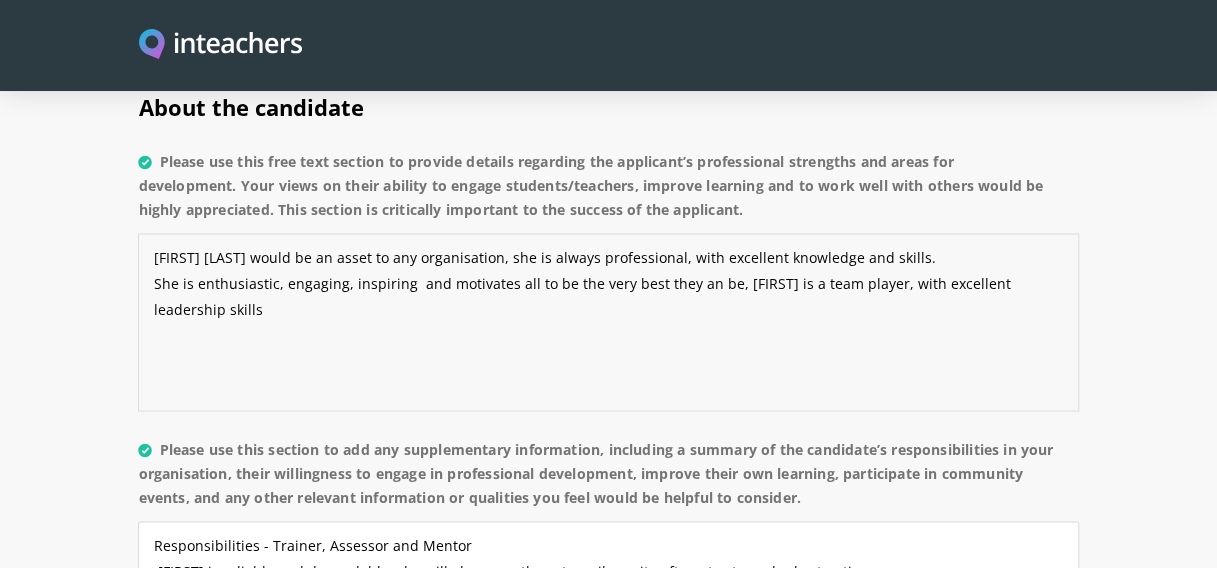 click on "[FIRST] [LAST] would be an asset to any organisation, she is always professional, with excellent knowledge and skills.
She is enthusiastic, engaging, inspiring  and motivates all to be the very best they an be, [FIRST] is a team player, with excellent leadership skills" at bounding box center [608, 322] 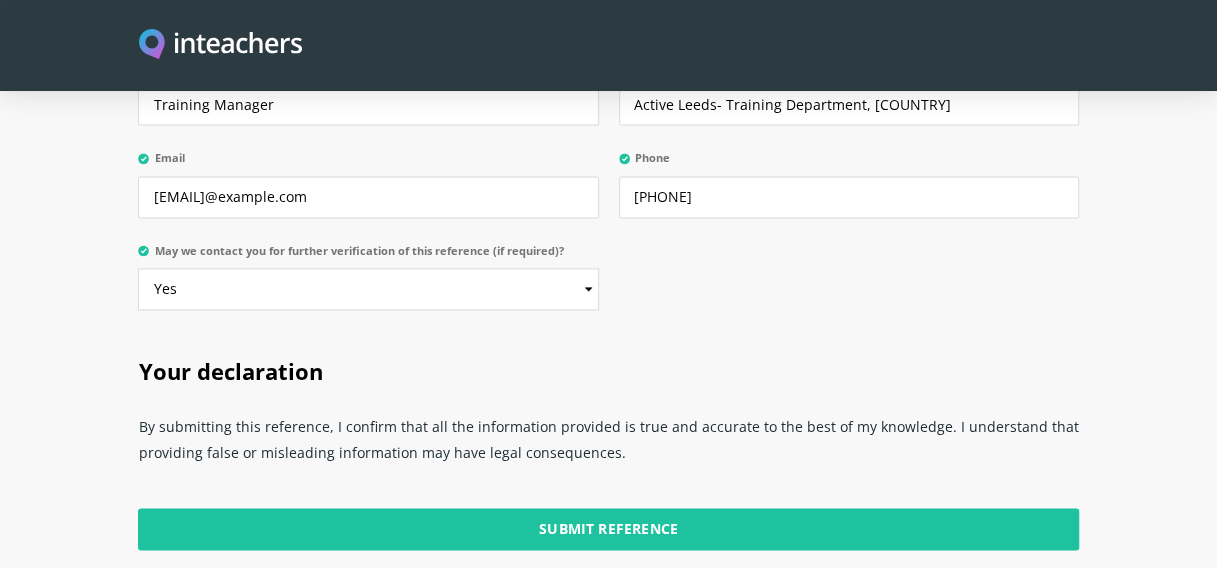 scroll, scrollTop: 5200, scrollLeft: 0, axis: vertical 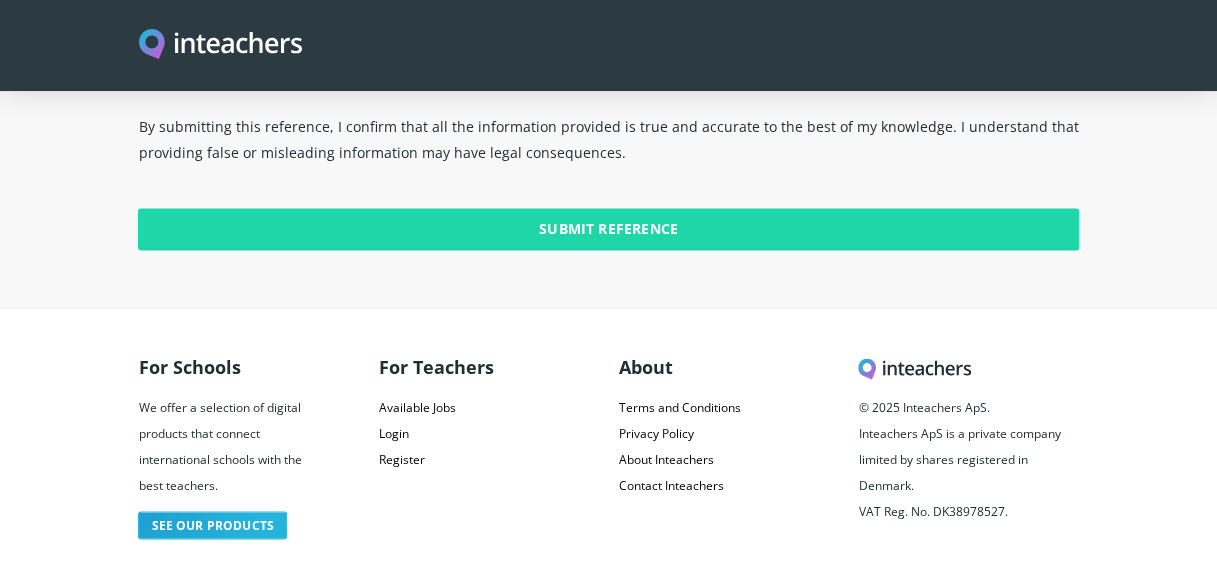 type on "[FIRST] [LAST] would be an asset to any organisation, she is always professional, with excellent knowledge and skills.
She is enthusiastic, engaging, inspiring  and motivates all to be the very best they can be, [FIRST] is a team player, with excellent leadership skills" 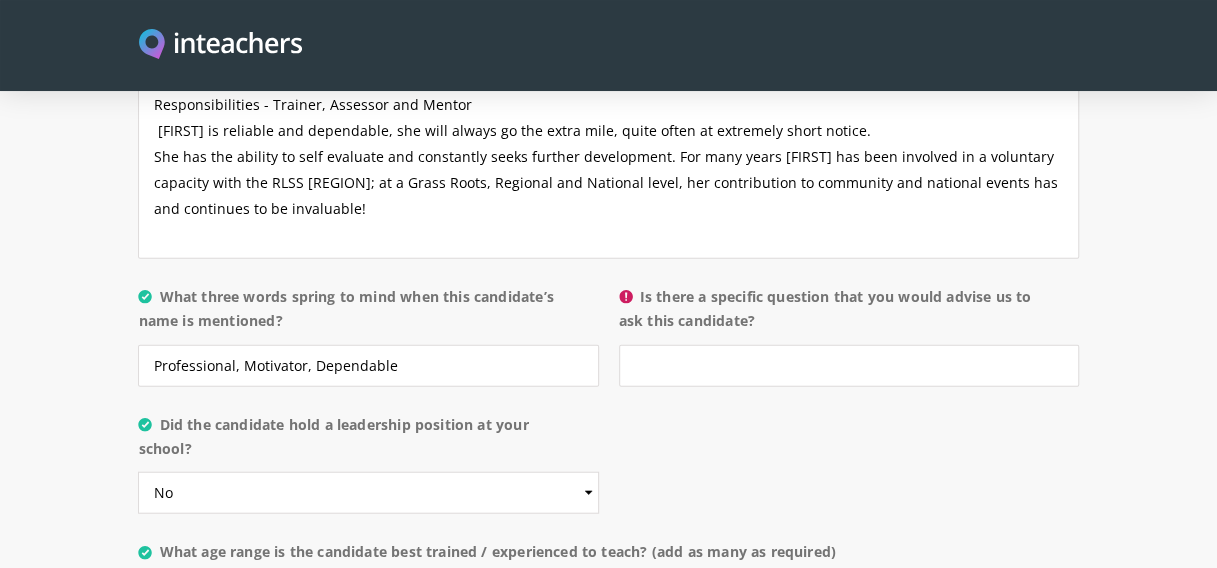 scroll, scrollTop: 2000, scrollLeft: 0, axis: vertical 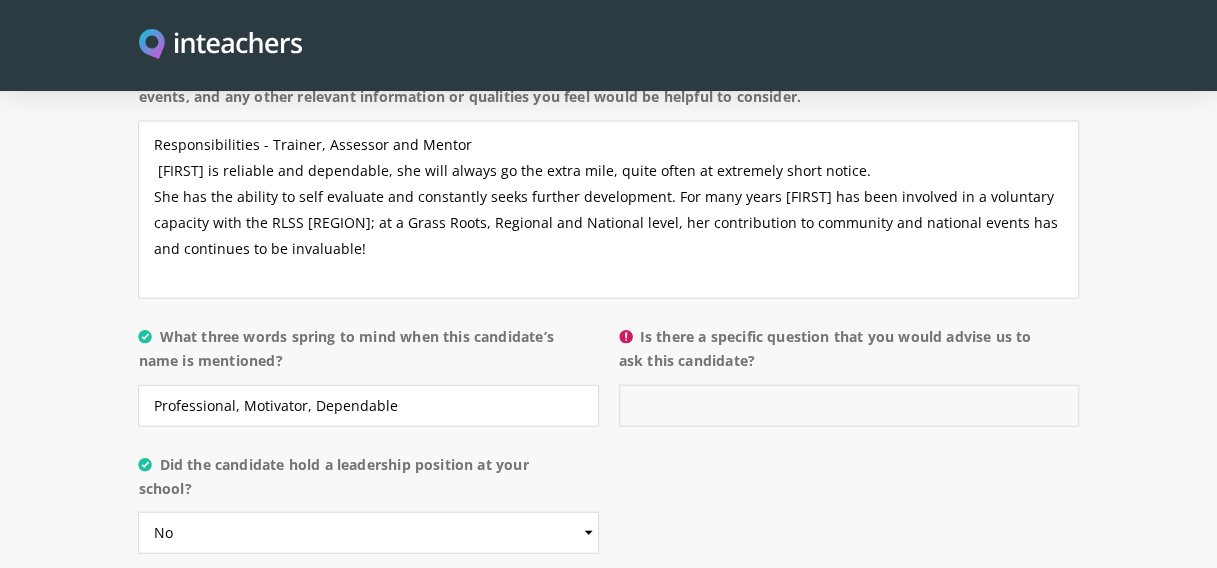 click on "Is there a specific question that you would advise us to ask this candidate?" at bounding box center [849, 406] 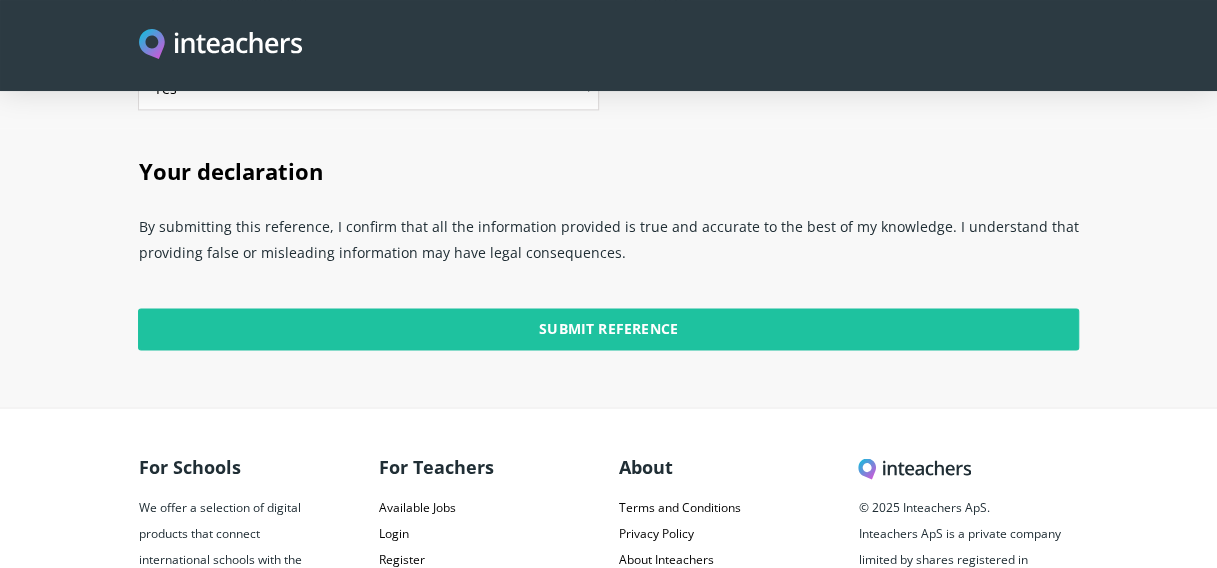 scroll, scrollTop: 5200, scrollLeft: 0, axis: vertical 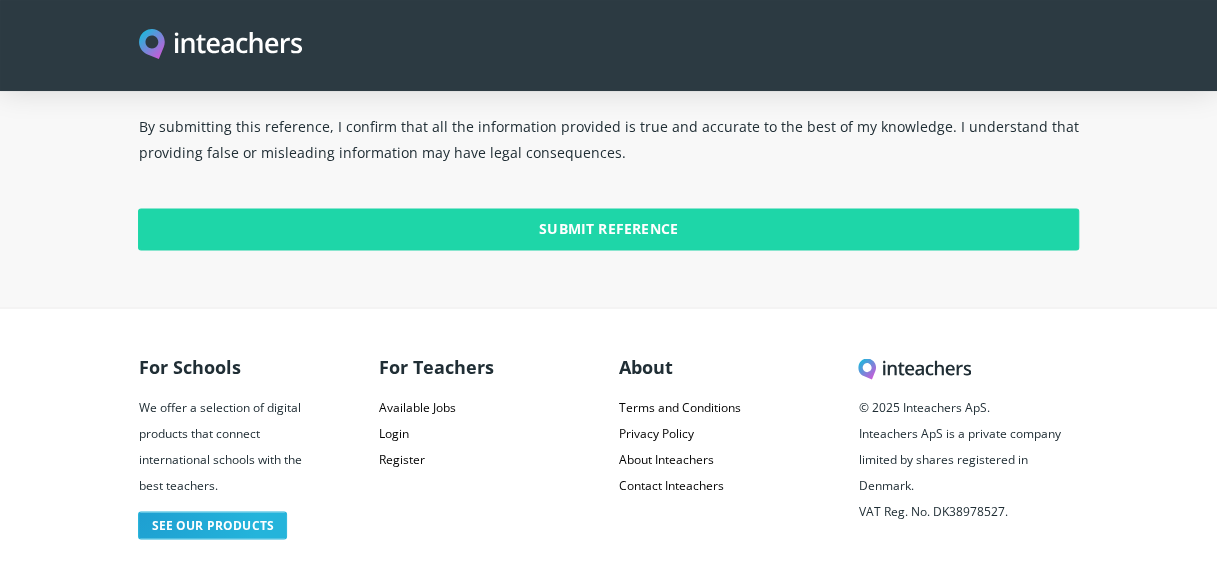 type on "Not particularly" 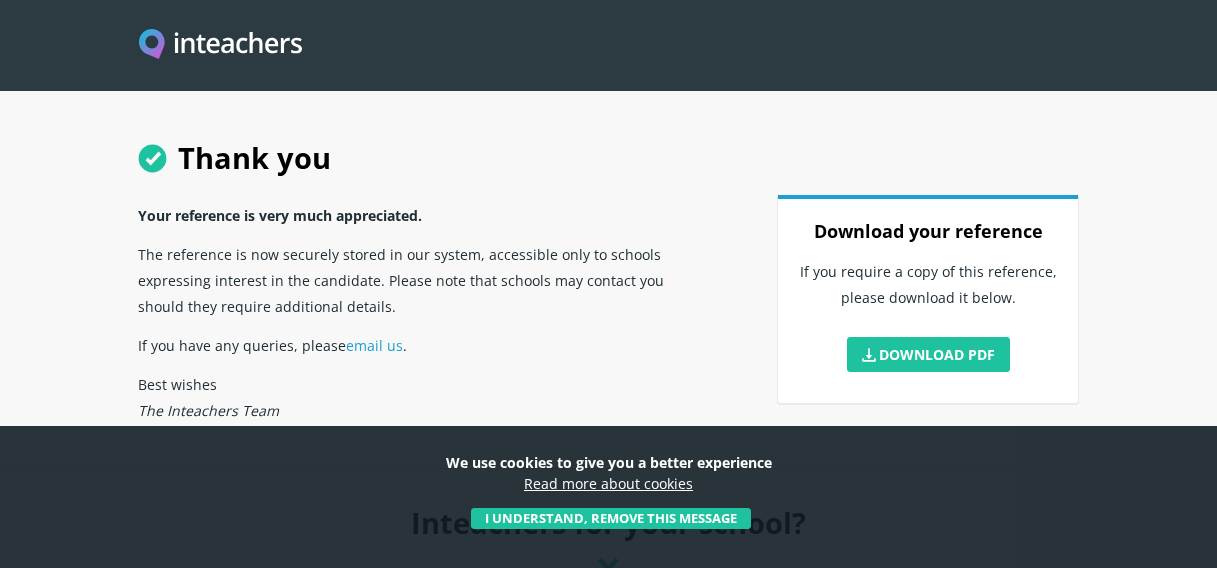 scroll, scrollTop: 0, scrollLeft: 0, axis: both 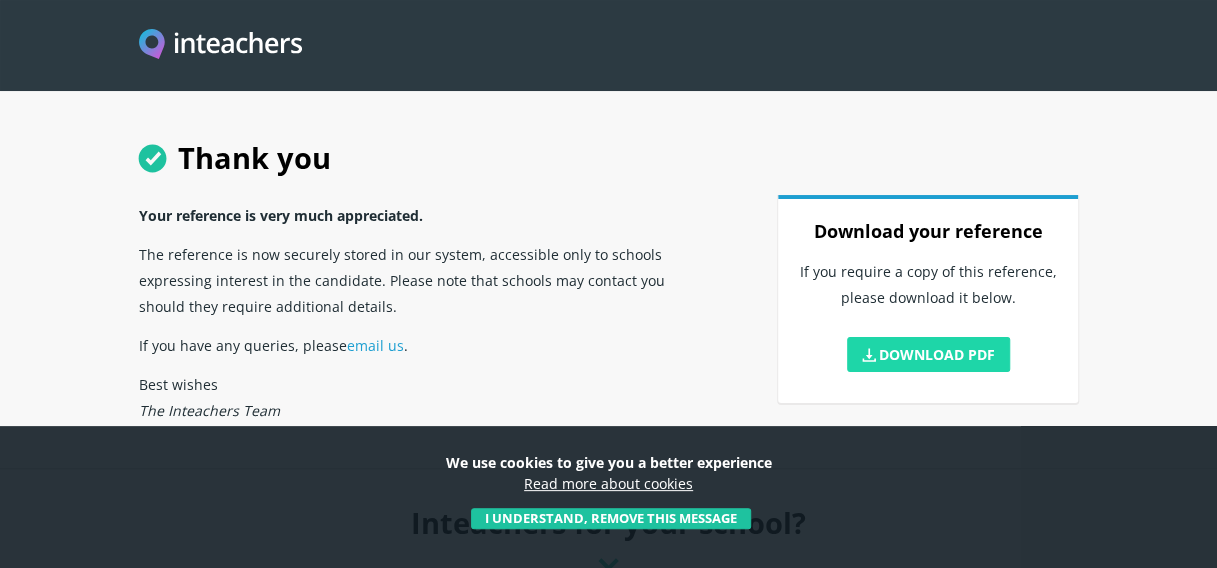 click on "Download PDF" at bounding box center [929, 354] 